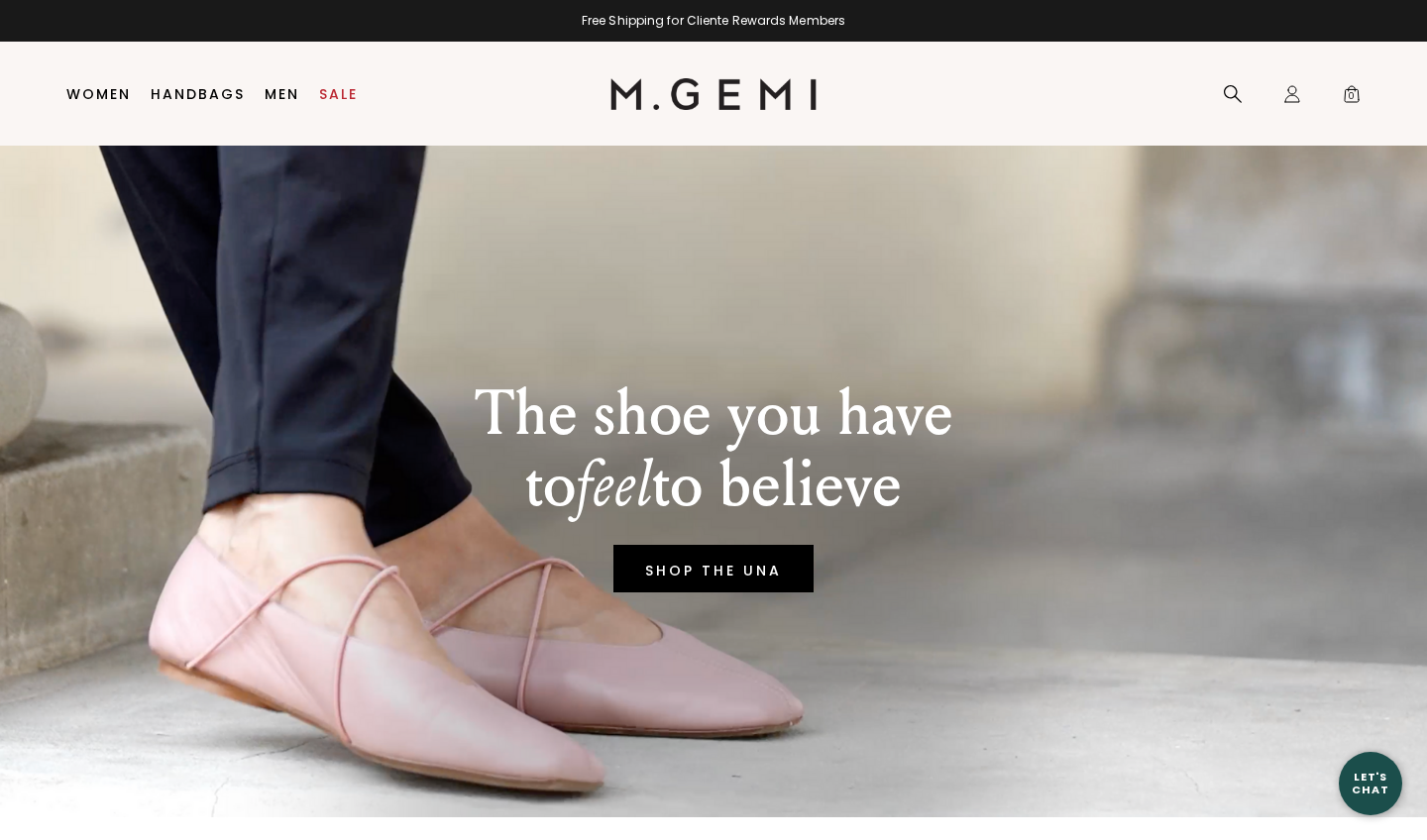 scroll, scrollTop: 0, scrollLeft: 0, axis: both 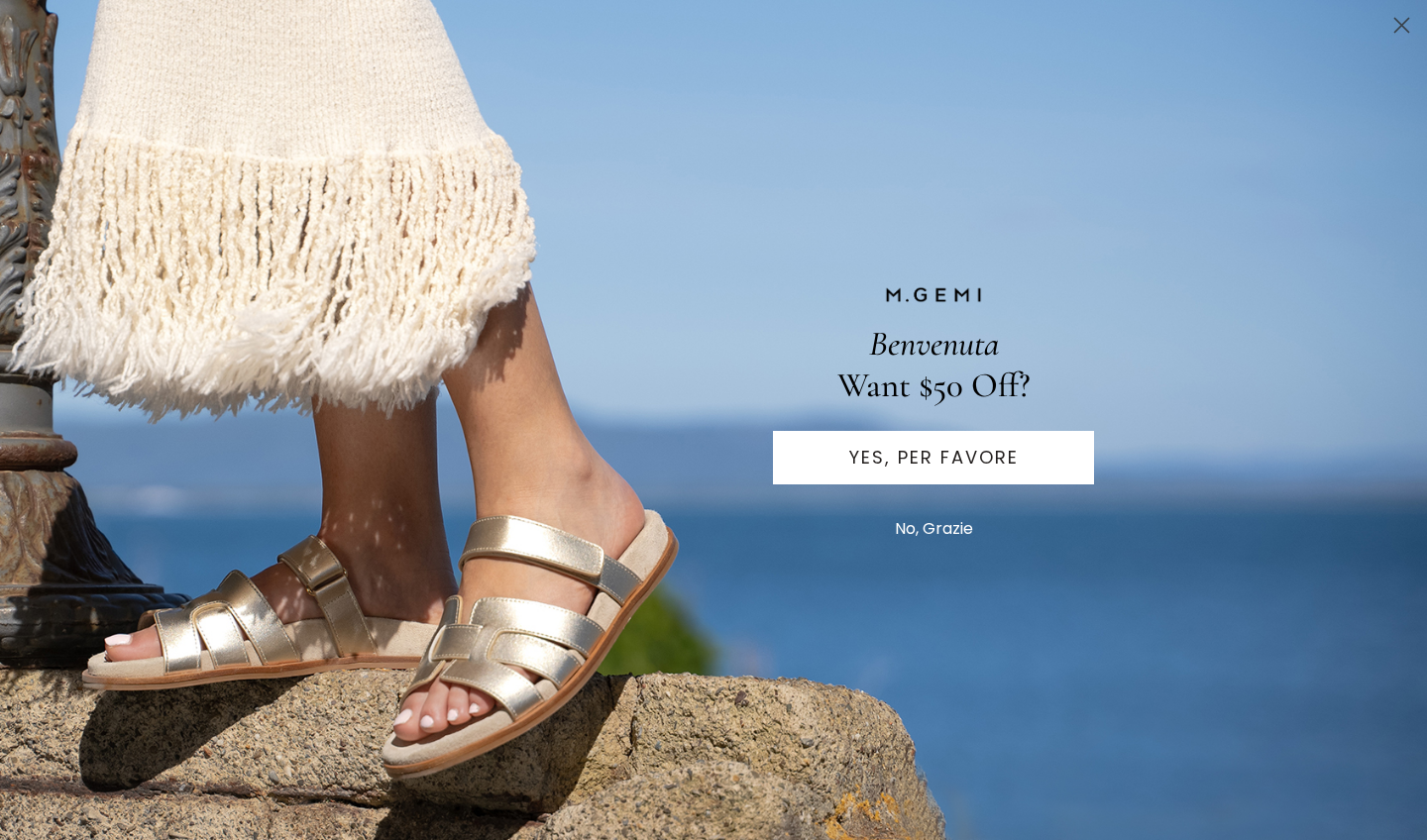 click on "Benvenuta Want $50 Off? YES, PER FAVORE No, Grazie" at bounding box center (714, 420) 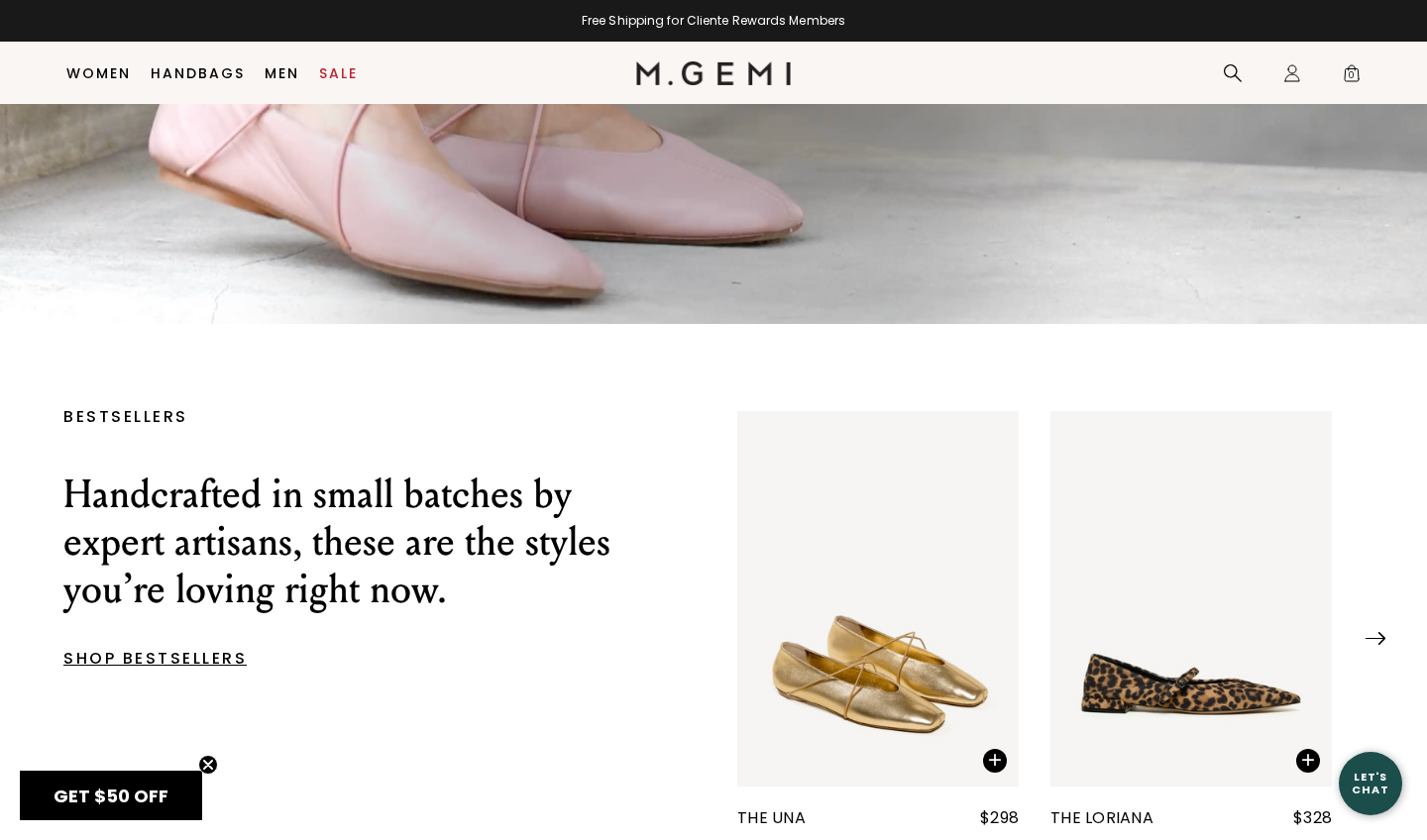 click on "BESTSELLERS
Handcrafted in small batches by expert artisans, these are the styles you’re loving right now.
SHOP BESTSELLERS" at bounding box center [321, 632] 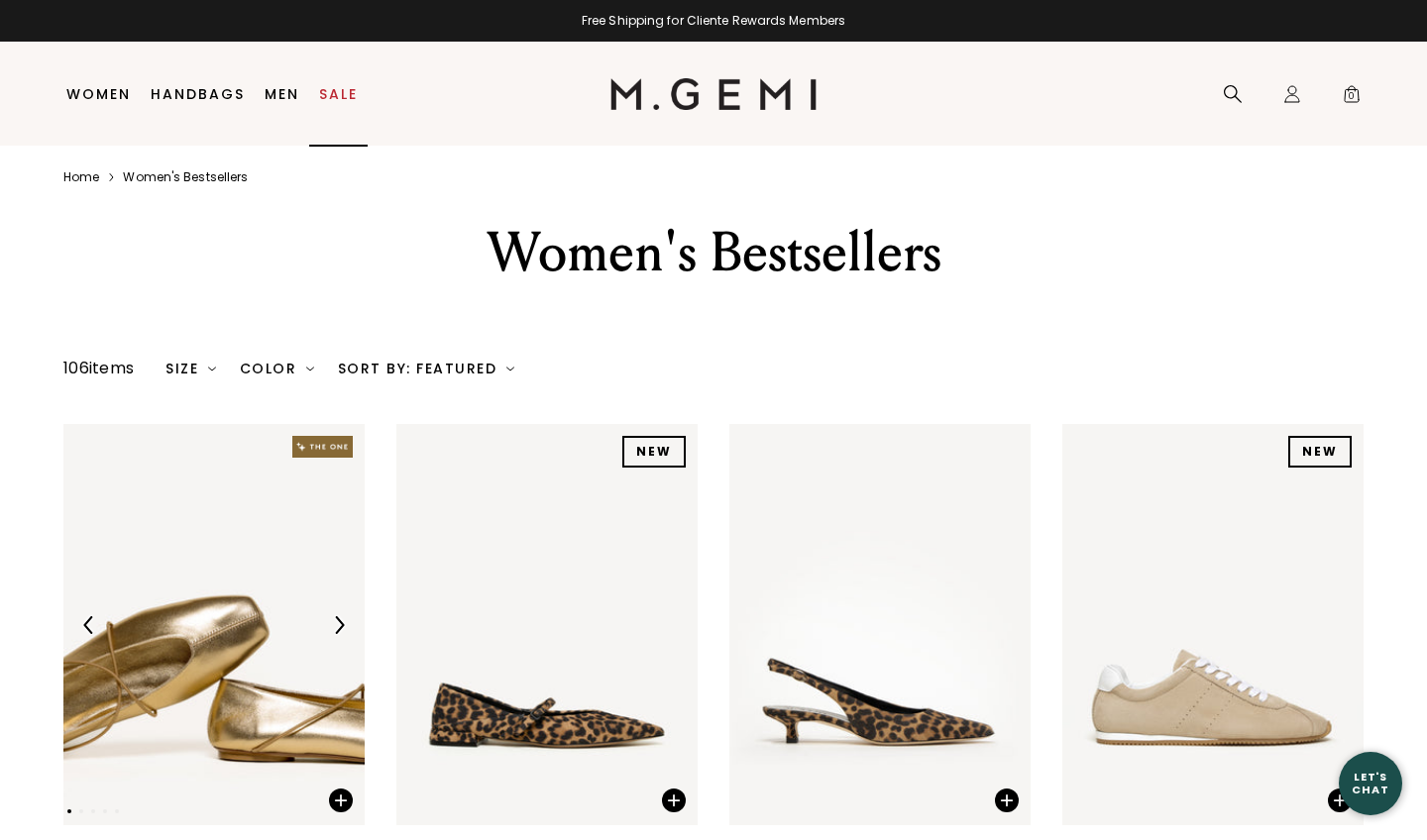 scroll, scrollTop: 0, scrollLeft: 0, axis: both 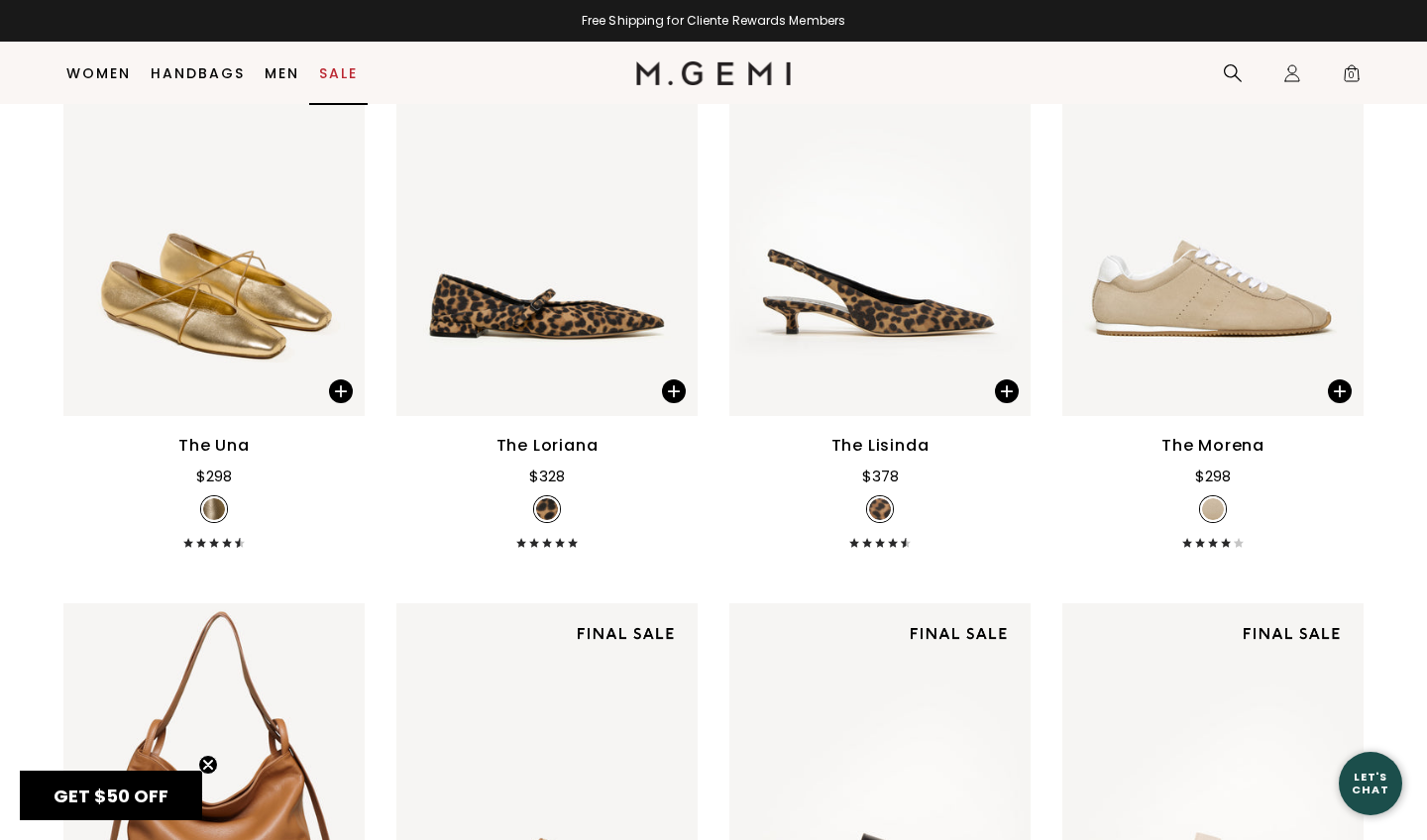 click on "Sale" at bounding box center [338, 73] 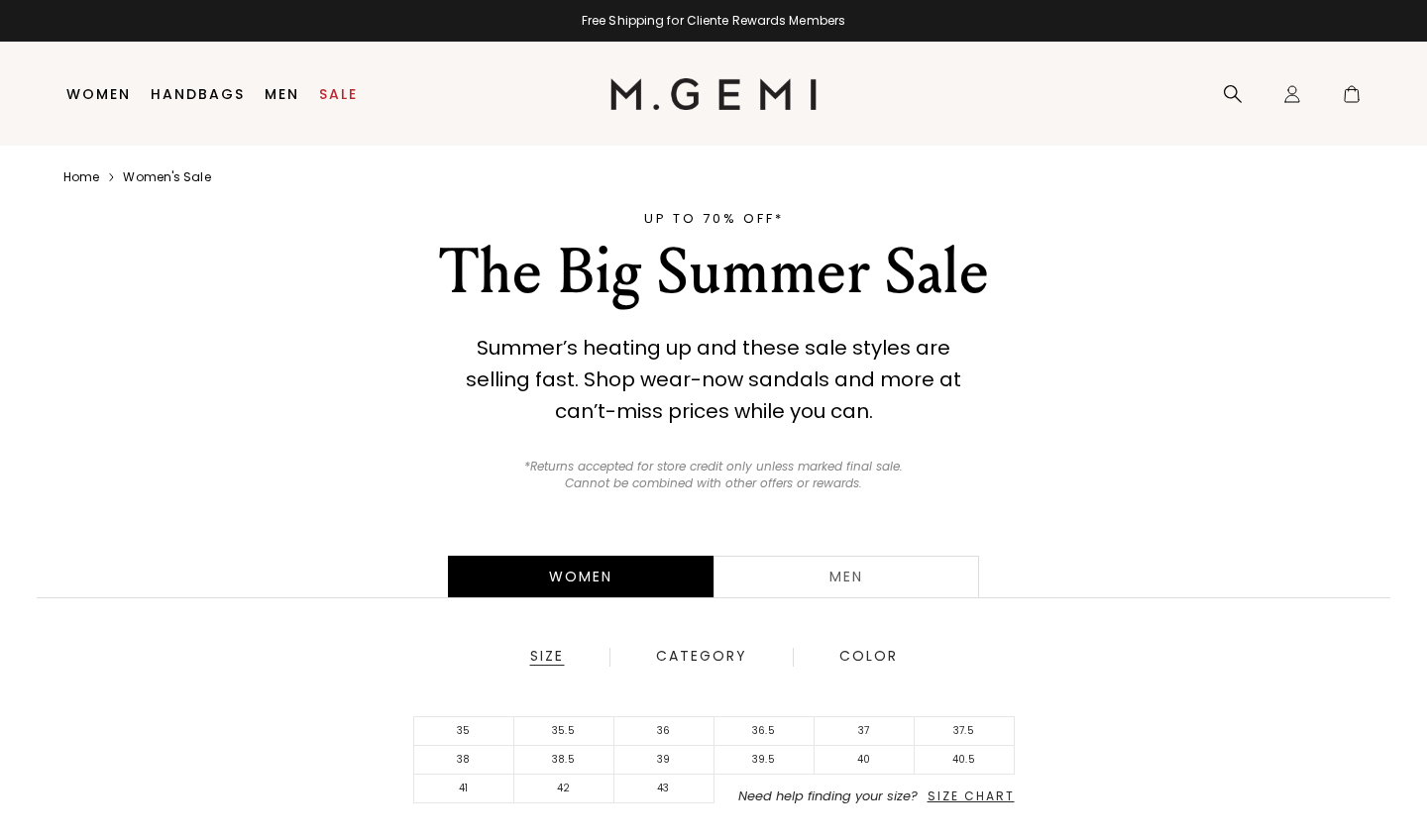 scroll, scrollTop: 0, scrollLeft: 0, axis: both 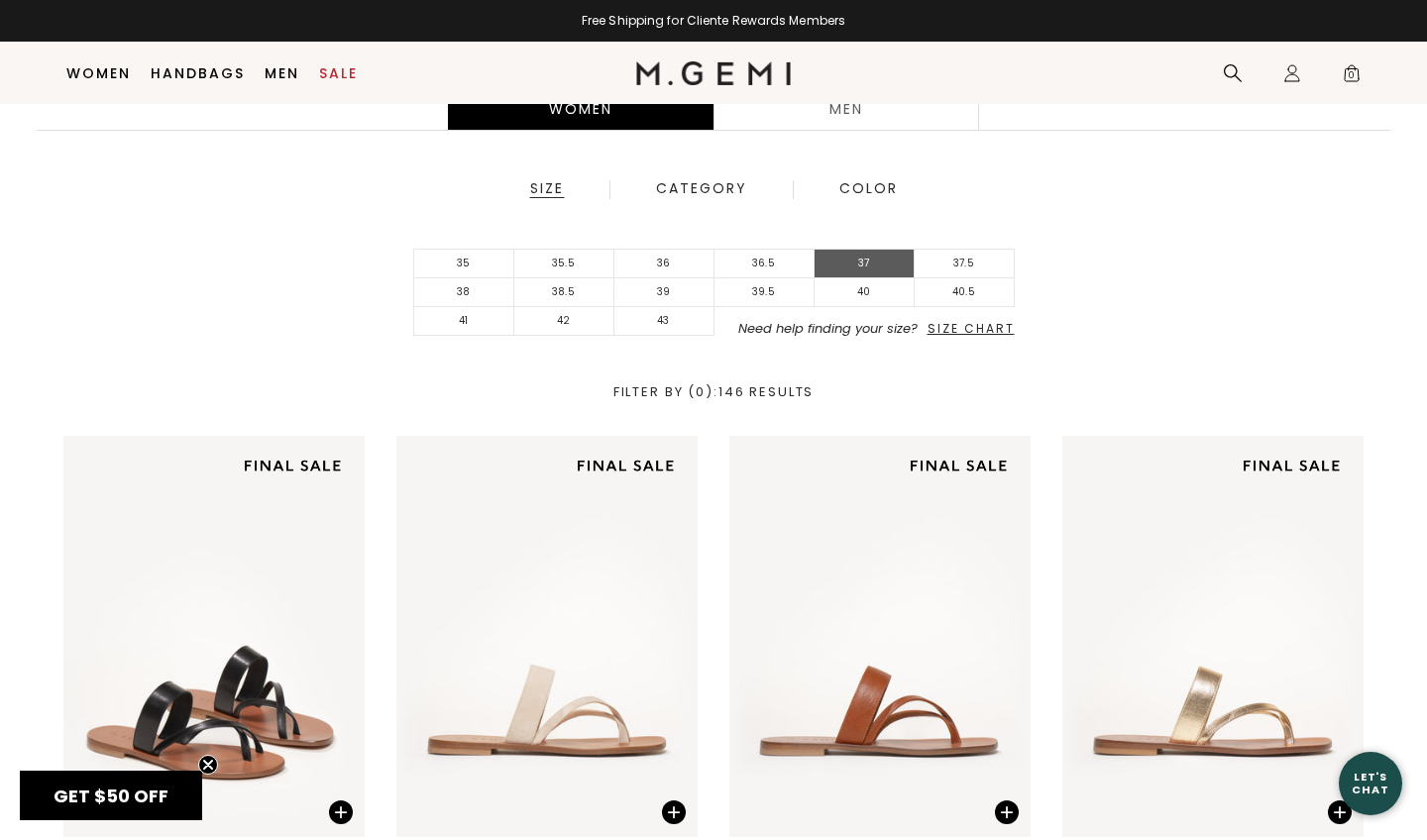 click on "37" at bounding box center (864, 263) 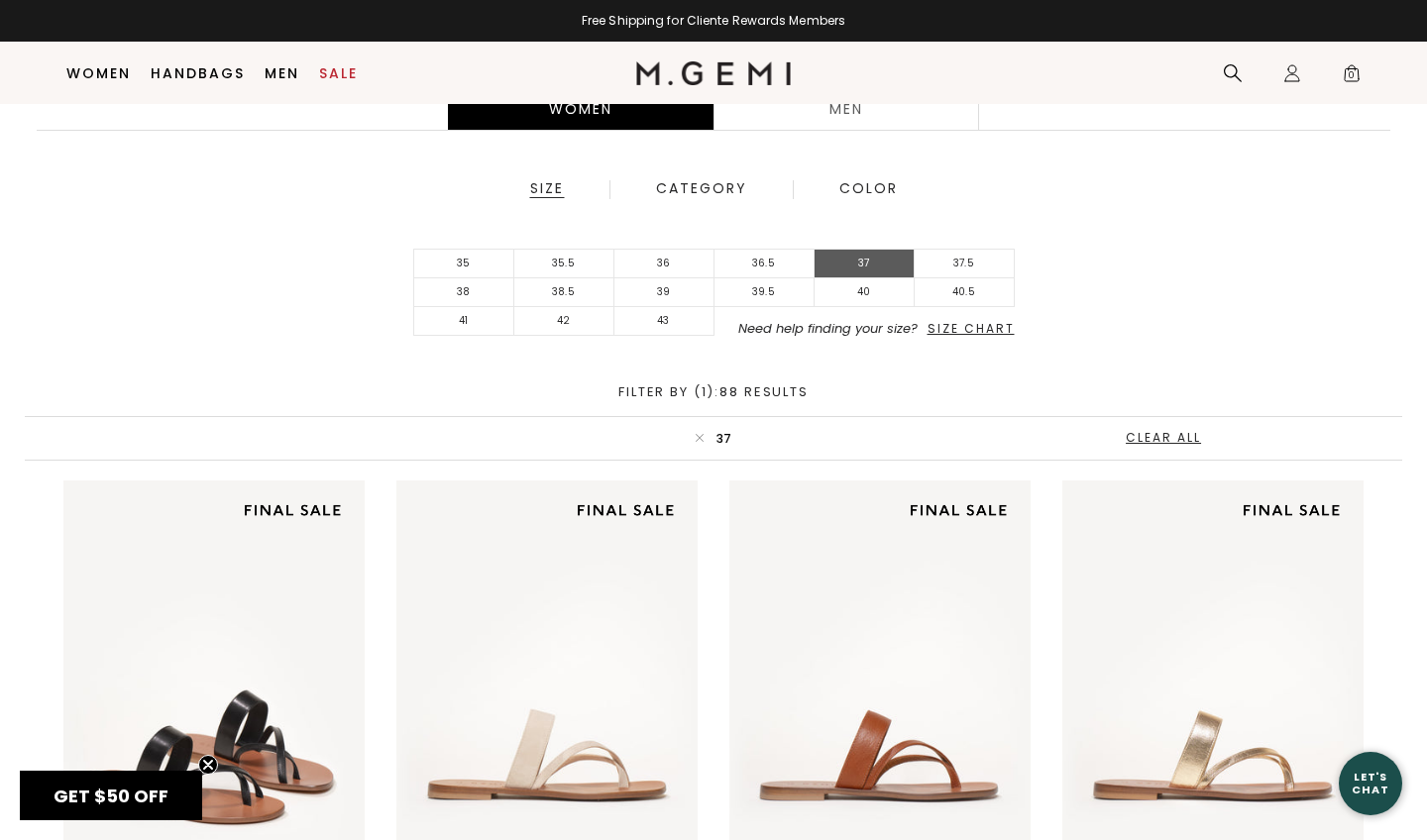 scroll, scrollTop: 0, scrollLeft: 0, axis: both 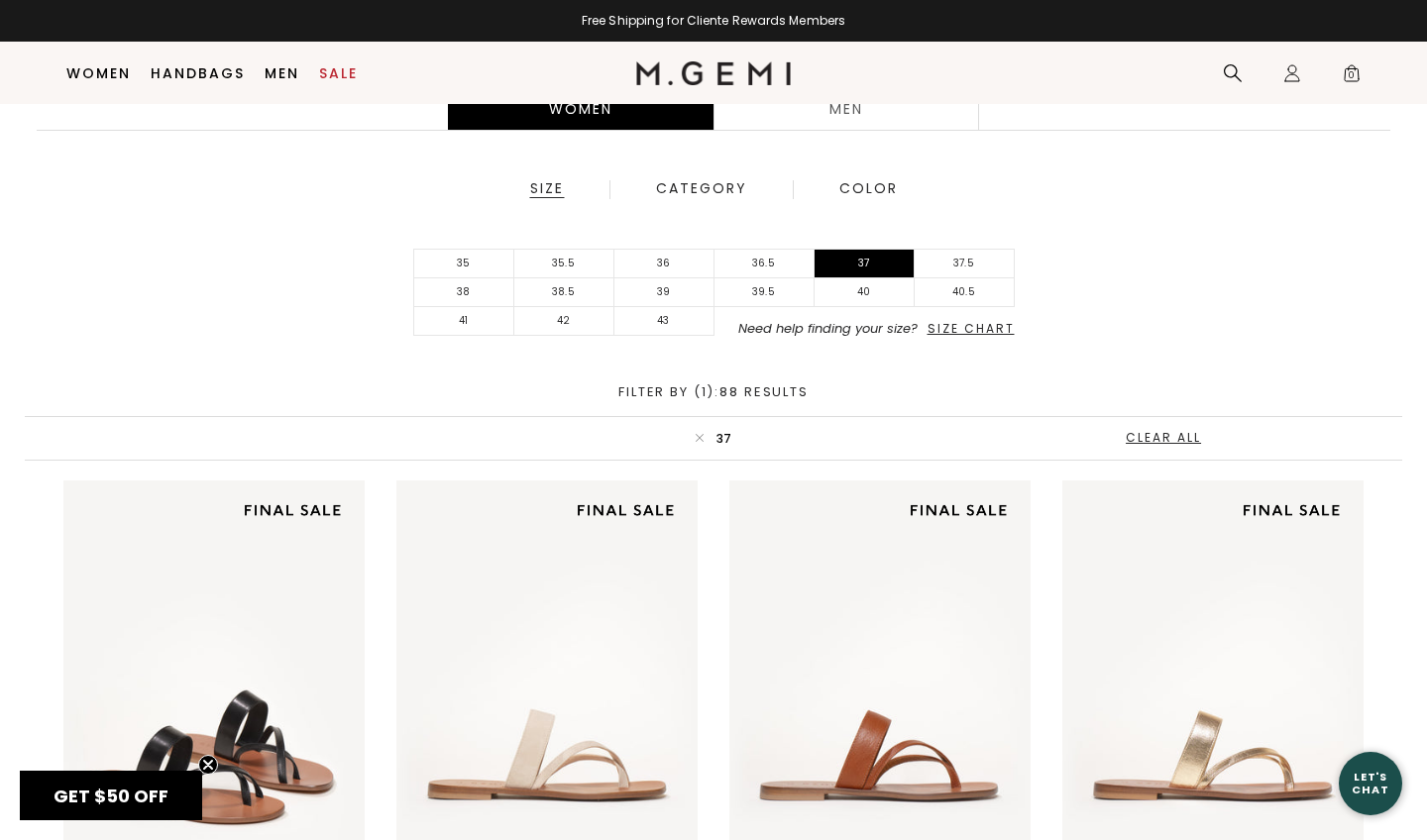 click on "35 35.5 36 36.5 37 37.5 38 38.5 39 39.5 40 40.5 41 42 43 Need help finding your size? Size Chart Size Chart" at bounding box center [714, 292] 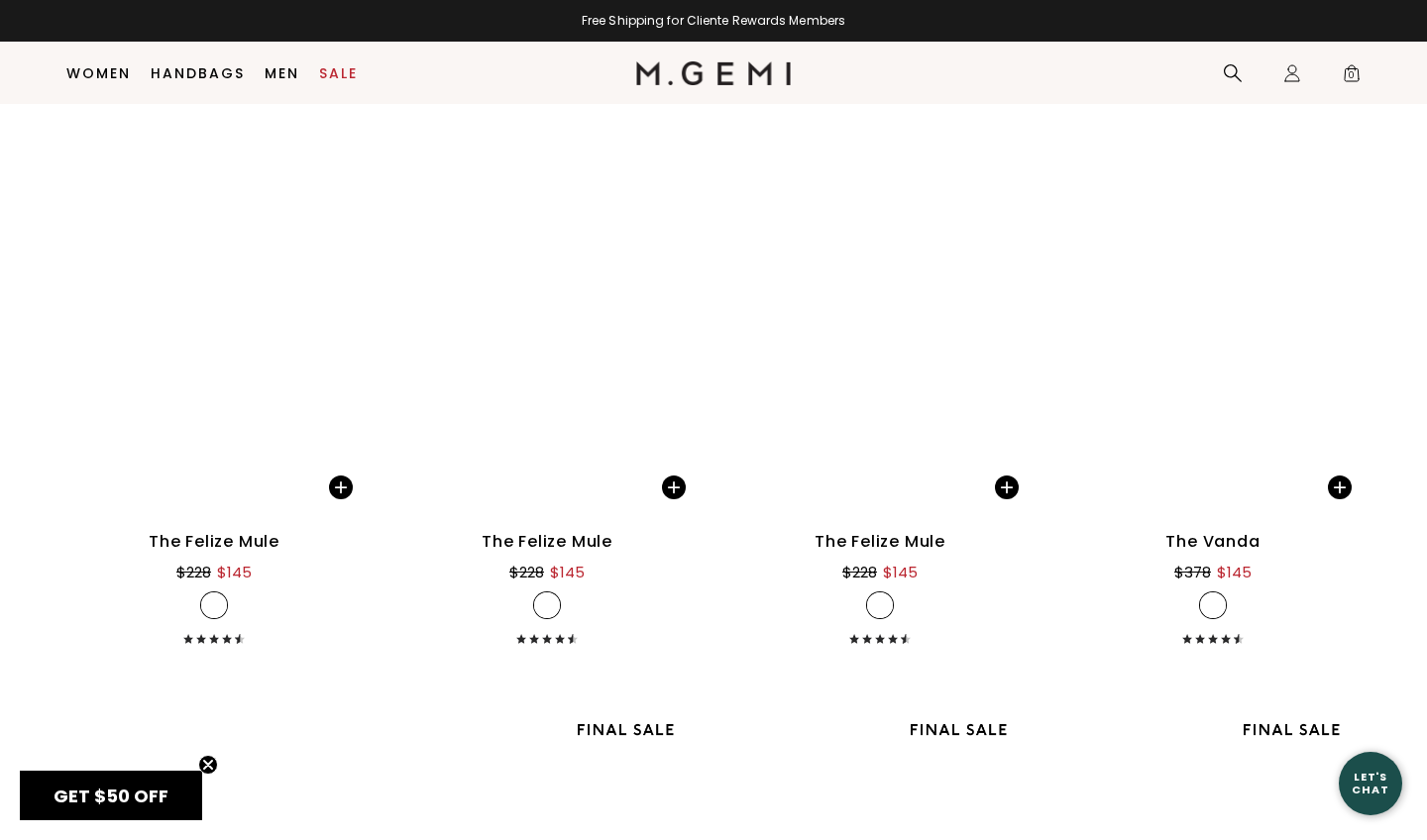 scroll, scrollTop: 6109, scrollLeft: 0, axis: vertical 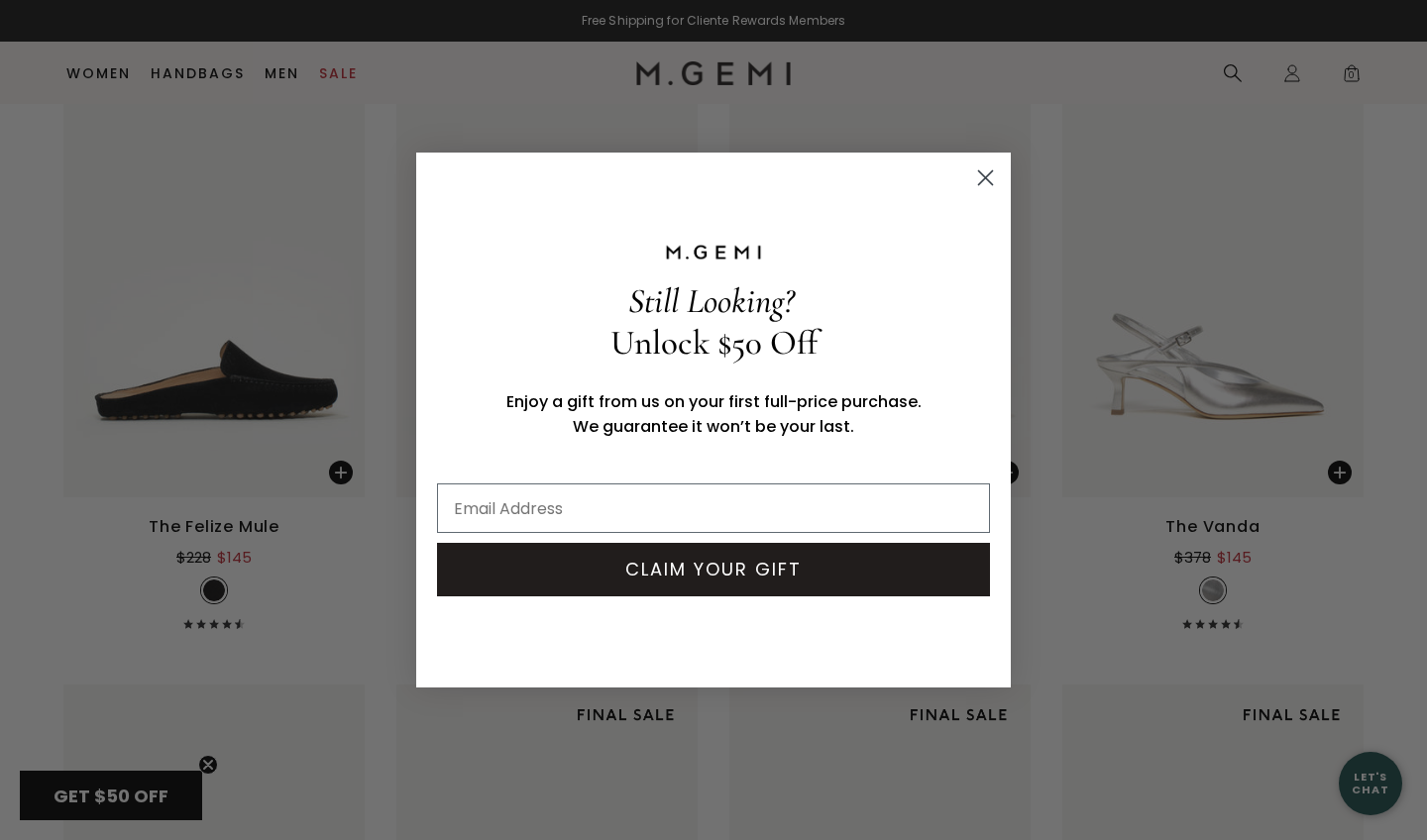 click 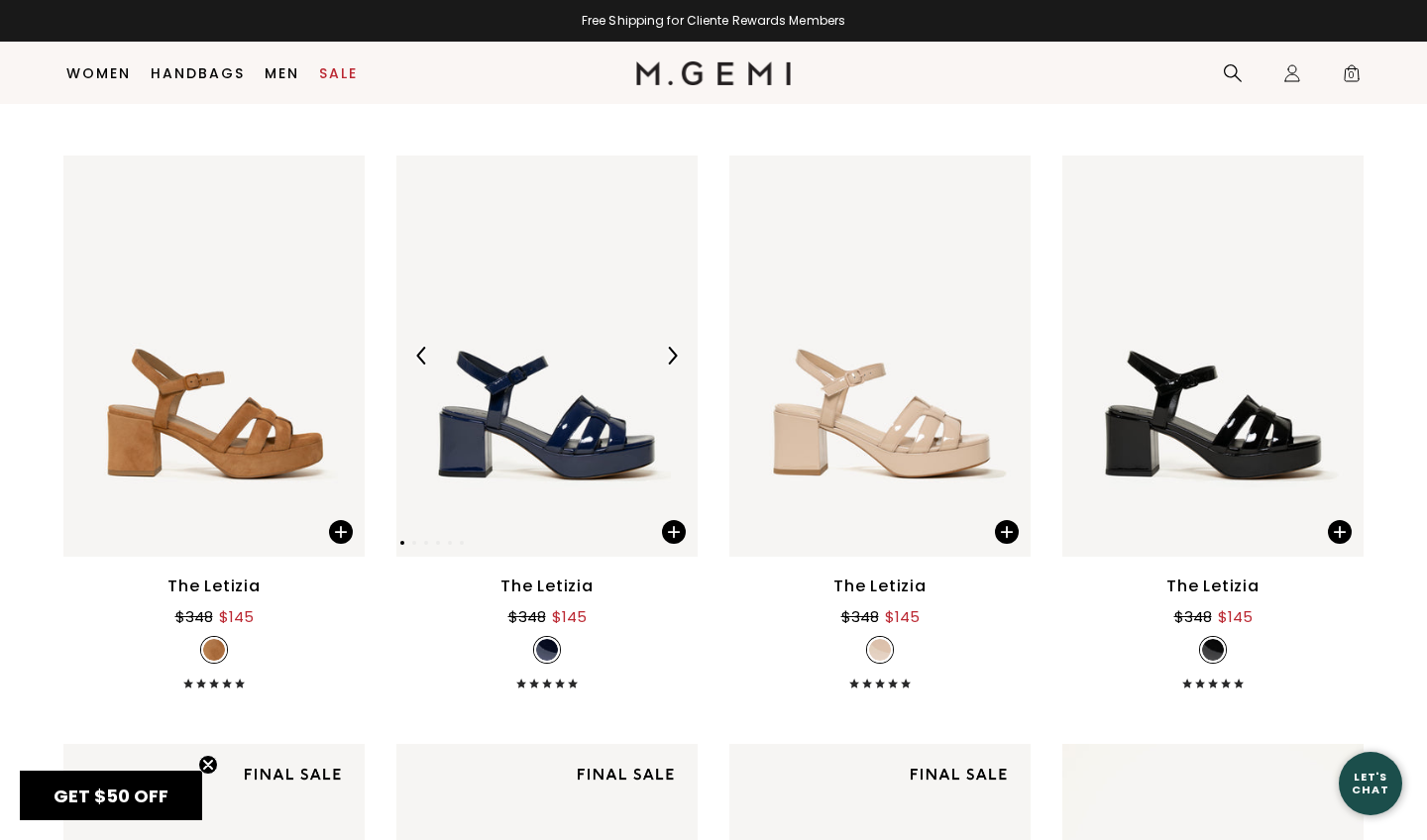 scroll, scrollTop: 7822, scrollLeft: 0, axis: vertical 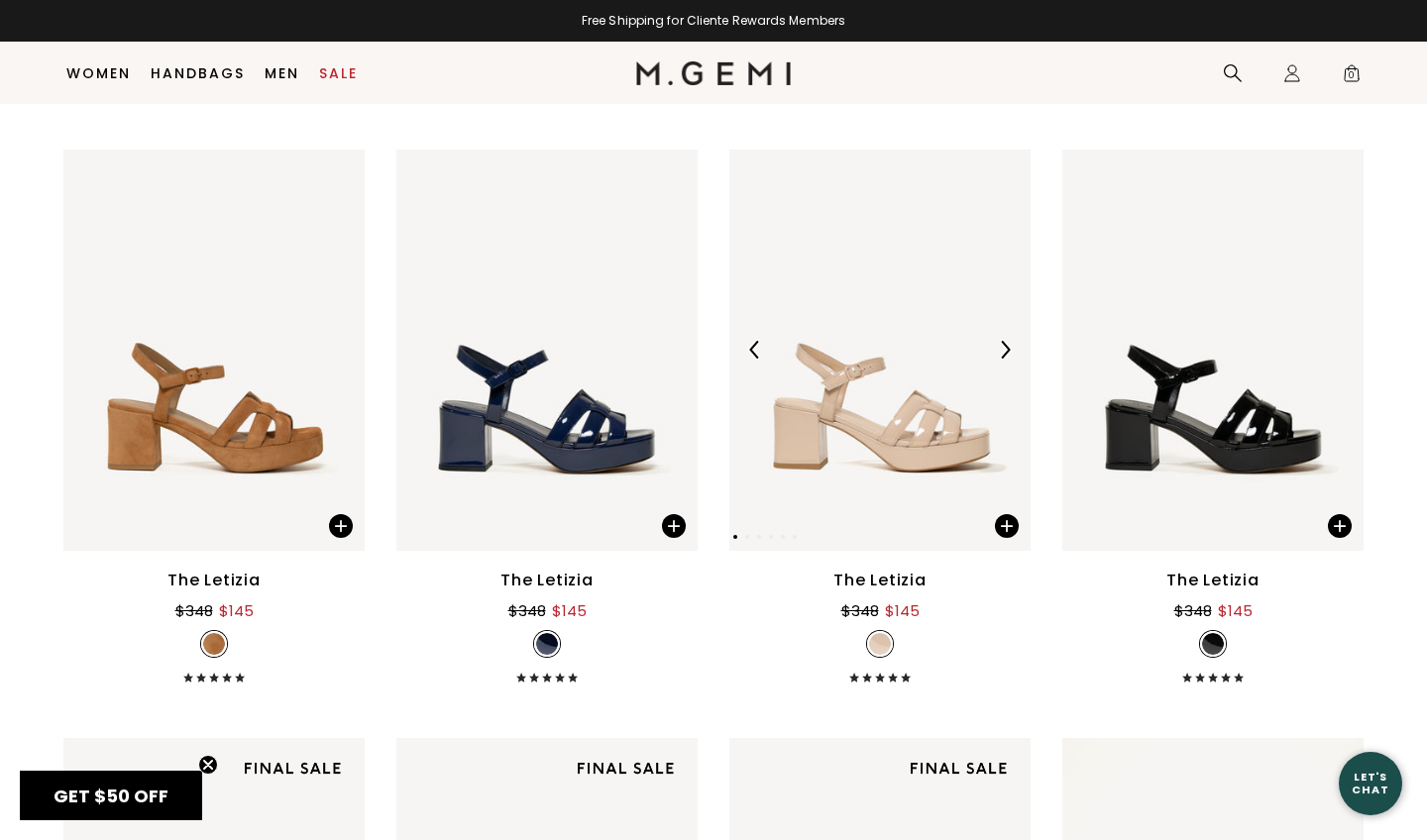 click at bounding box center [880, 350] 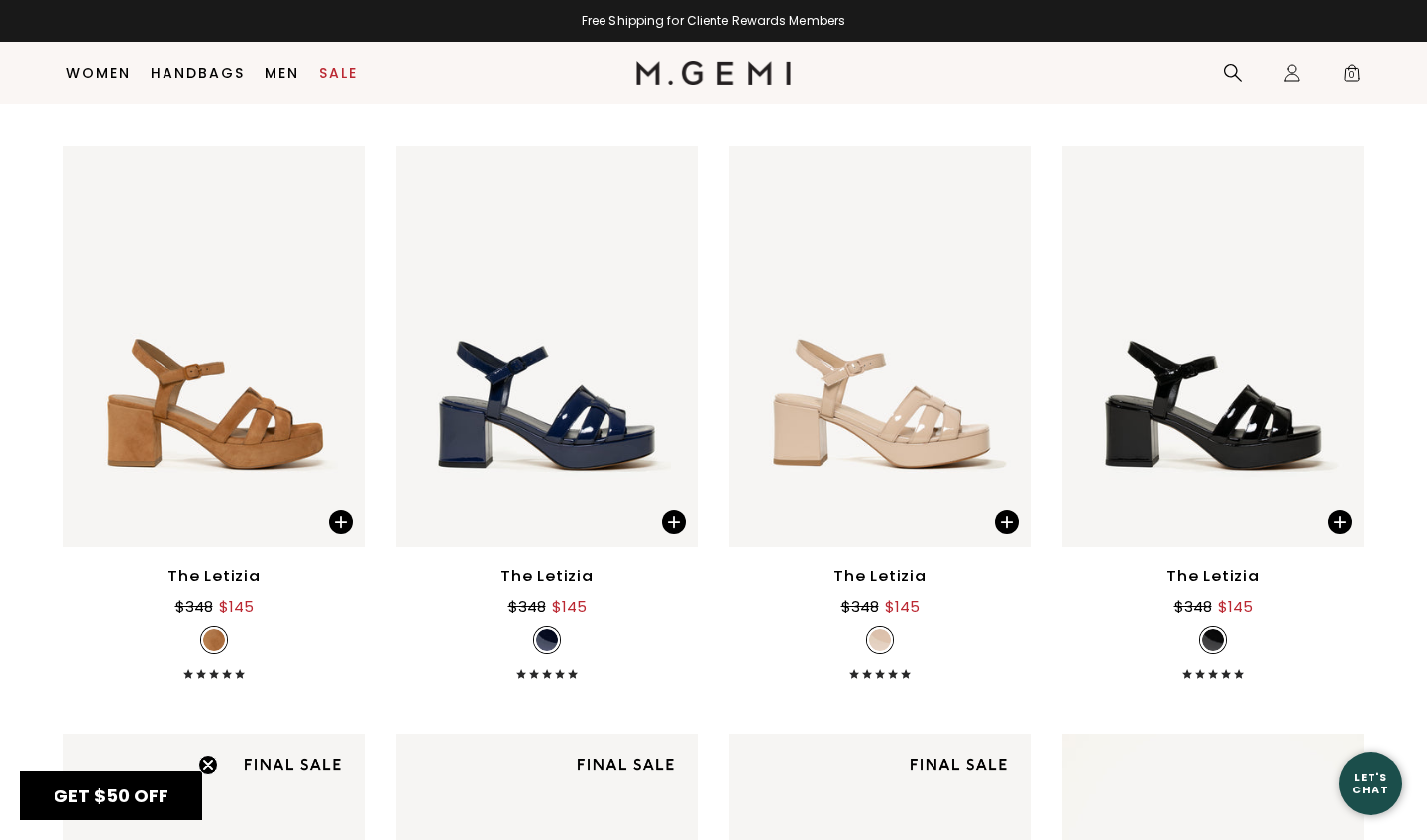 scroll, scrollTop: 7848, scrollLeft: 0, axis: vertical 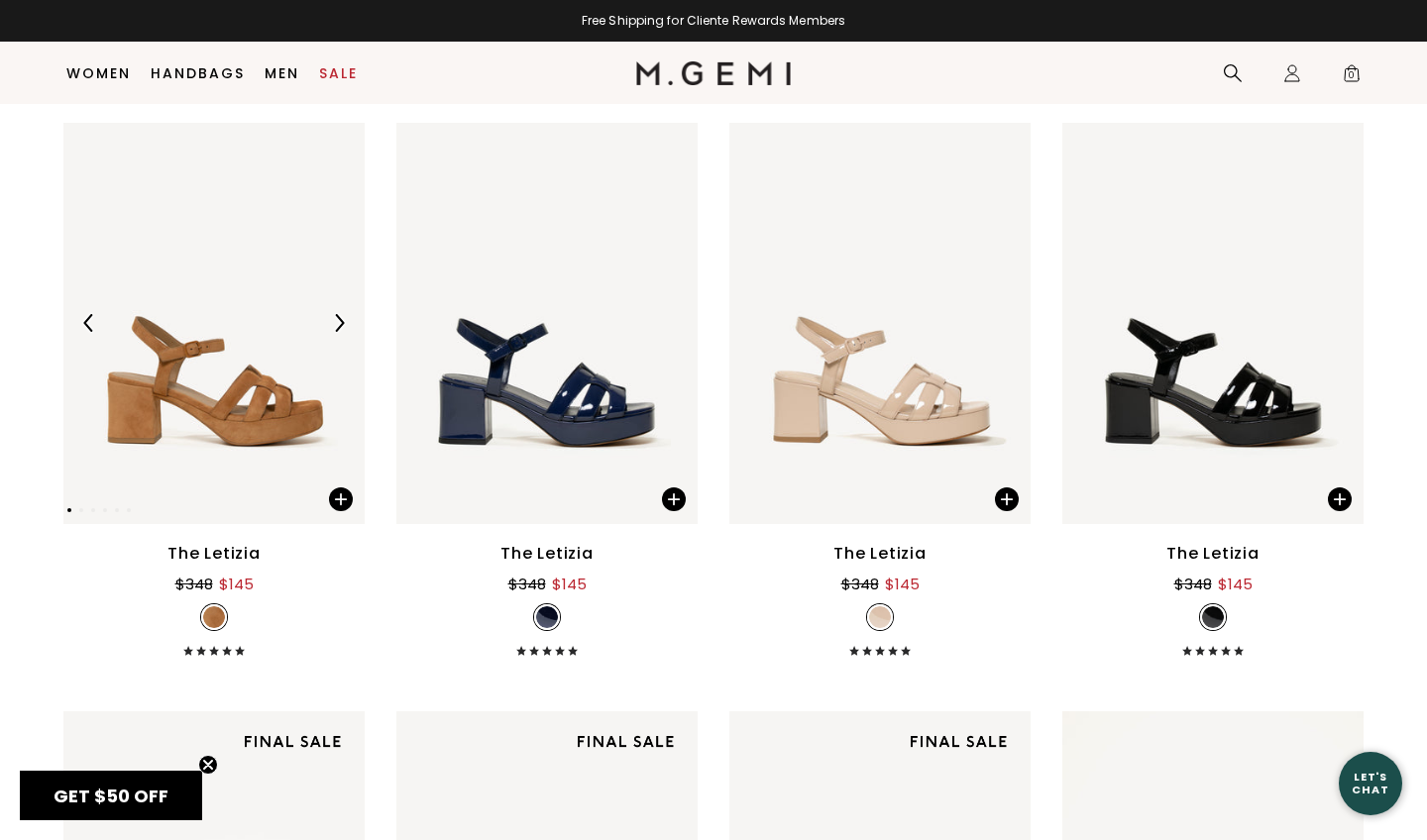click at bounding box center [214, 323] 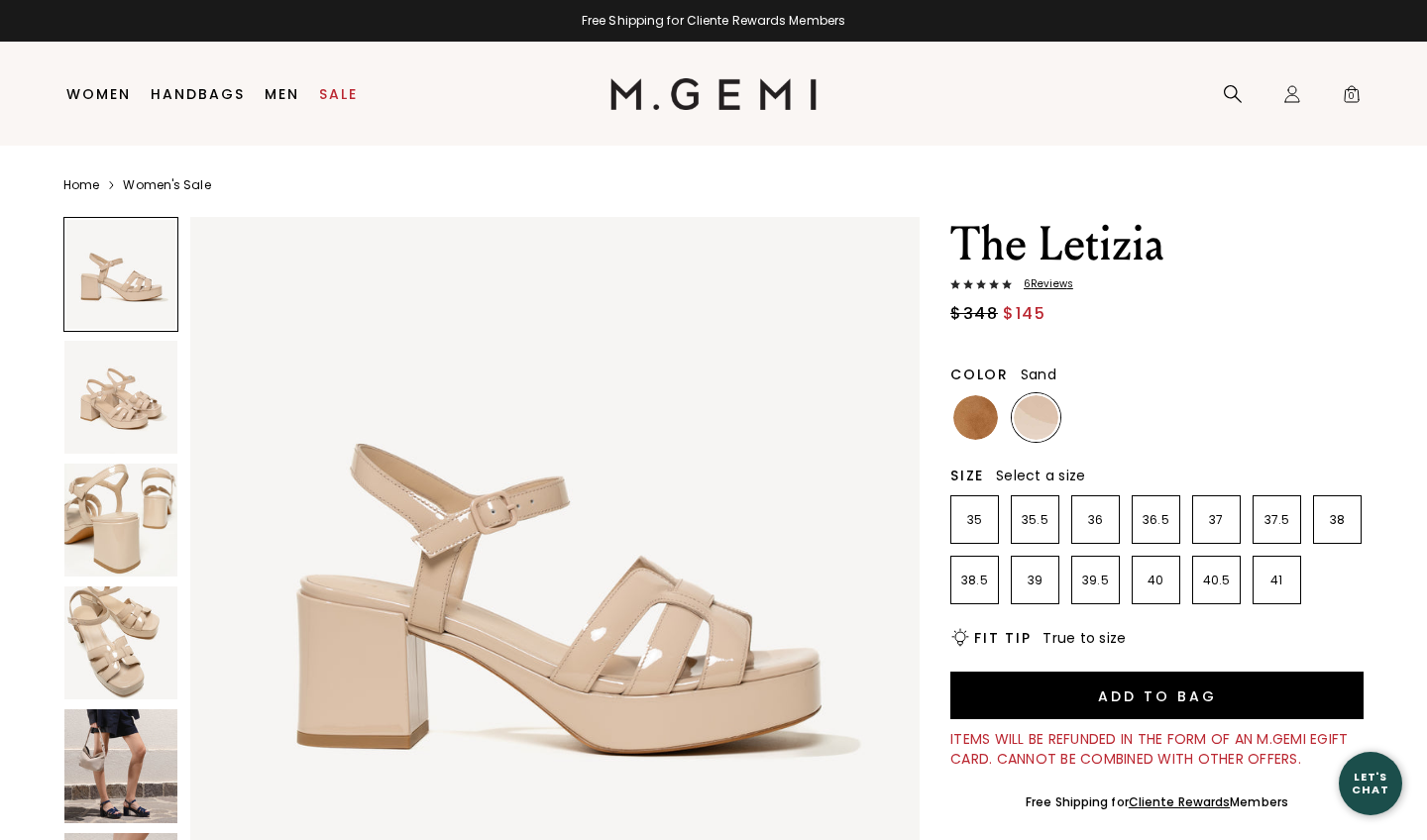 scroll, scrollTop: 0, scrollLeft: 0, axis: both 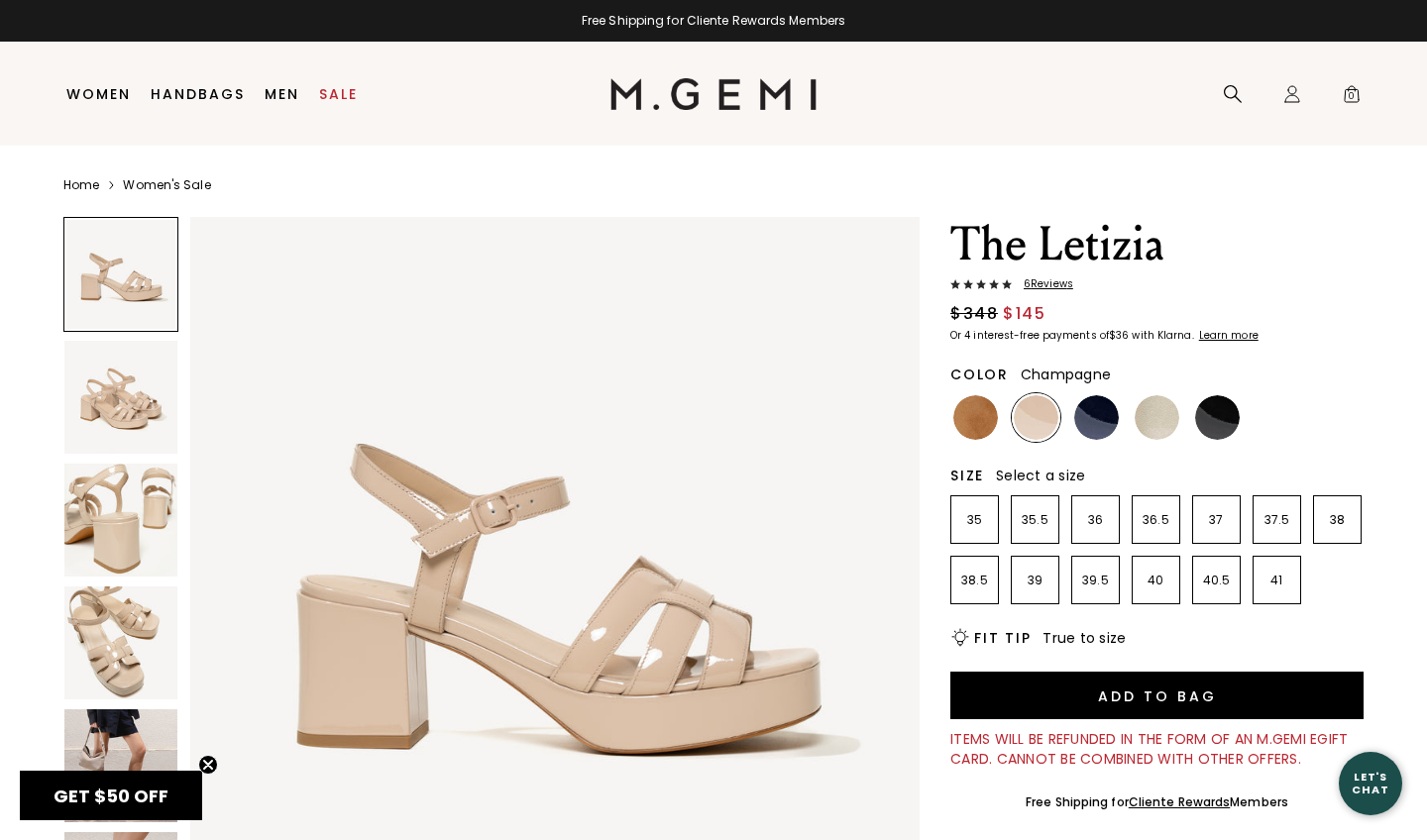 click at bounding box center [1156, 417] 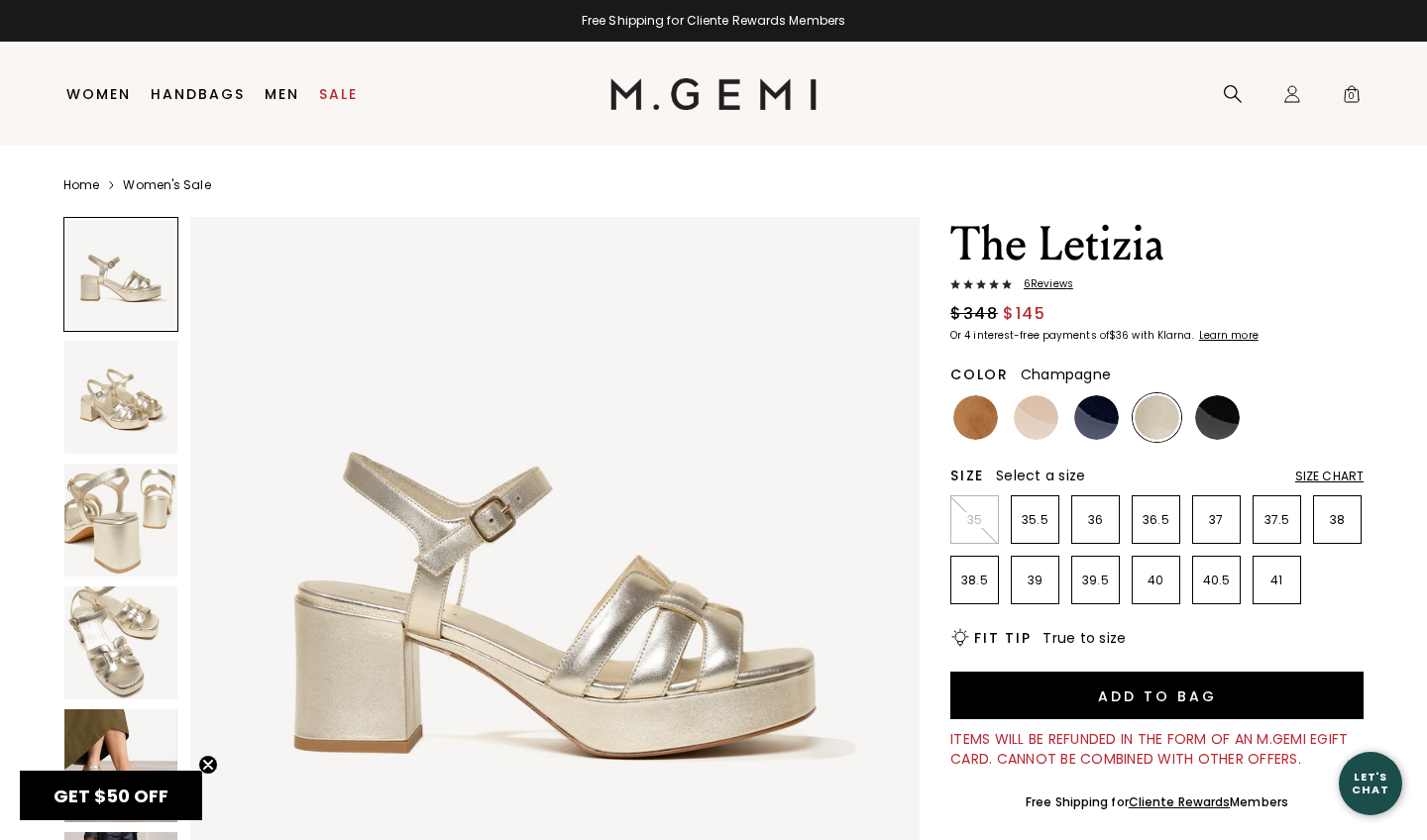 scroll, scrollTop: 0, scrollLeft: 0, axis: both 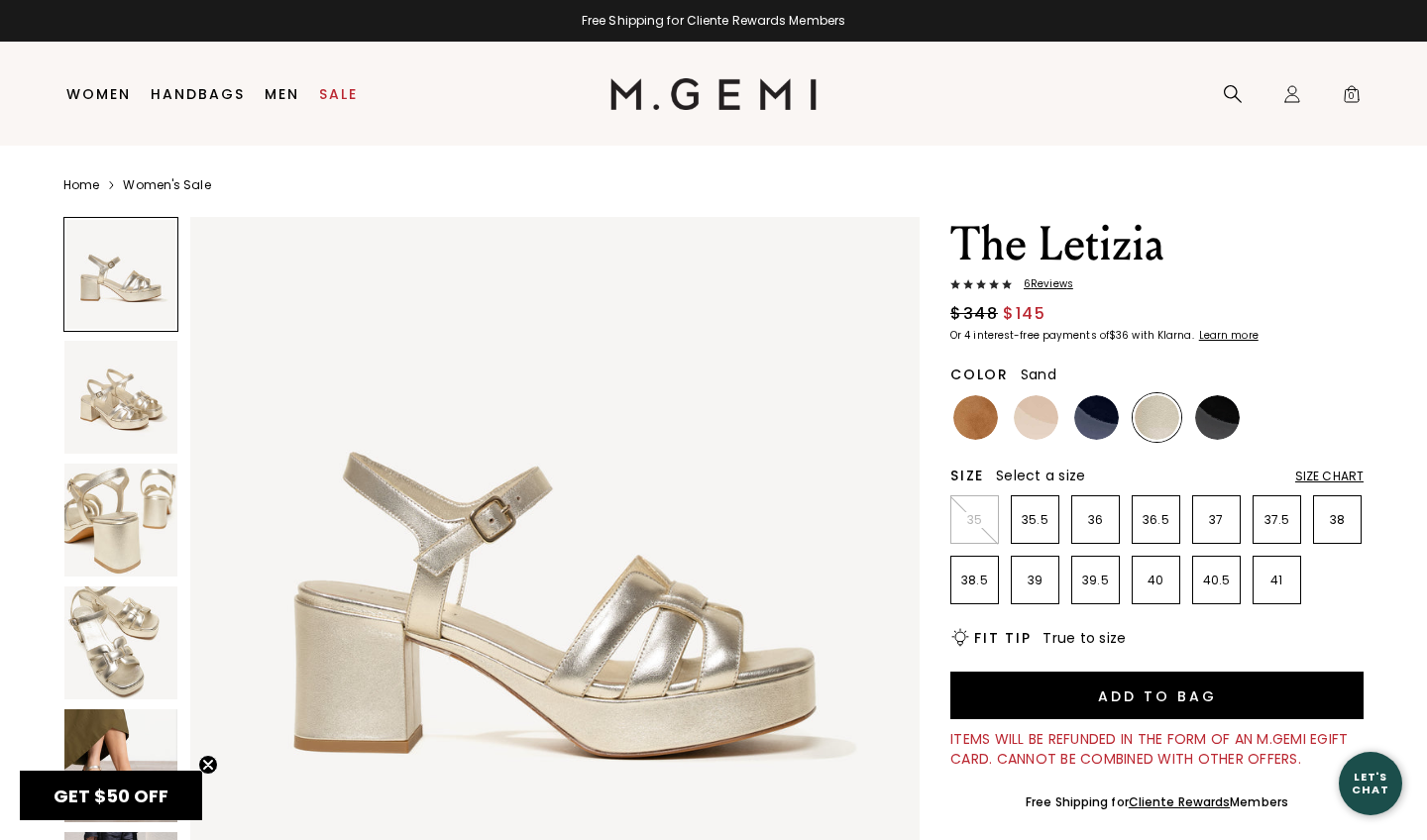 click at bounding box center [1036, 417] 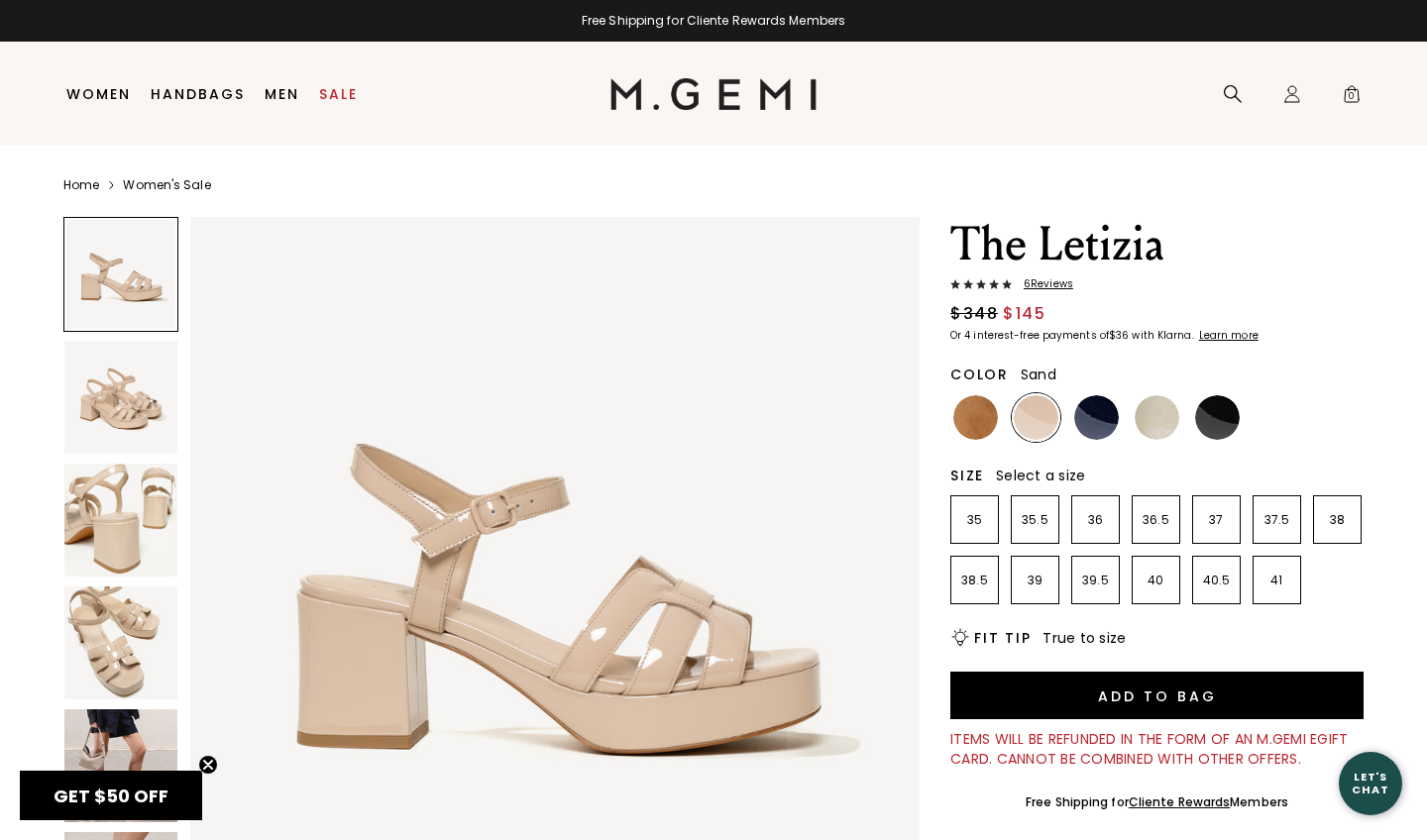scroll, scrollTop: 0, scrollLeft: 0, axis: both 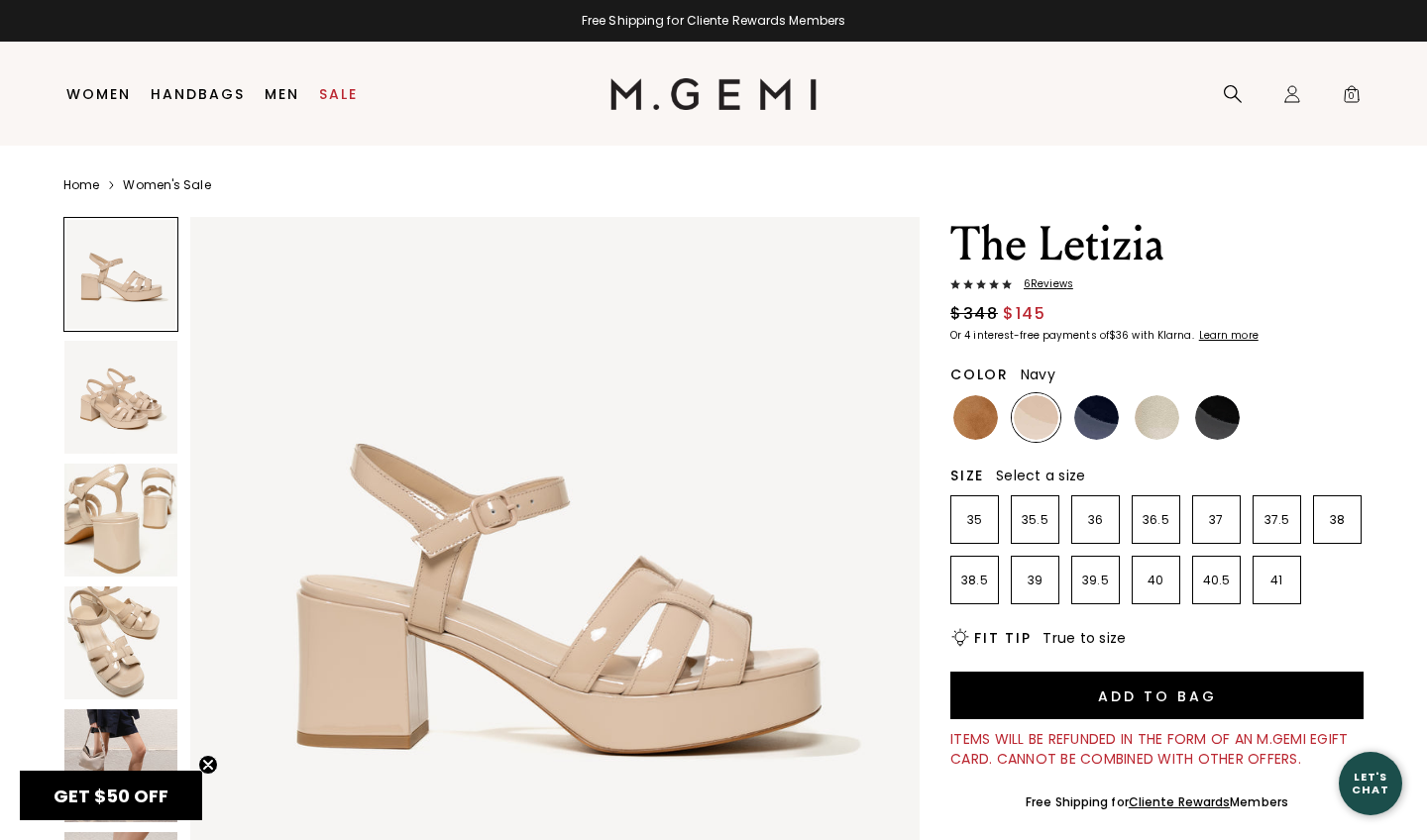 click at bounding box center (1096, 417) 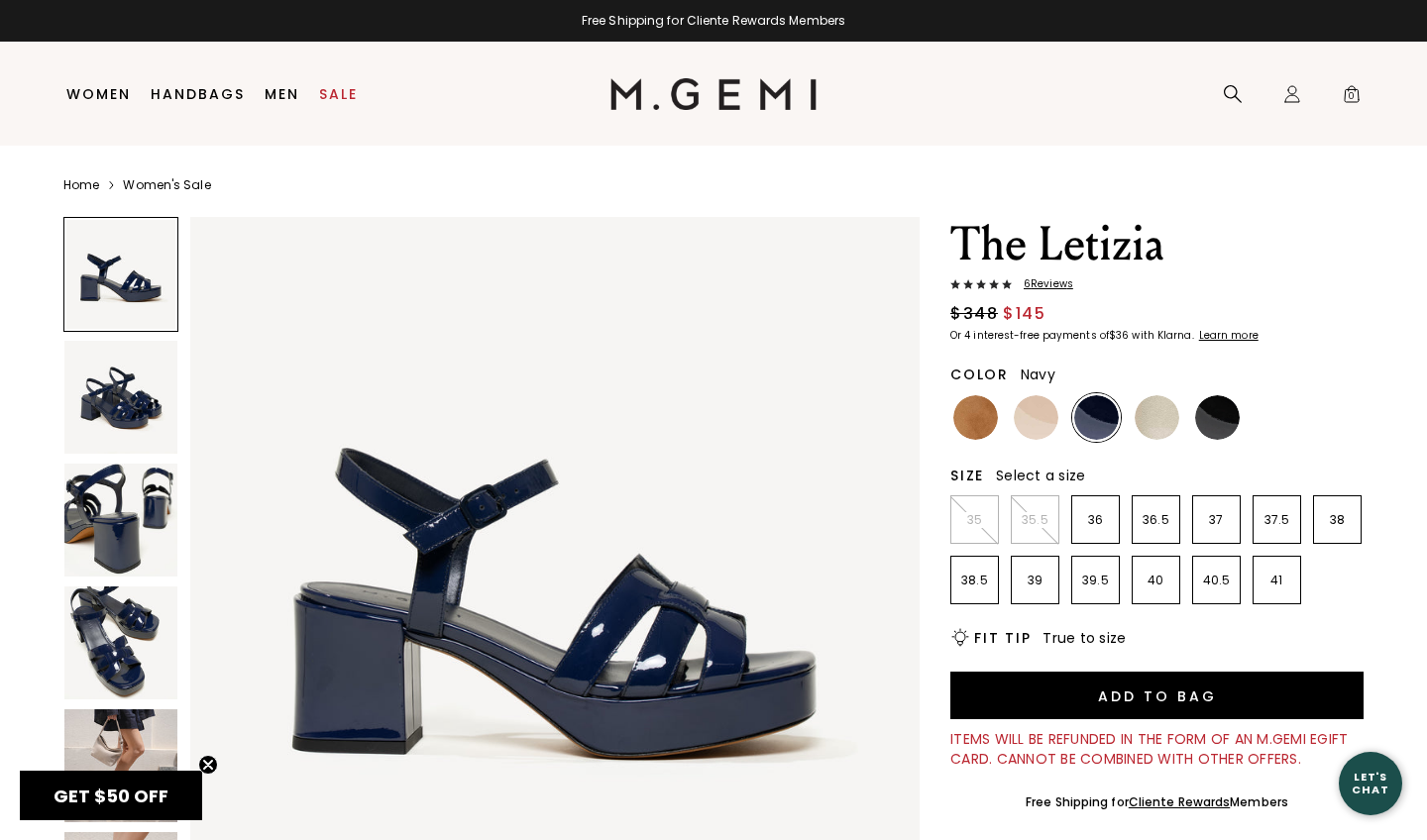 scroll, scrollTop: 0, scrollLeft: 0, axis: both 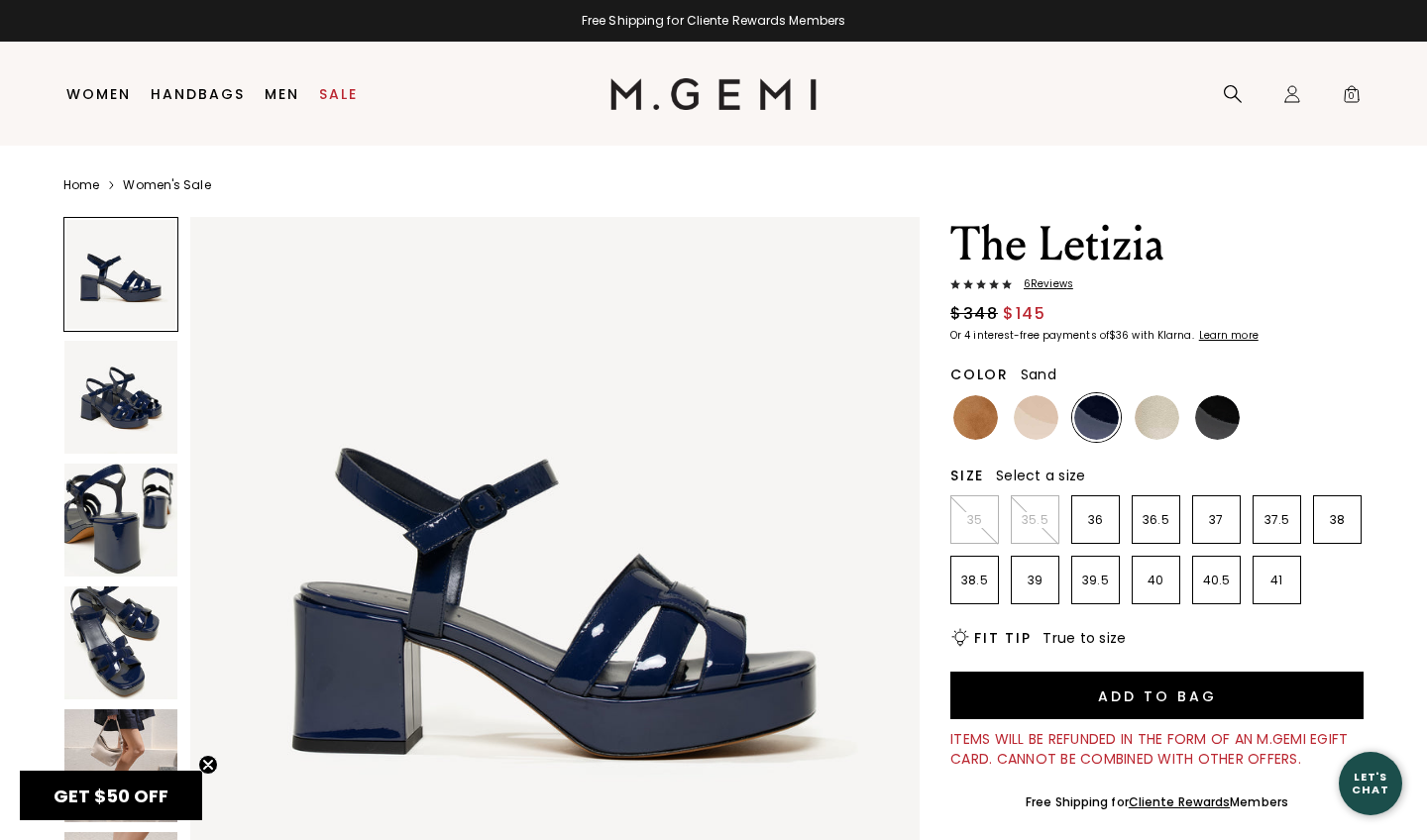 click at bounding box center [1036, 417] 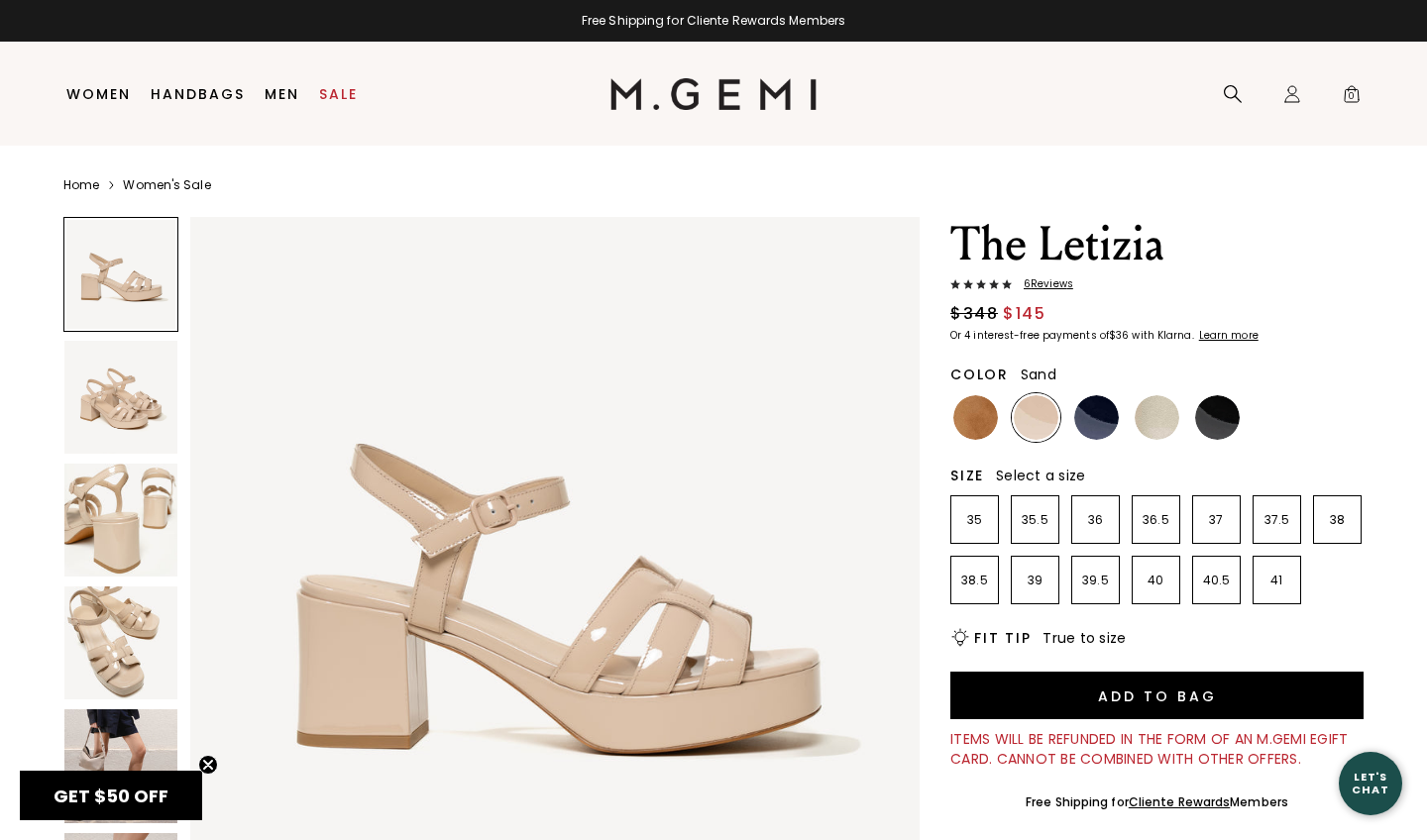 scroll, scrollTop: 0, scrollLeft: 0, axis: both 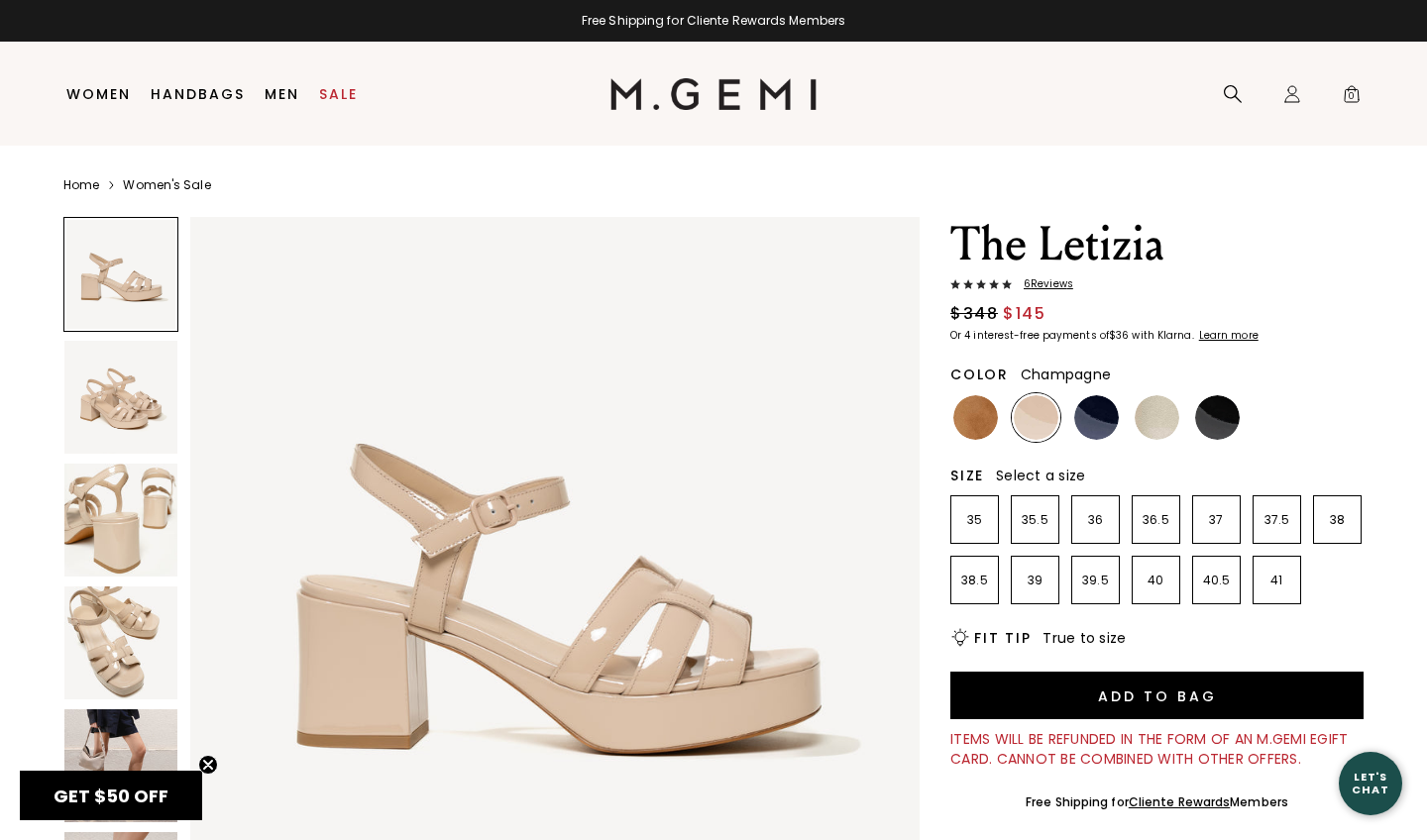 click at bounding box center (1156, 417) 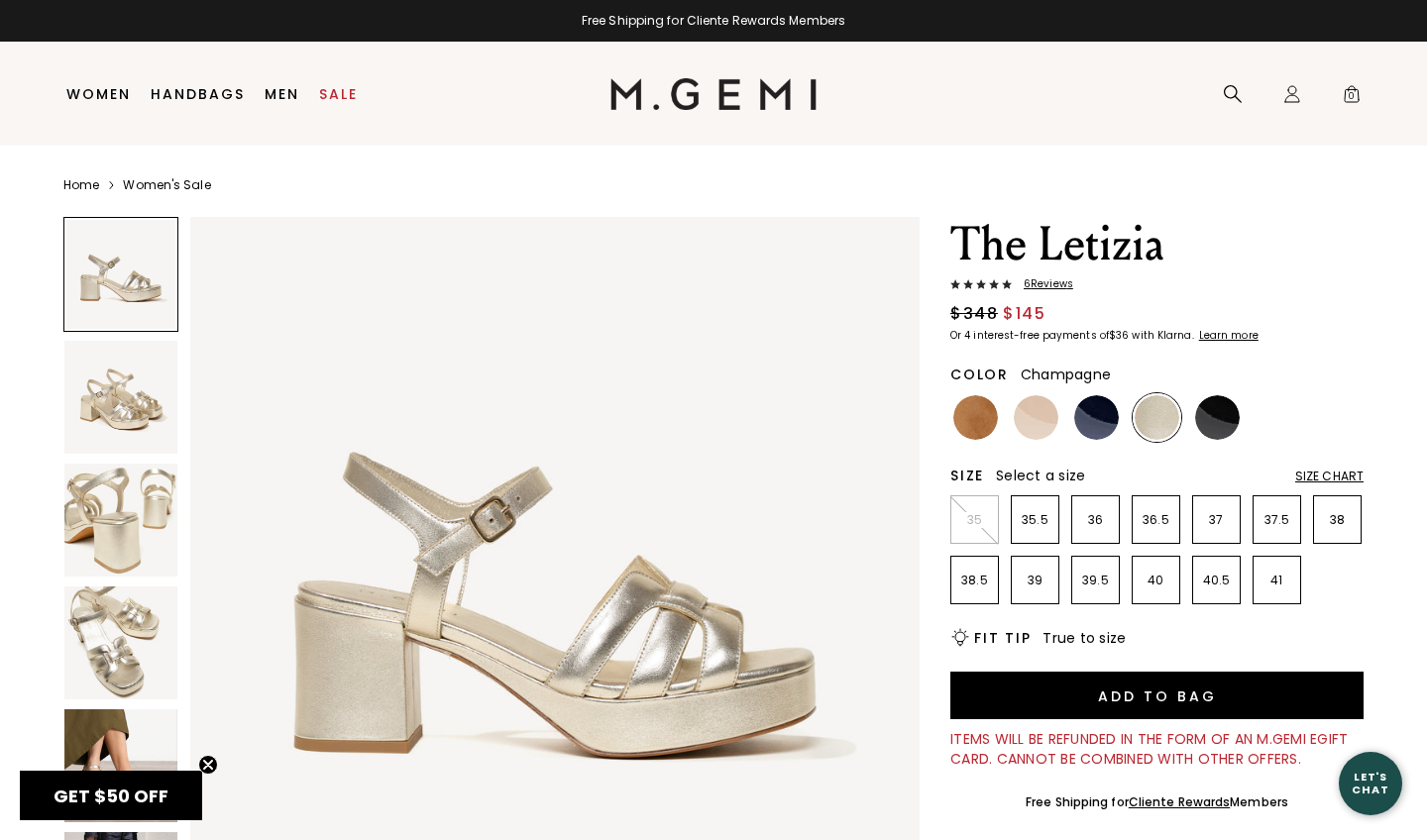 scroll, scrollTop: 0, scrollLeft: 0, axis: both 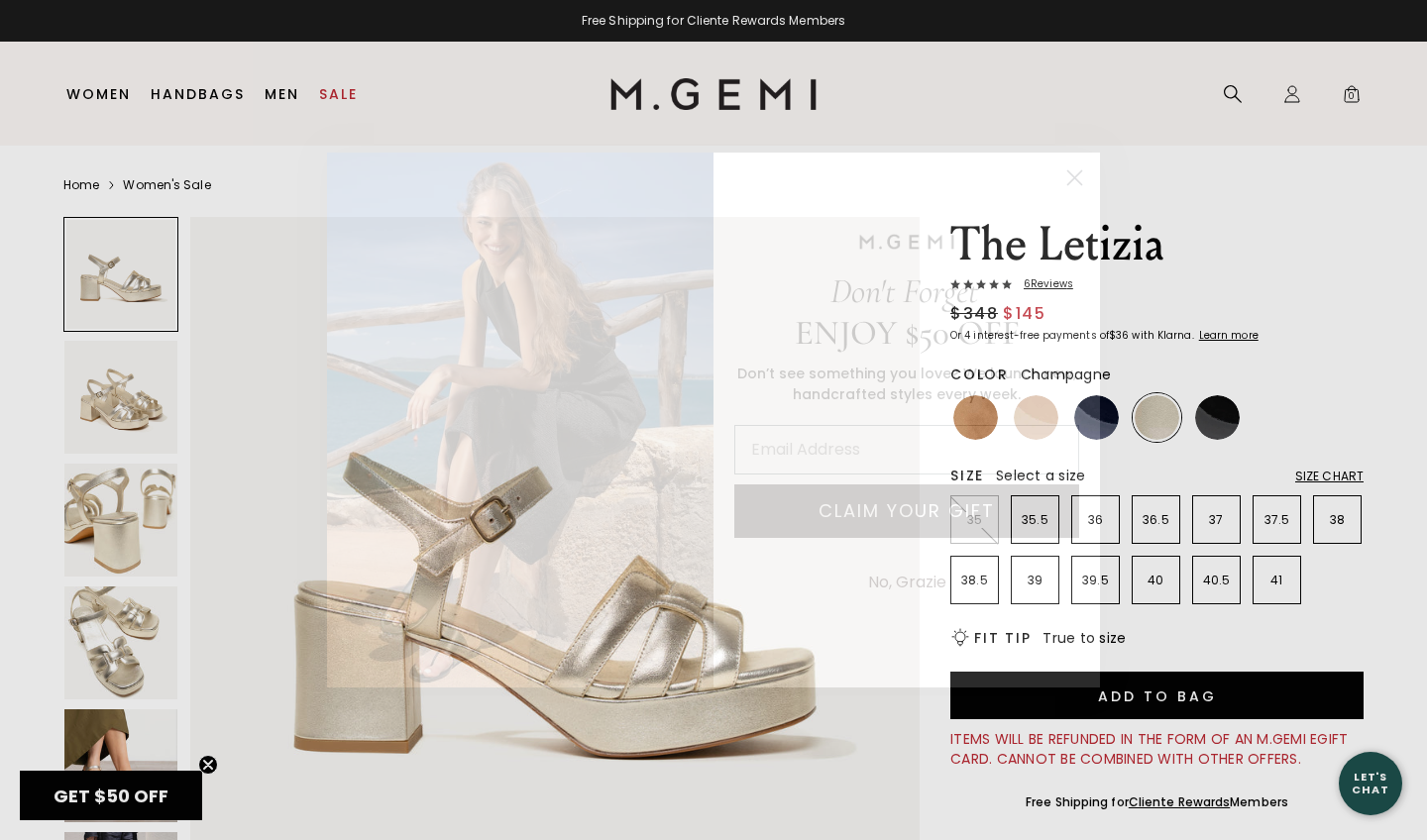 click 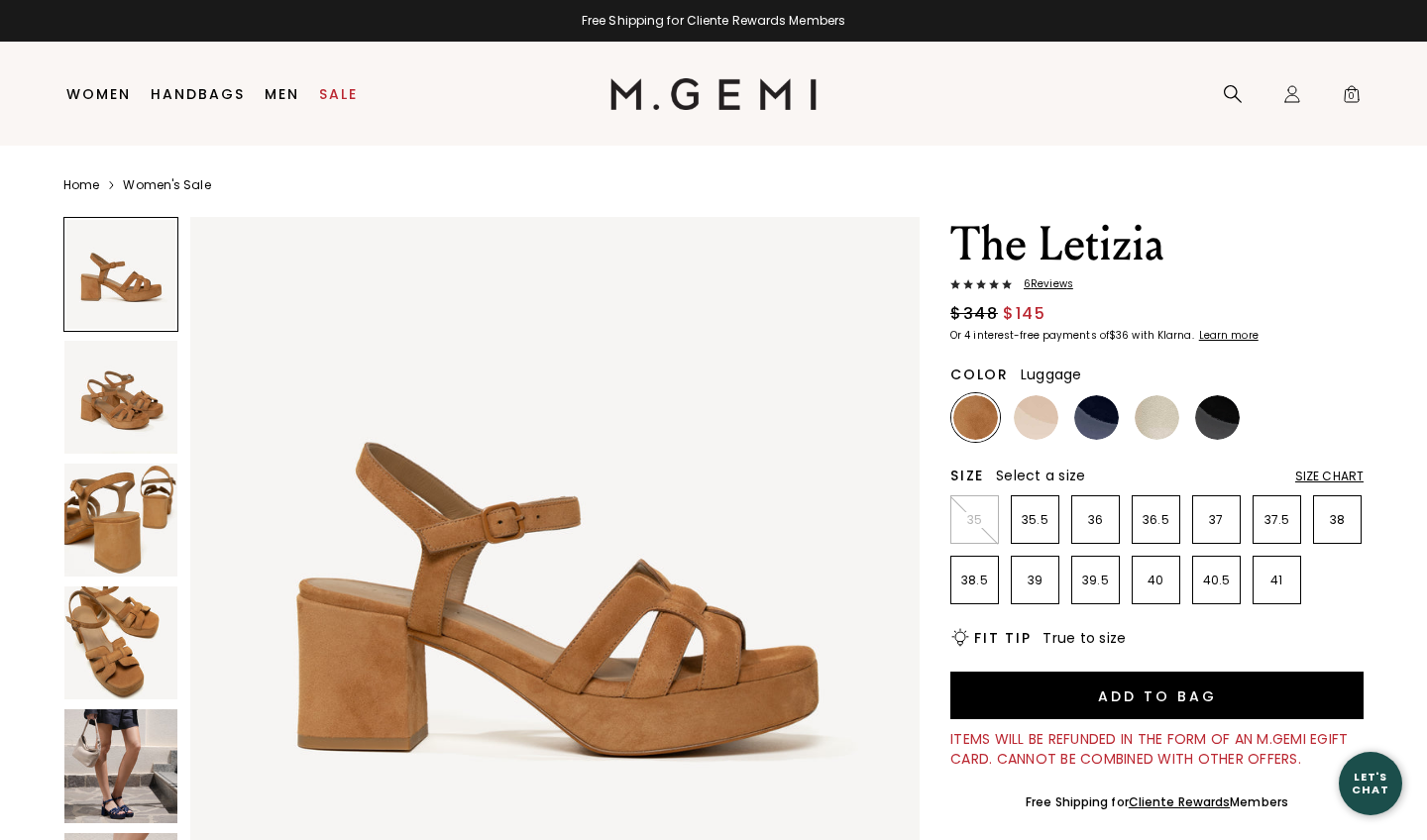 scroll, scrollTop: 0, scrollLeft: 0, axis: both 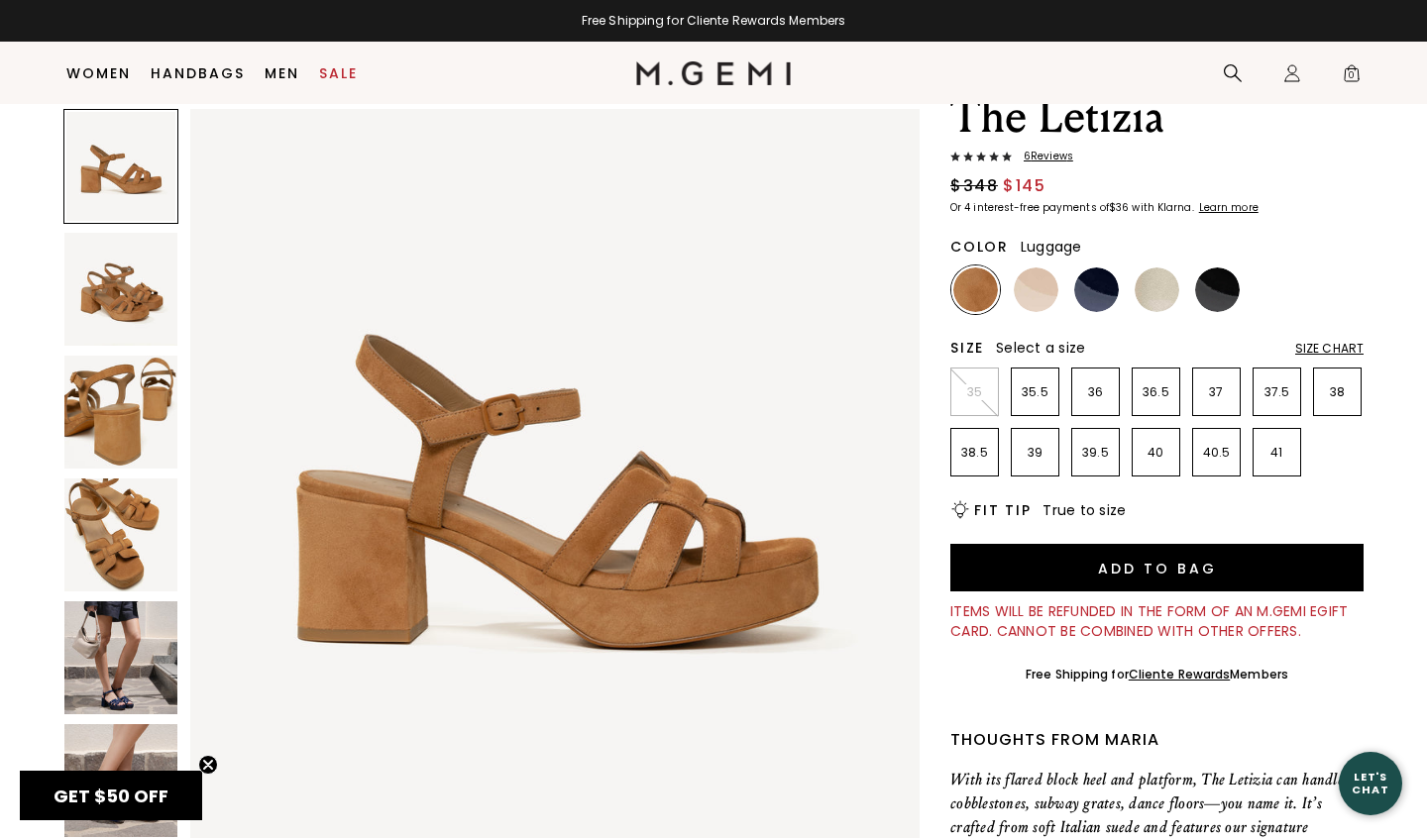 click at bounding box center (121, 658) 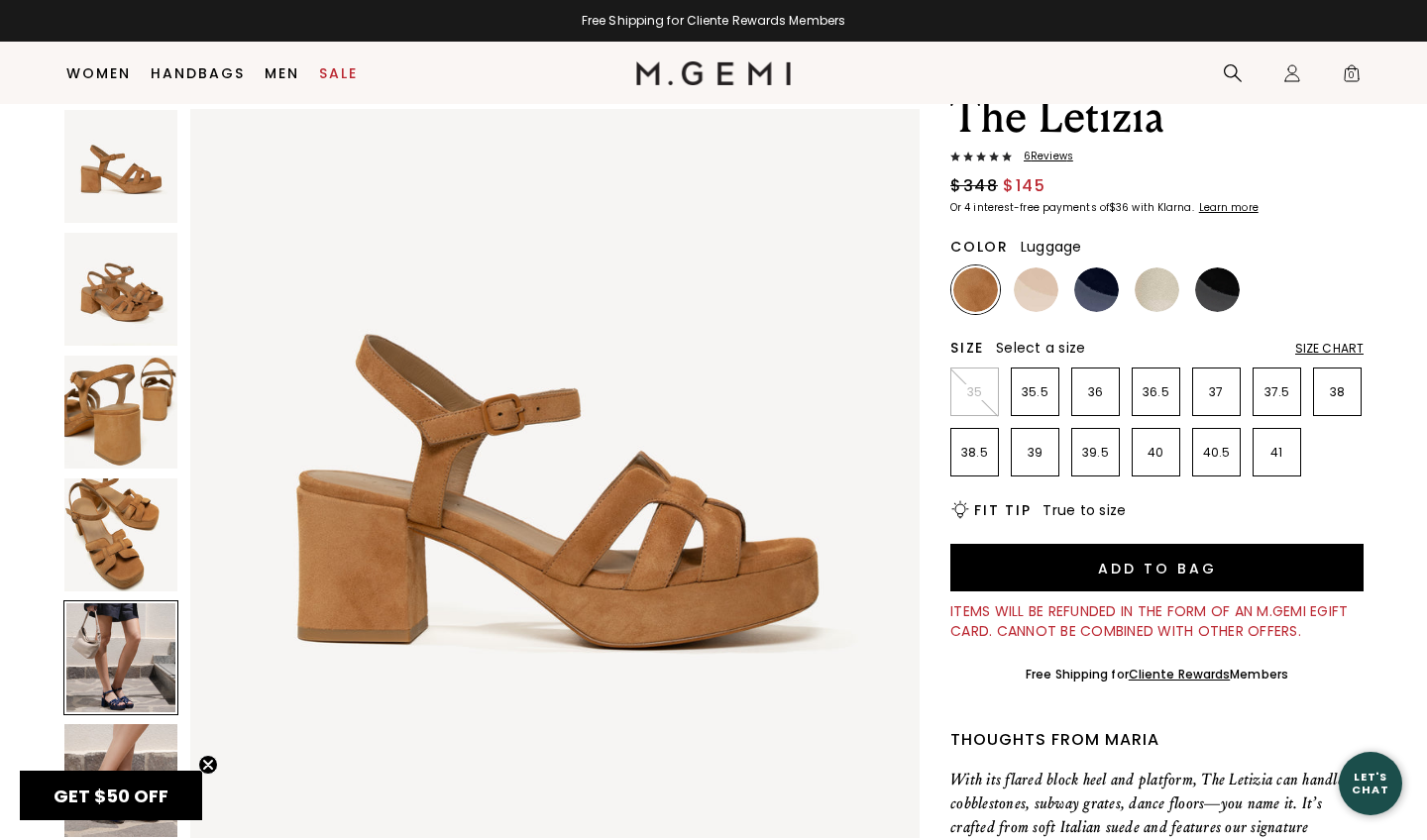 scroll, scrollTop: 2995, scrollLeft: 0, axis: vertical 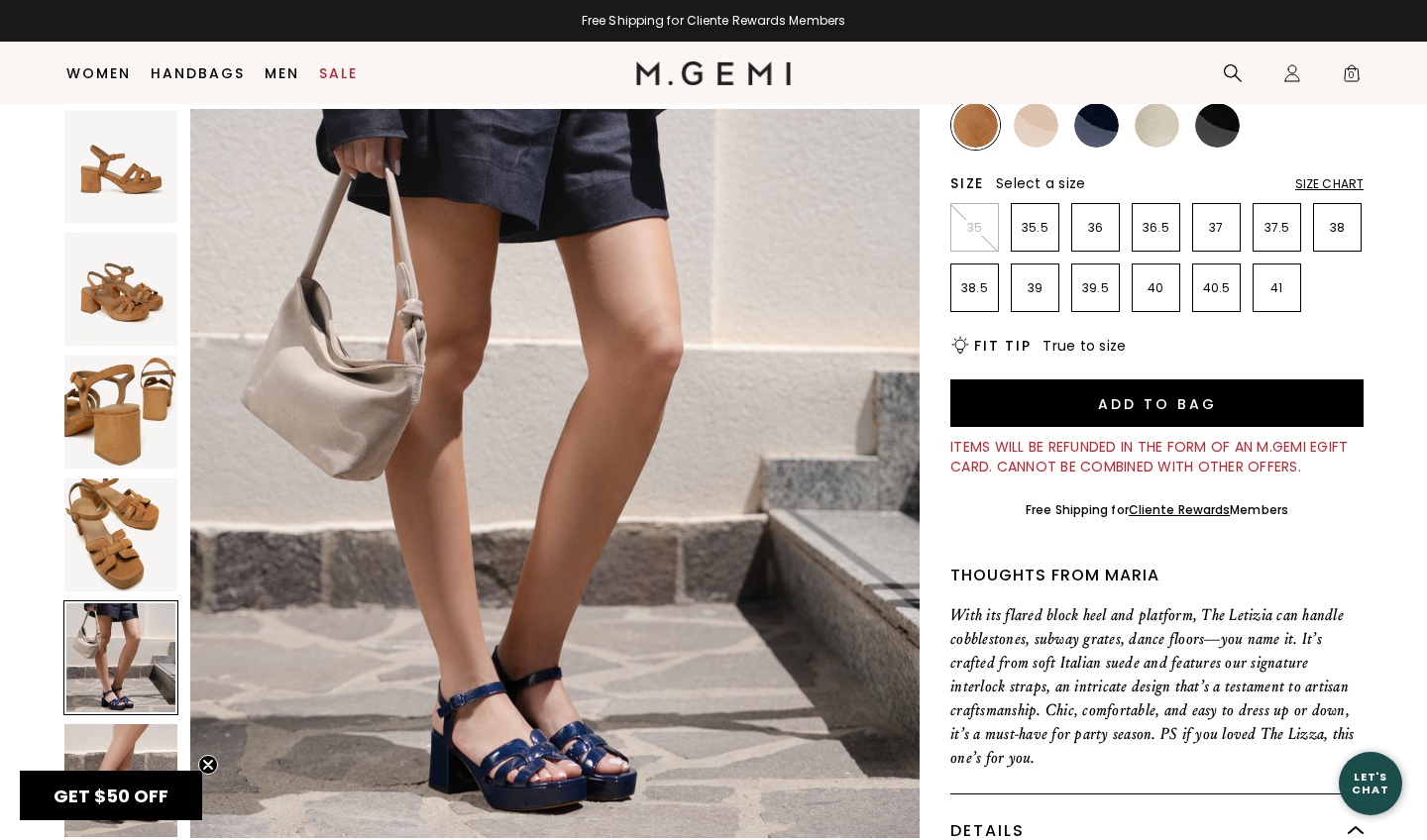 click at bounding box center [121, 781] 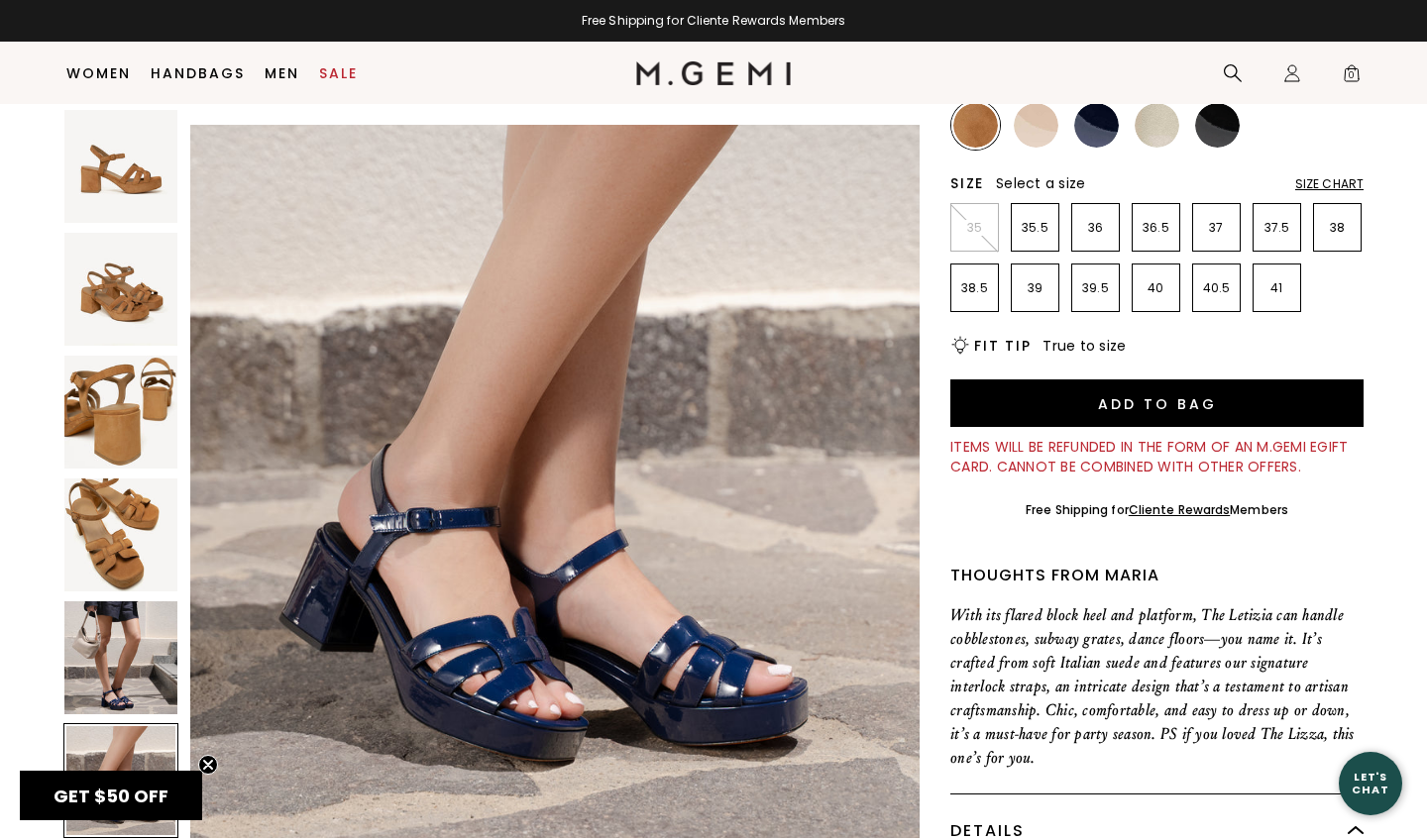 scroll, scrollTop: 3744, scrollLeft: 0, axis: vertical 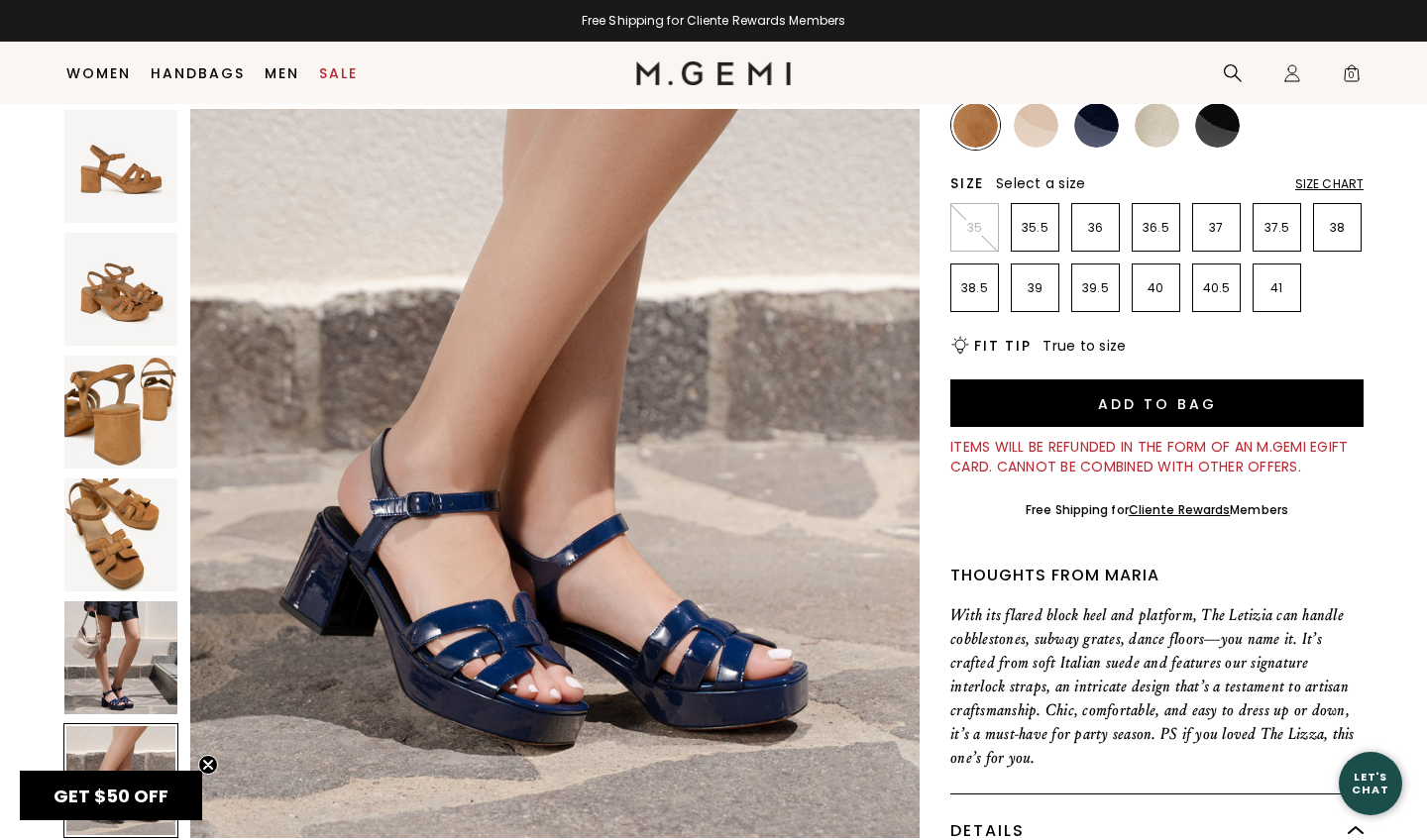 click at bounding box center (1036, 125) 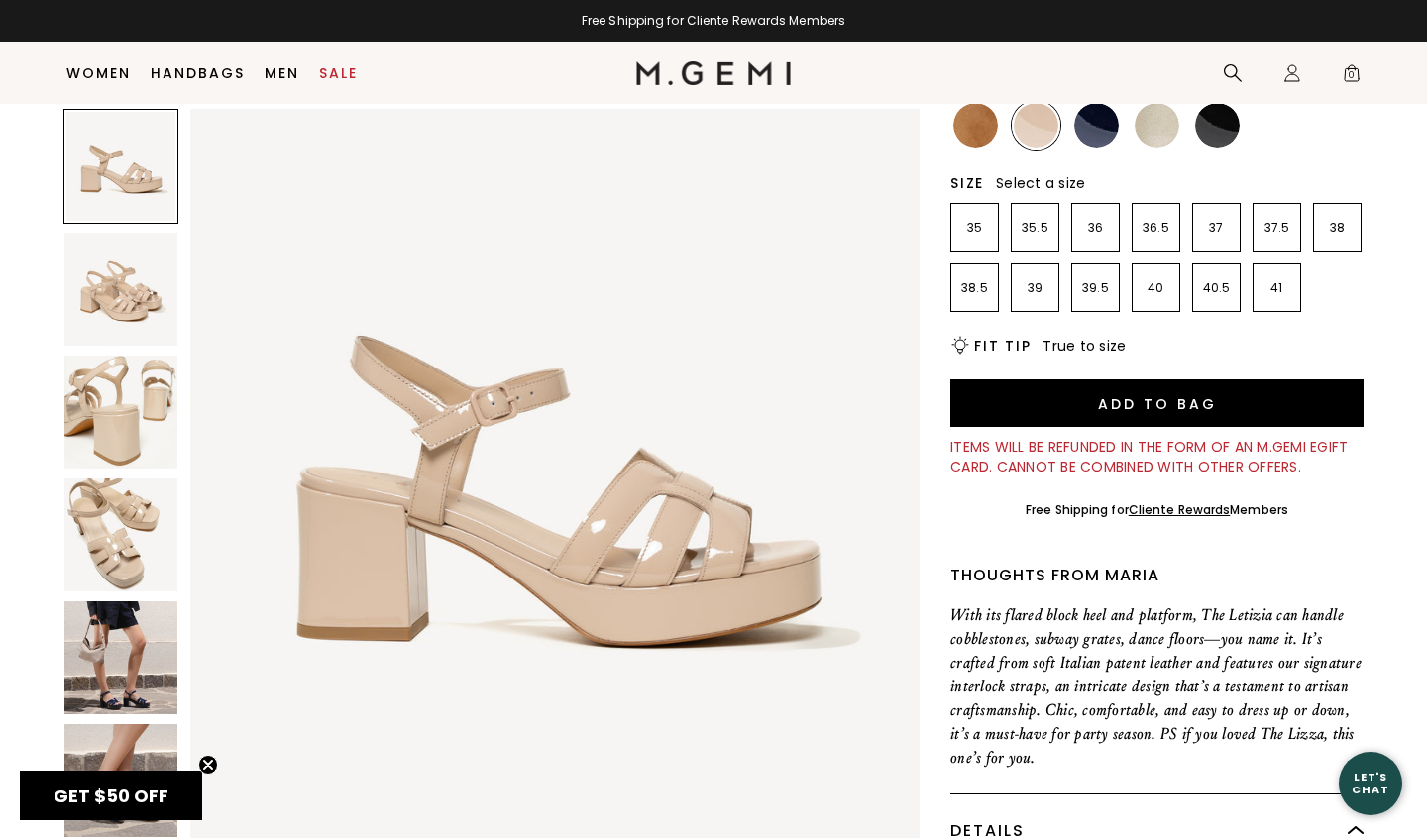 scroll, scrollTop: 0, scrollLeft: 0, axis: both 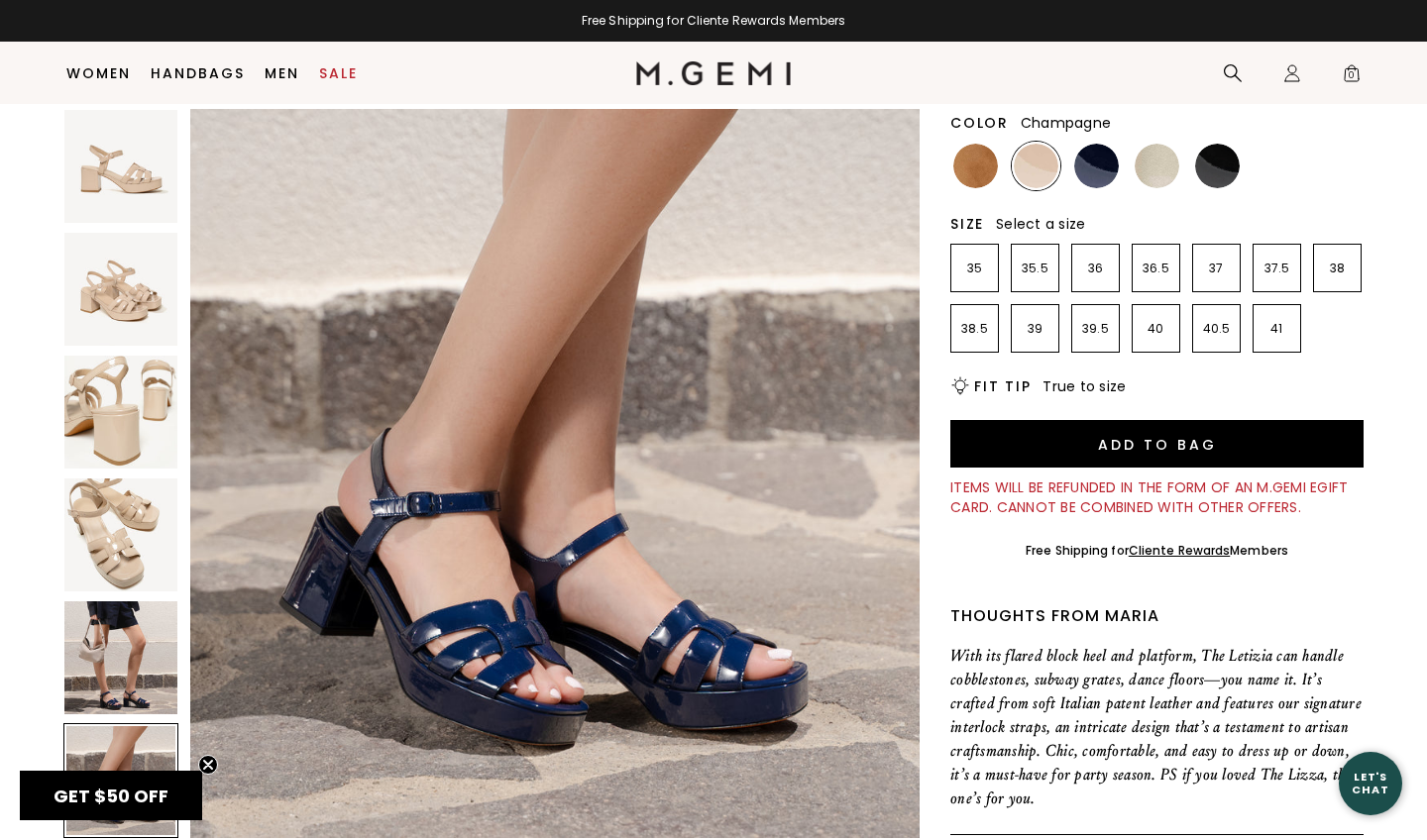 click at bounding box center (1156, 165) 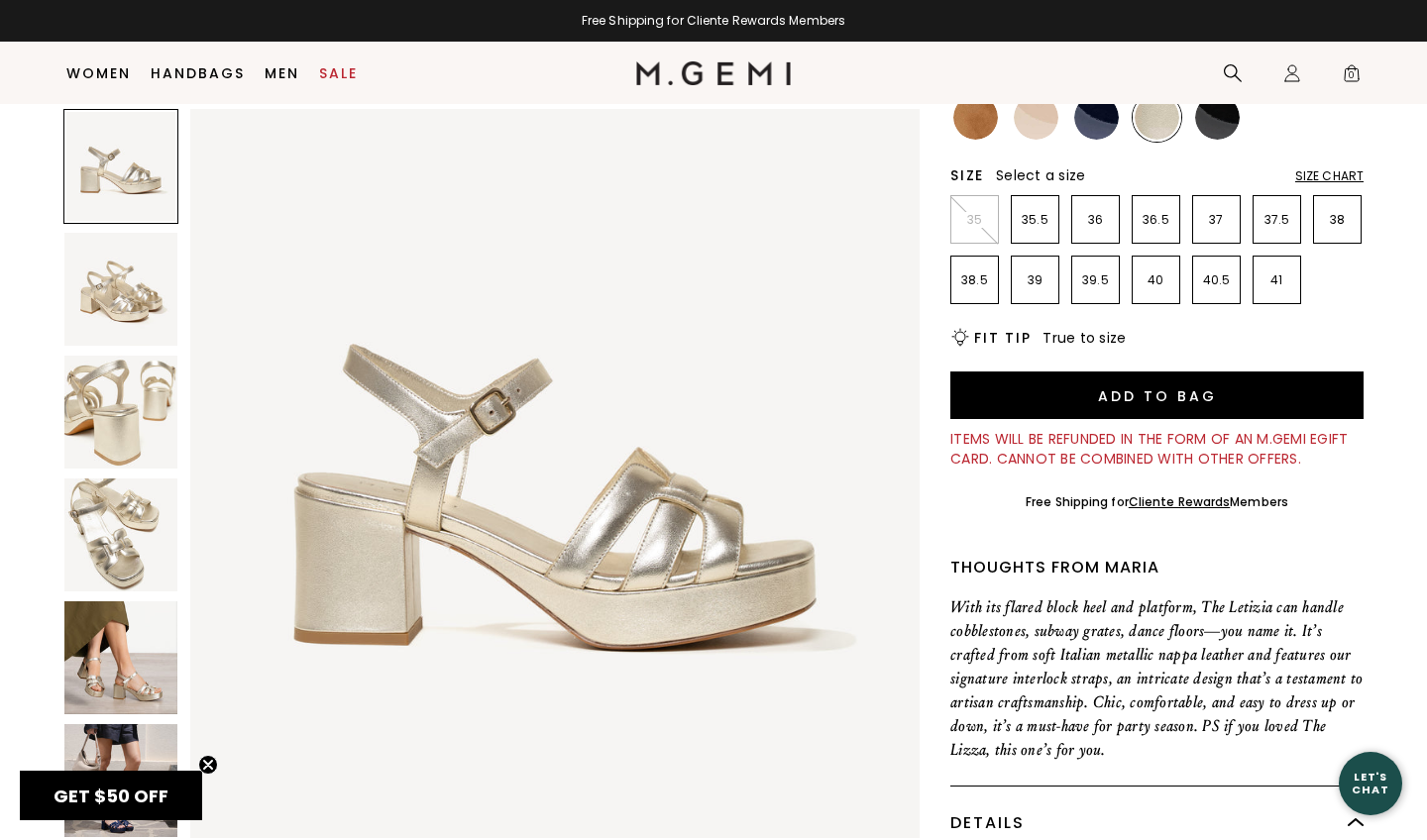 scroll, scrollTop: 260, scrollLeft: 0, axis: vertical 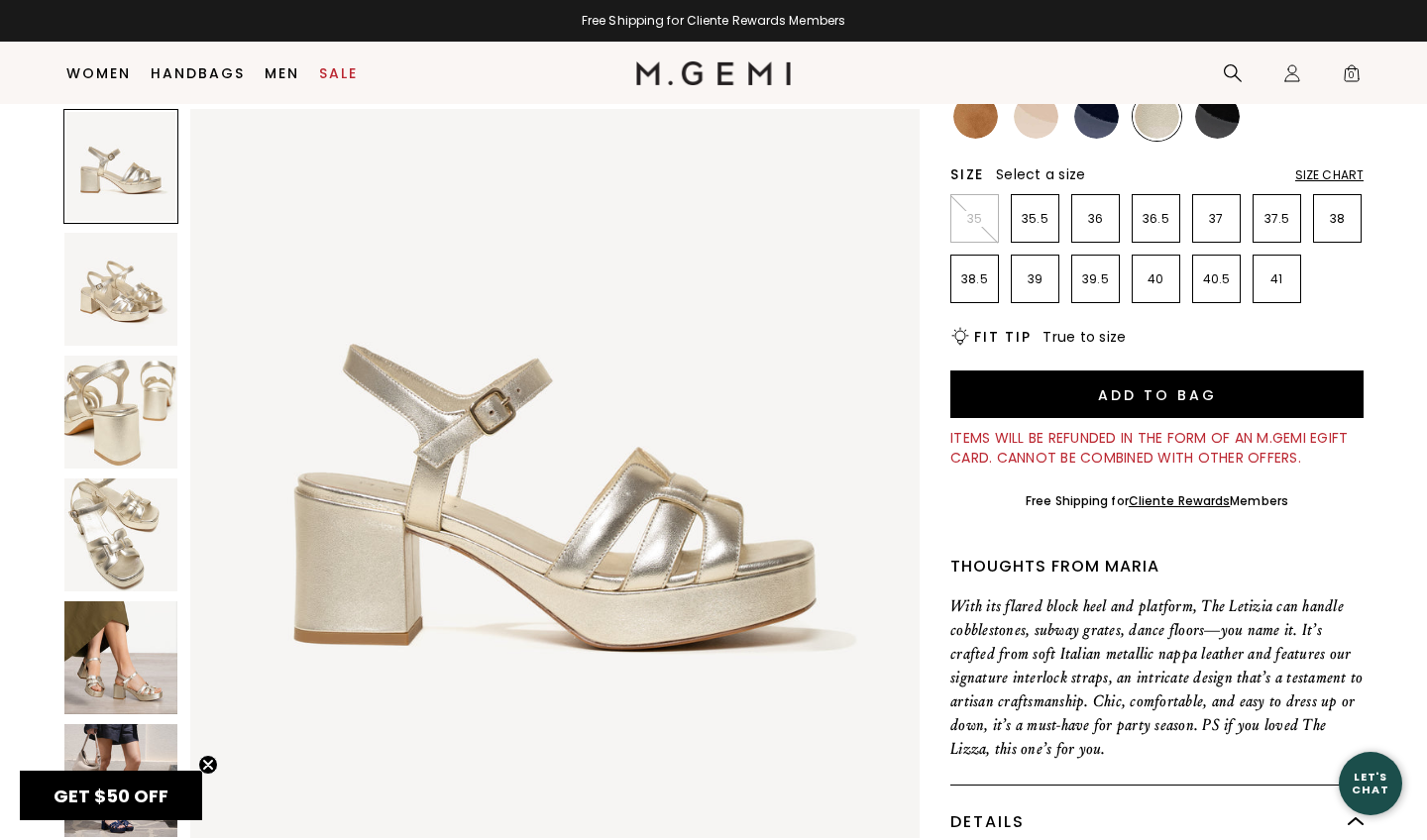 click at bounding box center (121, 658) 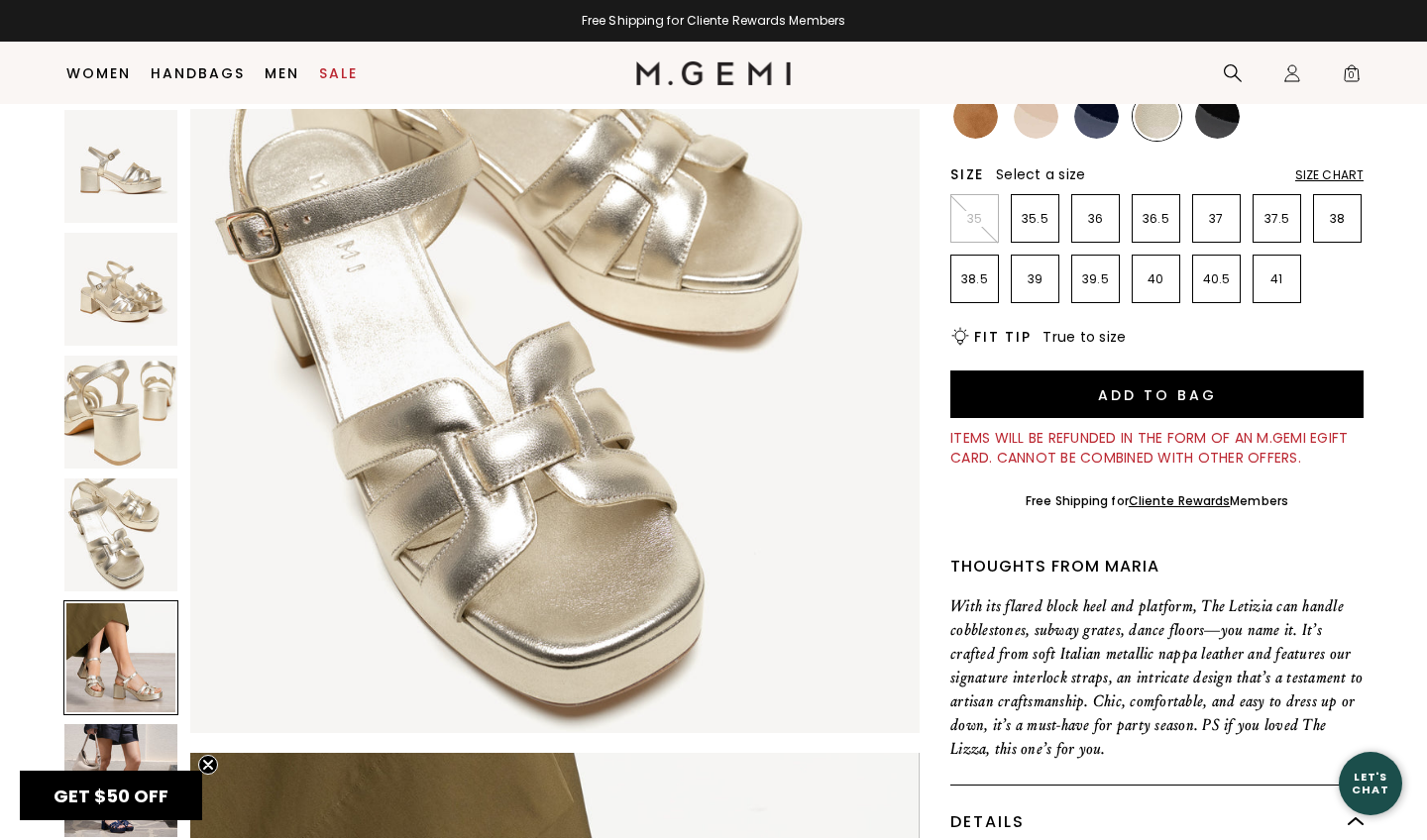 scroll, scrollTop: 2995, scrollLeft: 0, axis: vertical 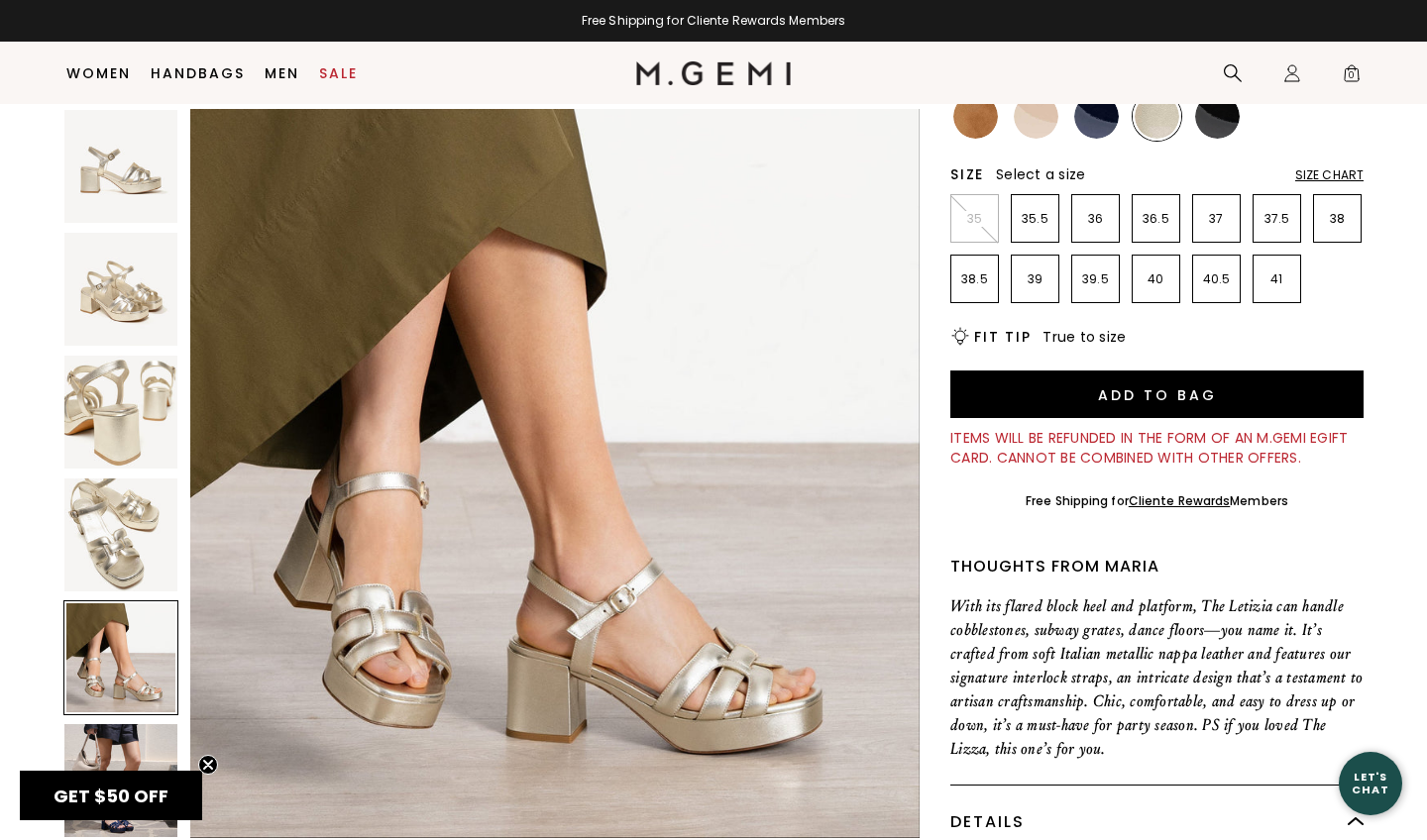 click at bounding box center (1036, 116) 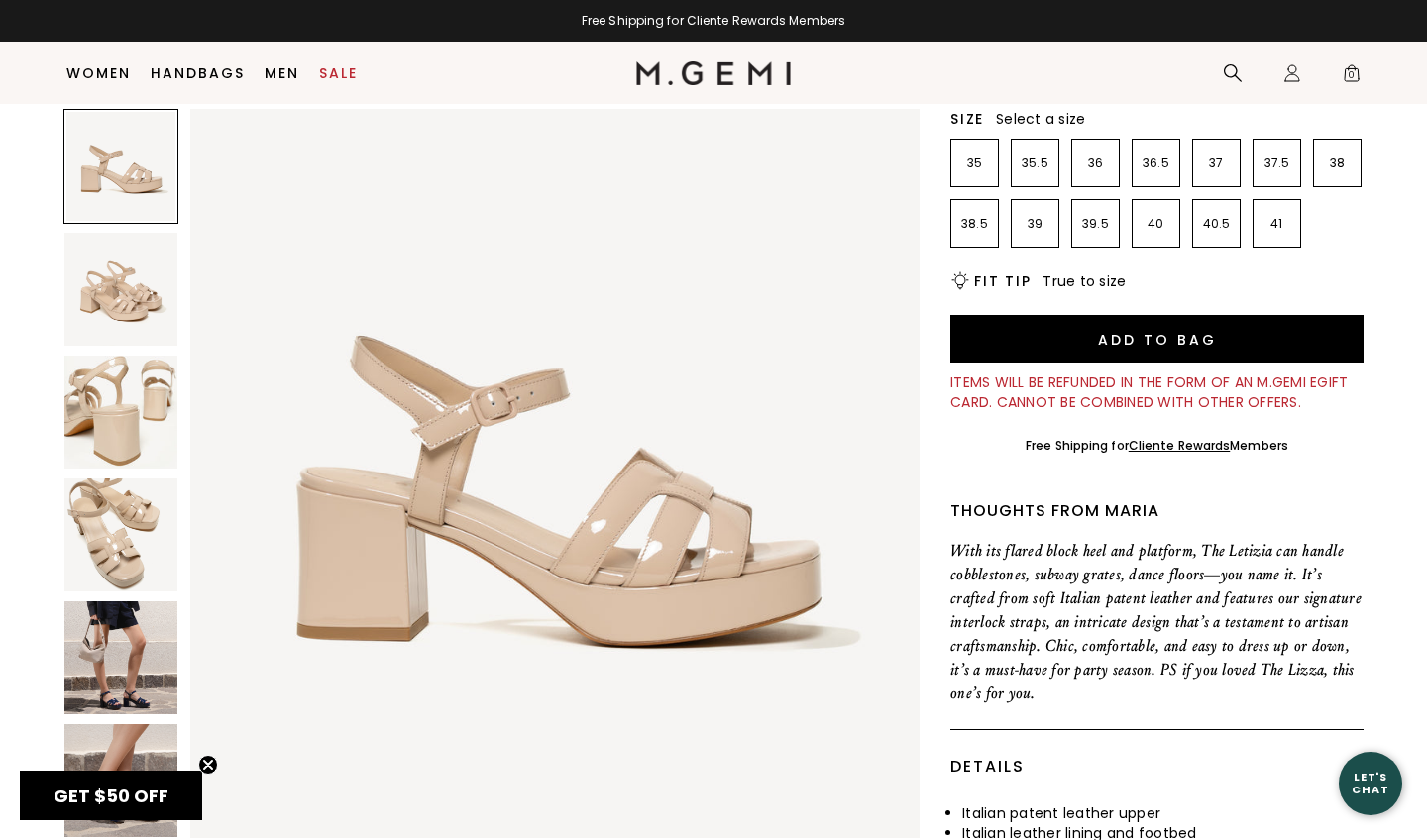scroll, scrollTop: 307, scrollLeft: 0, axis: vertical 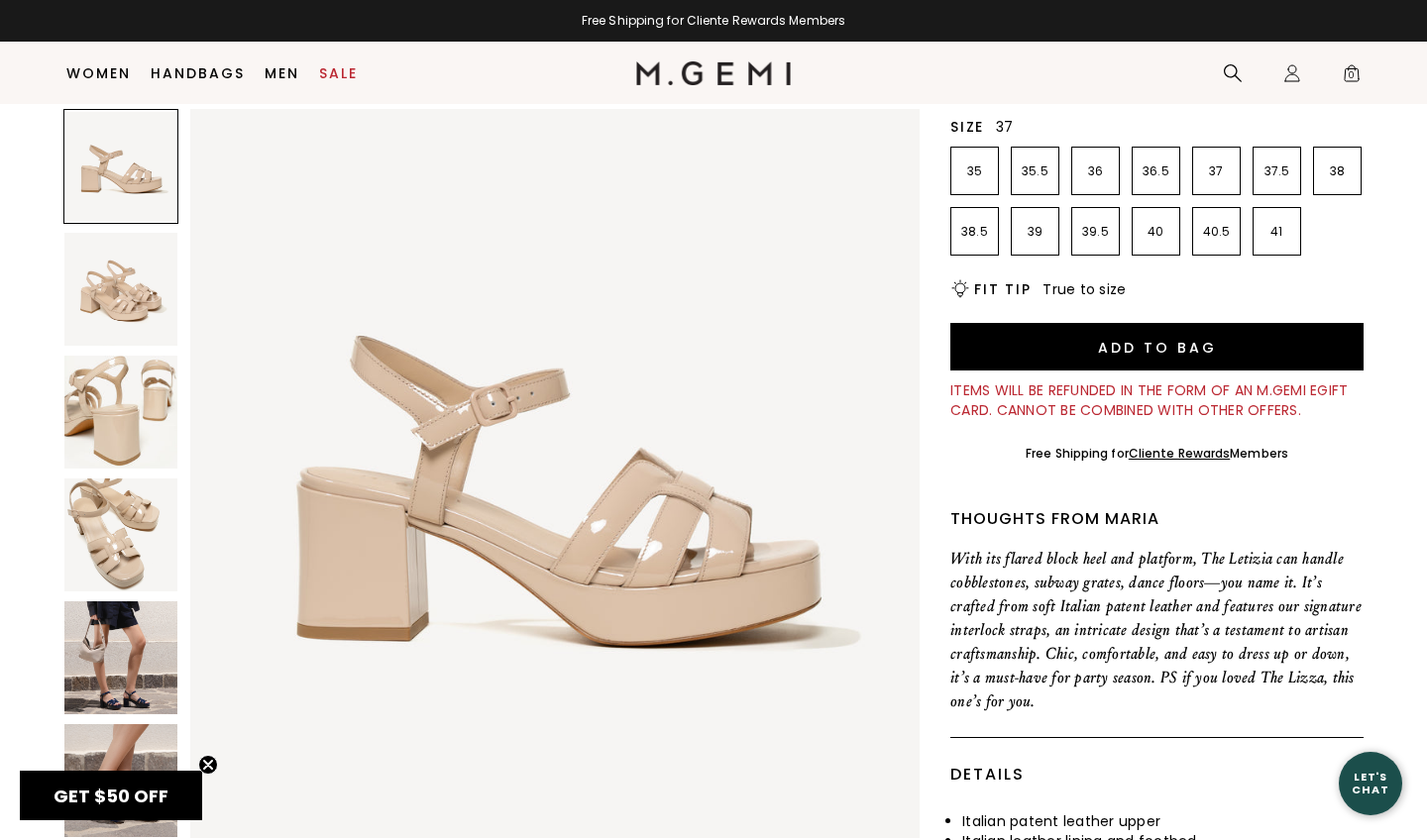 click on "37" at bounding box center [1216, 170] 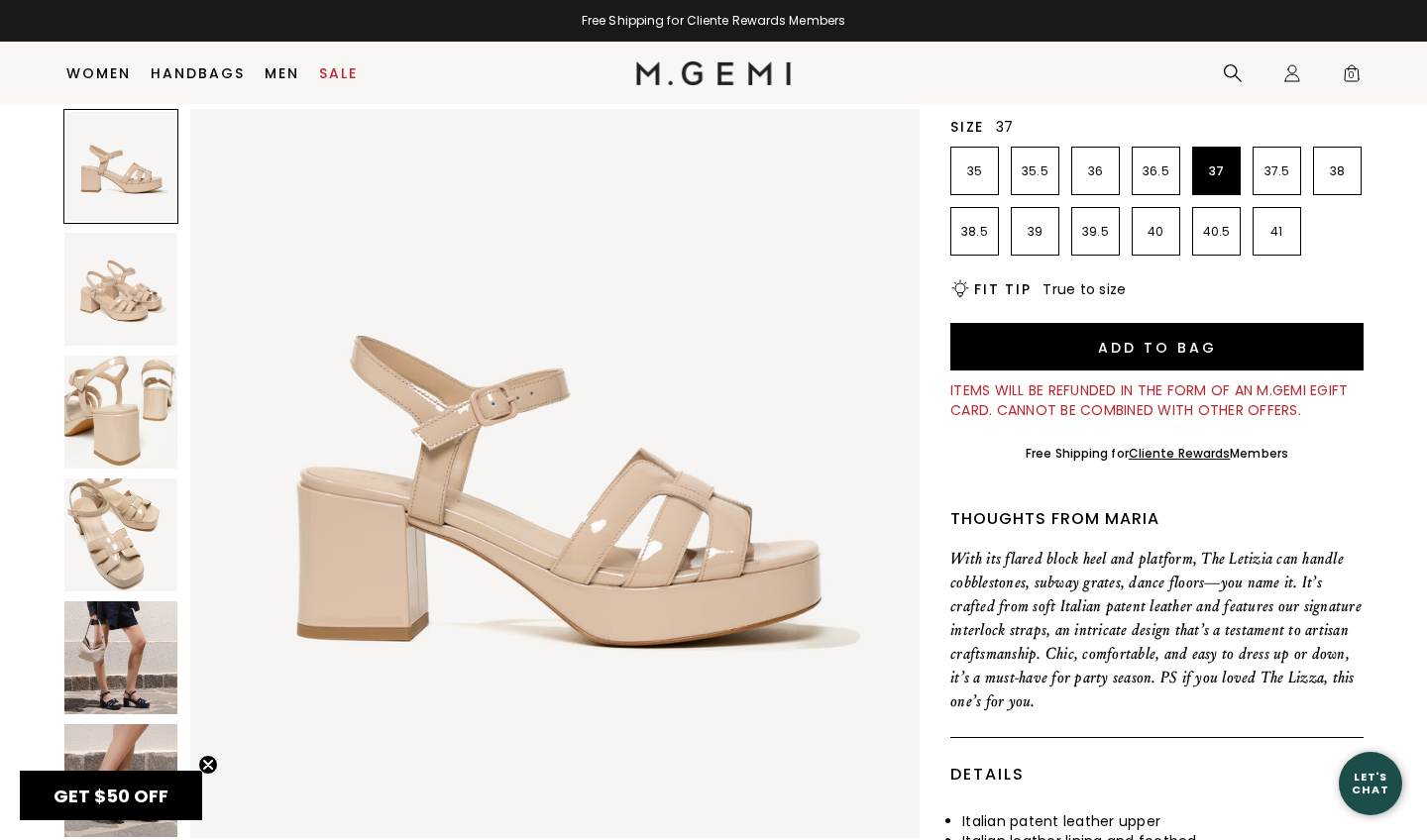 click on "Free Shipping for  Cliente Rewards  Members" at bounding box center [1156, 453] 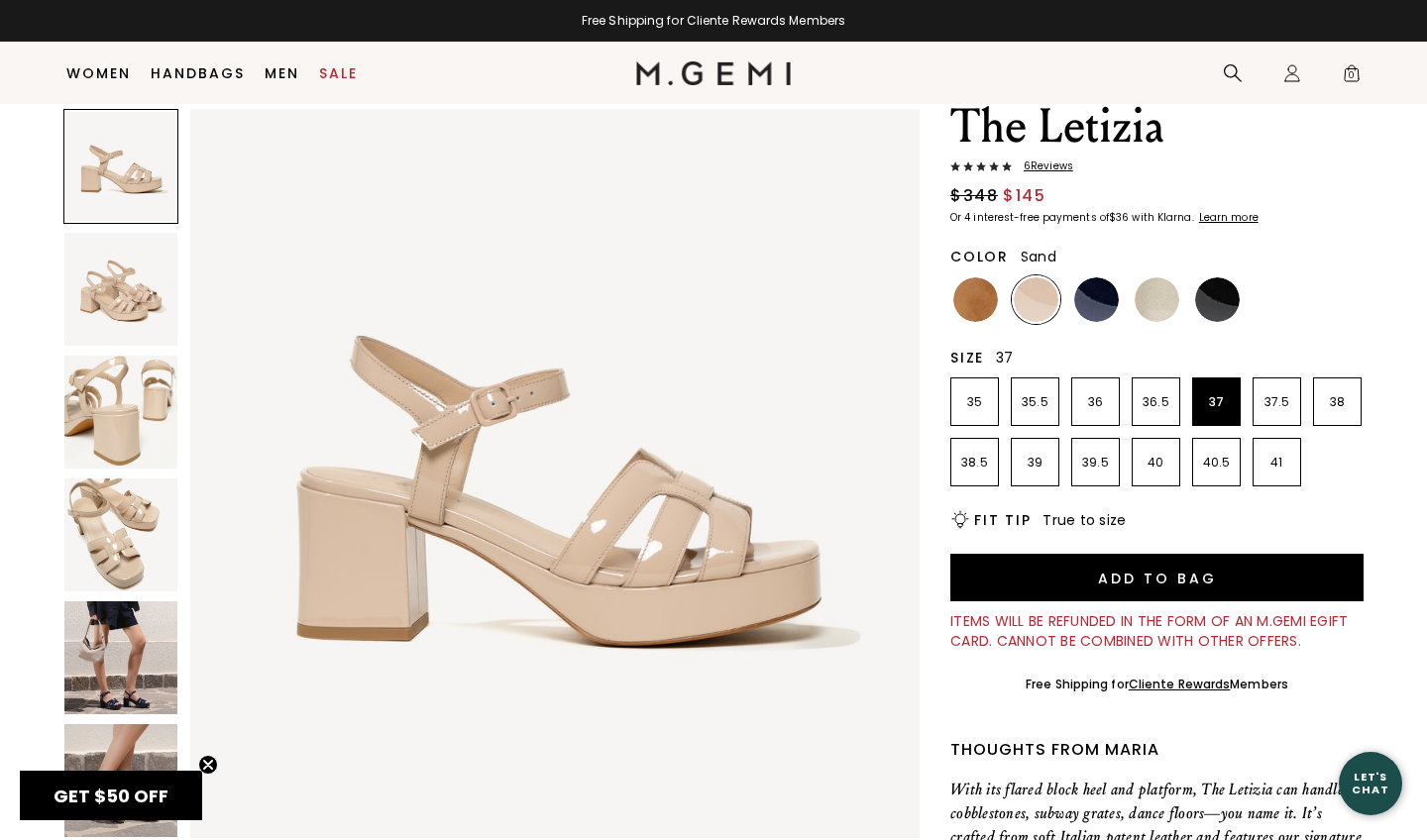 scroll, scrollTop: 0, scrollLeft: 0, axis: both 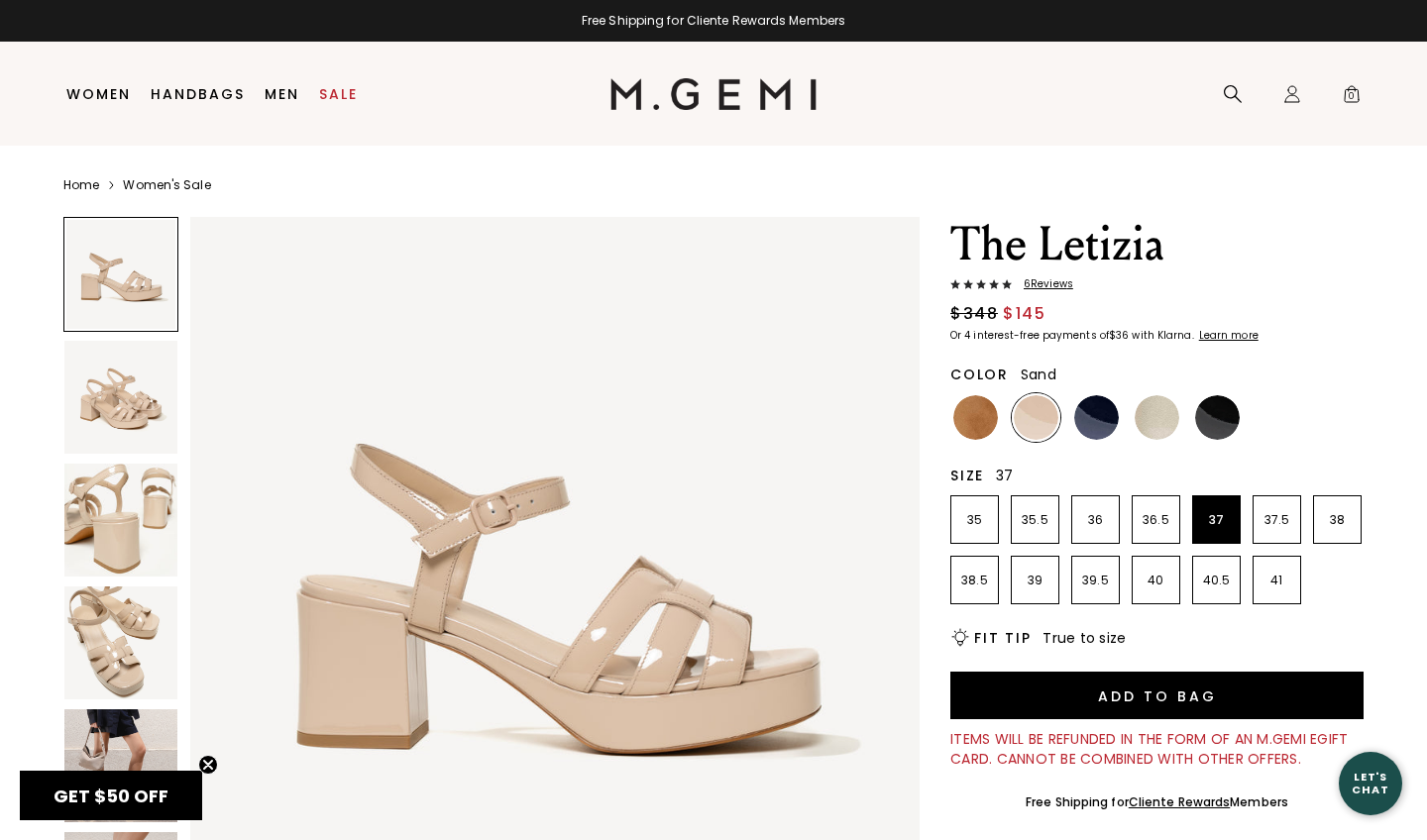 click on "6  Review s" at bounding box center [1043, 284] 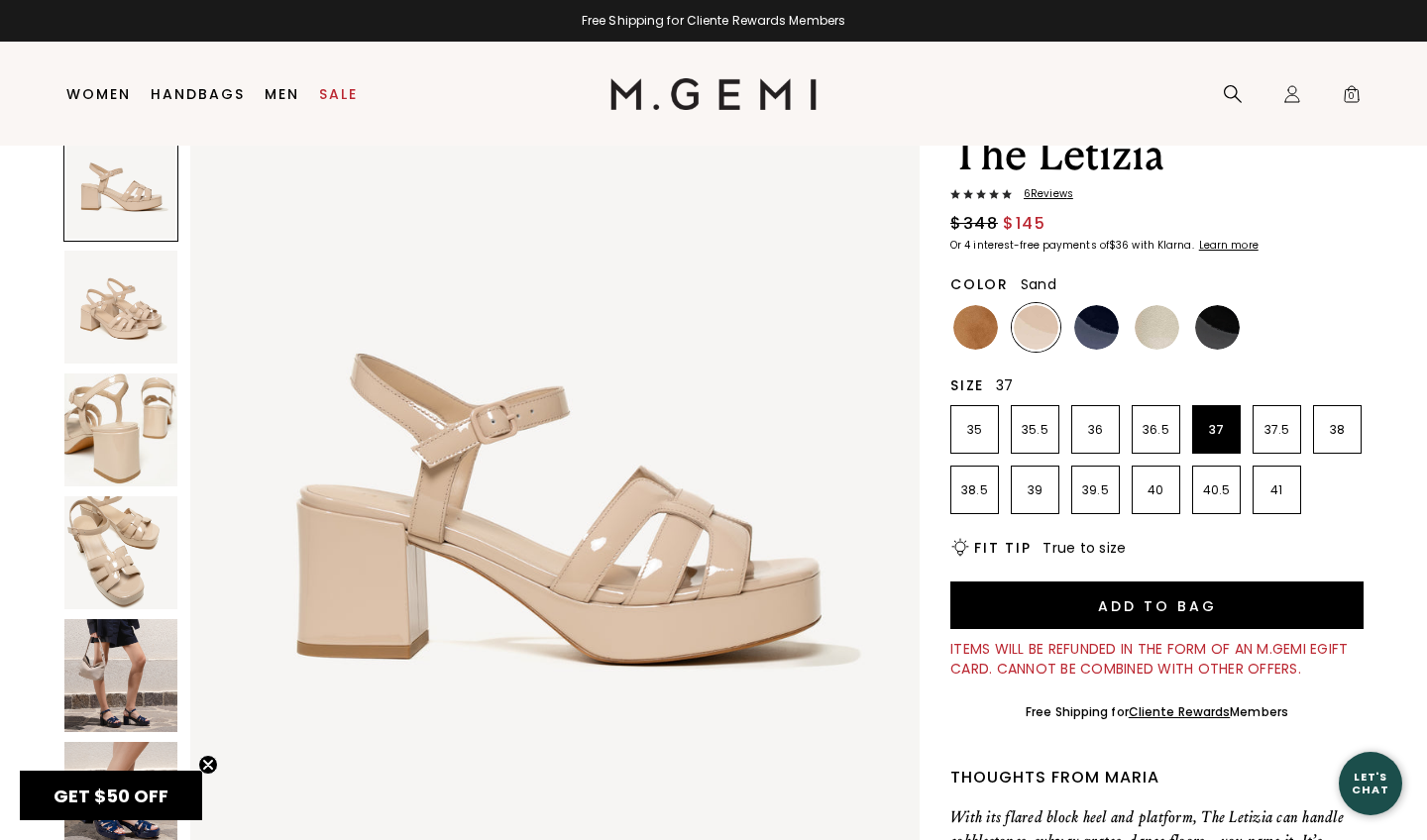 scroll, scrollTop: 0, scrollLeft: 0, axis: both 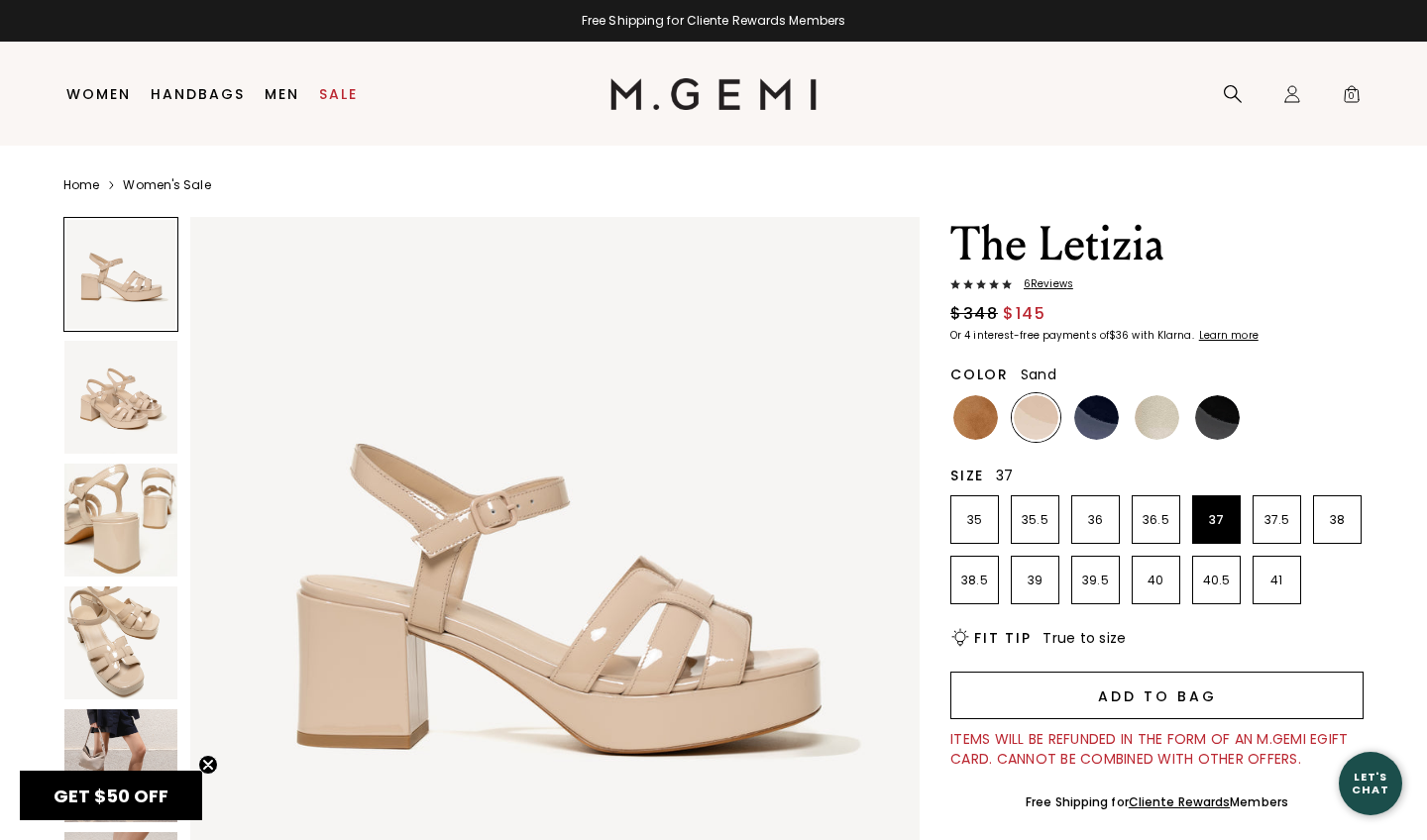 click on "Add to Bag" at bounding box center [1156, 695] 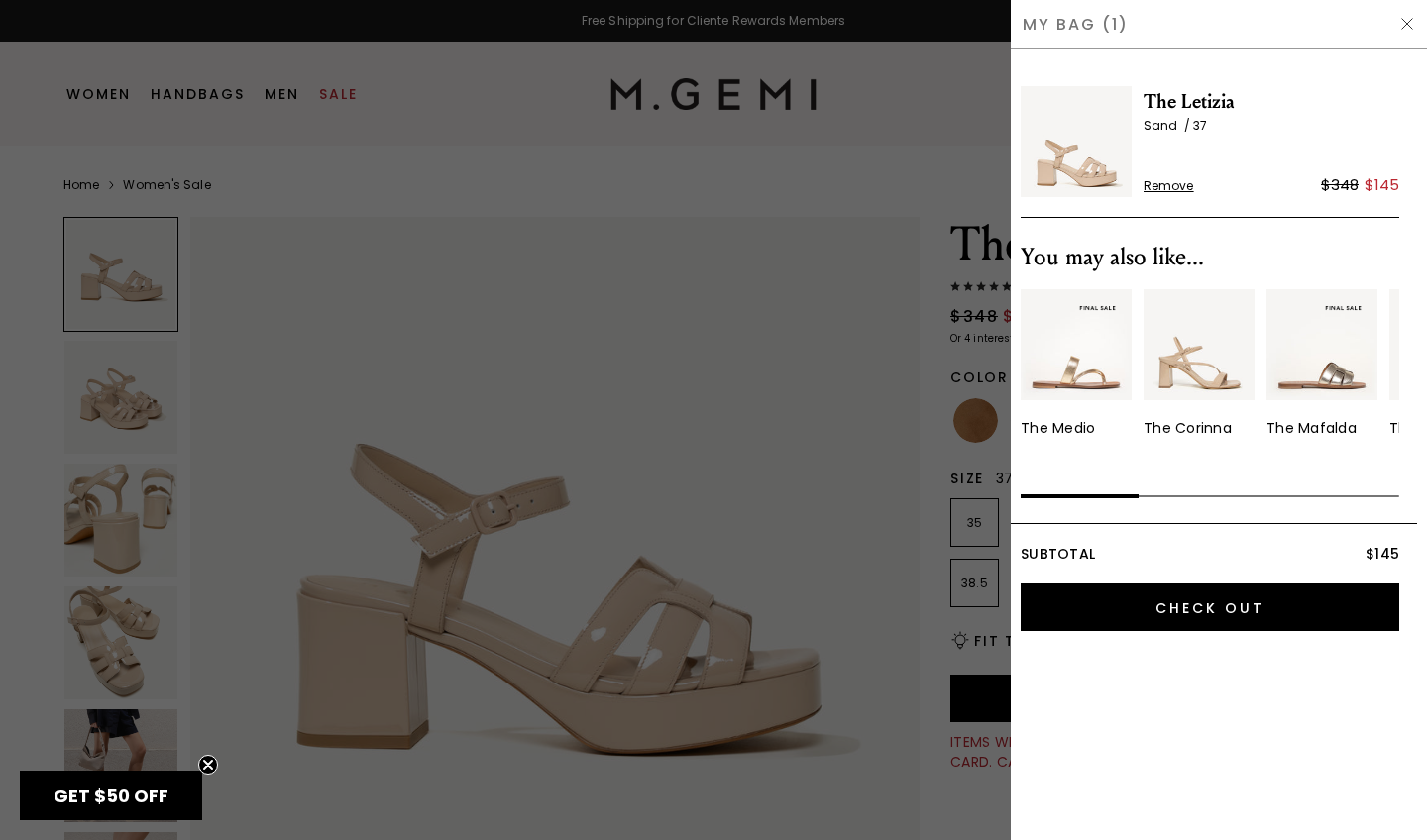 click at bounding box center (1199, 345) 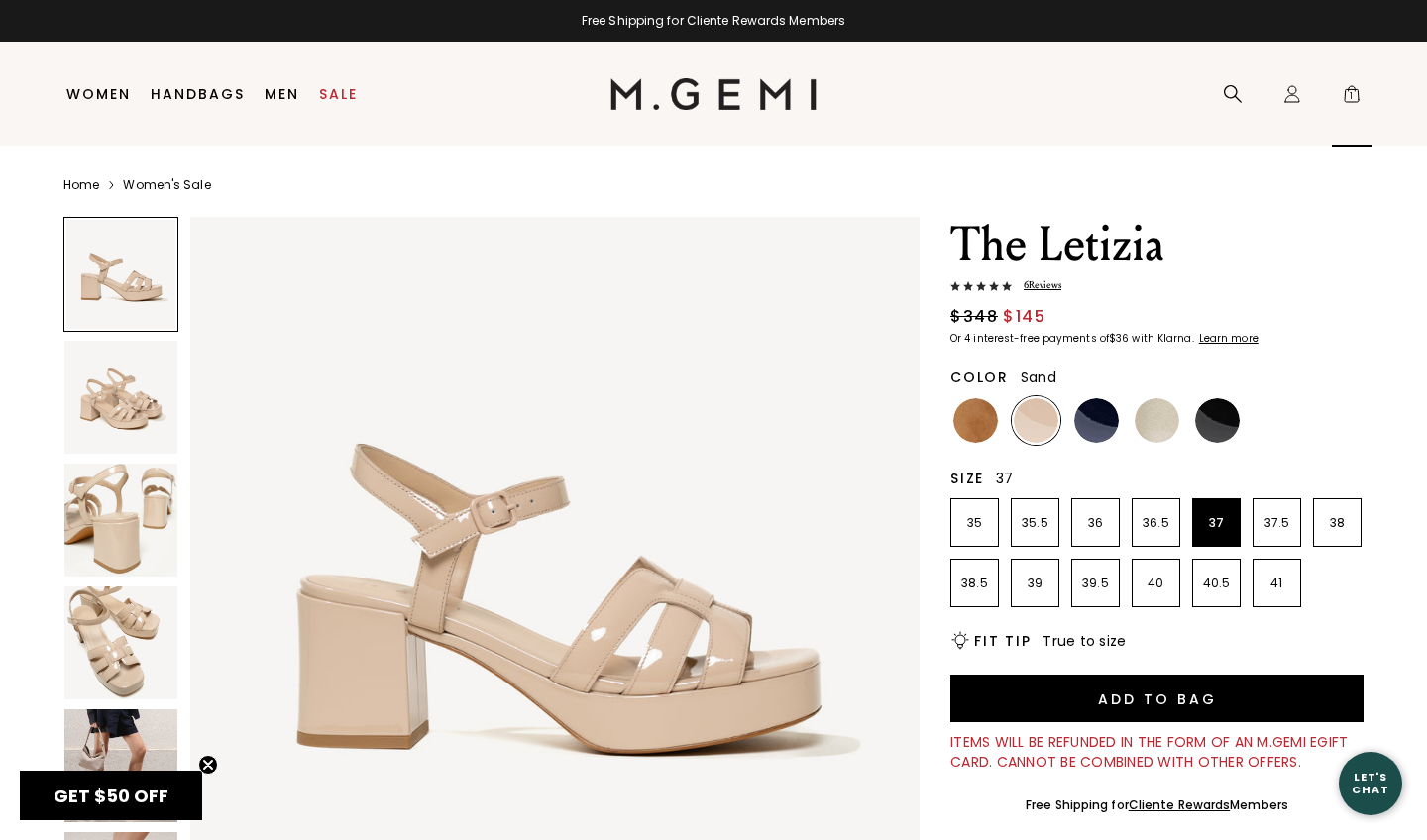 click on "1" at bounding box center (1352, 98) 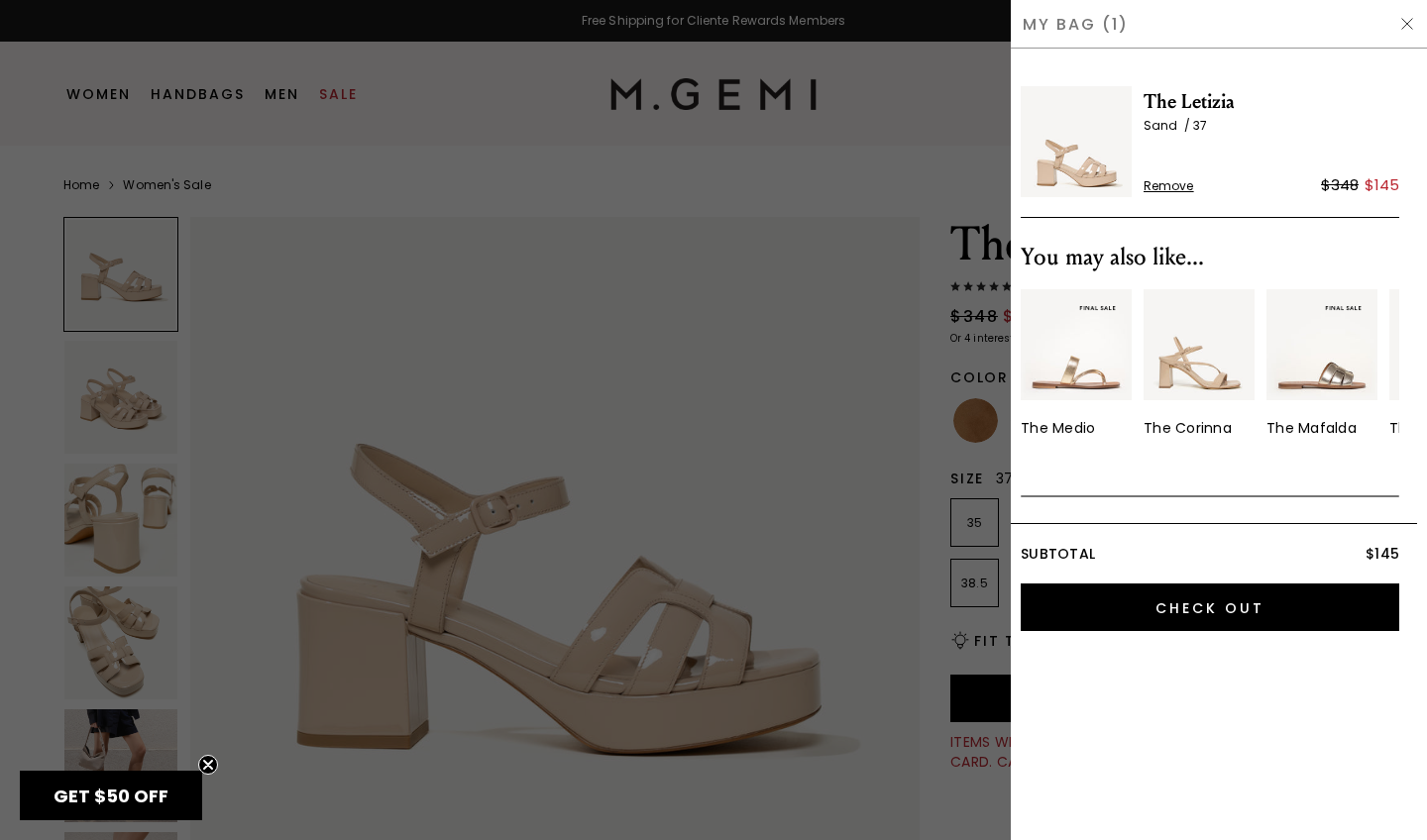 click at bounding box center (714, 420) 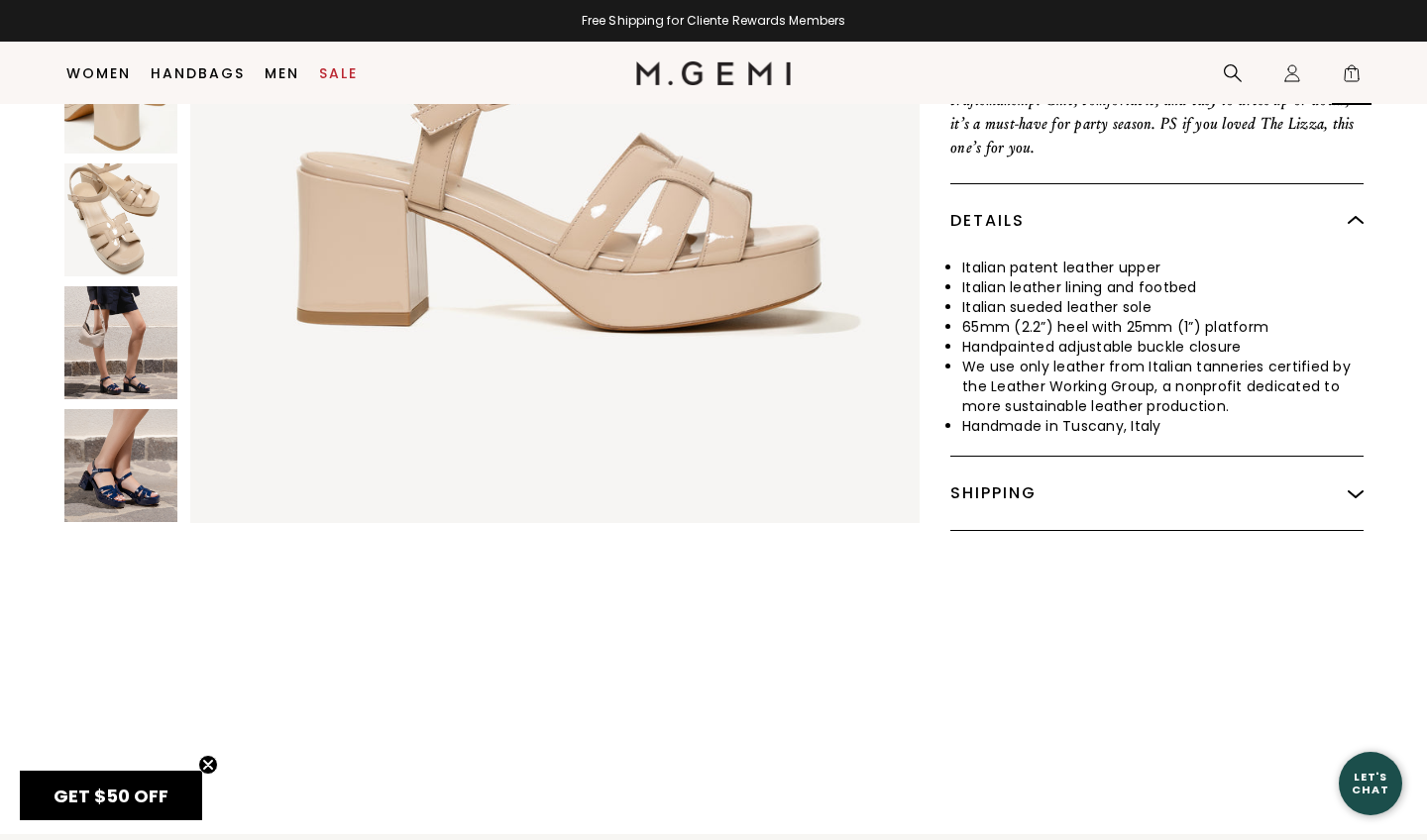 scroll, scrollTop: 925, scrollLeft: 0, axis: vertical 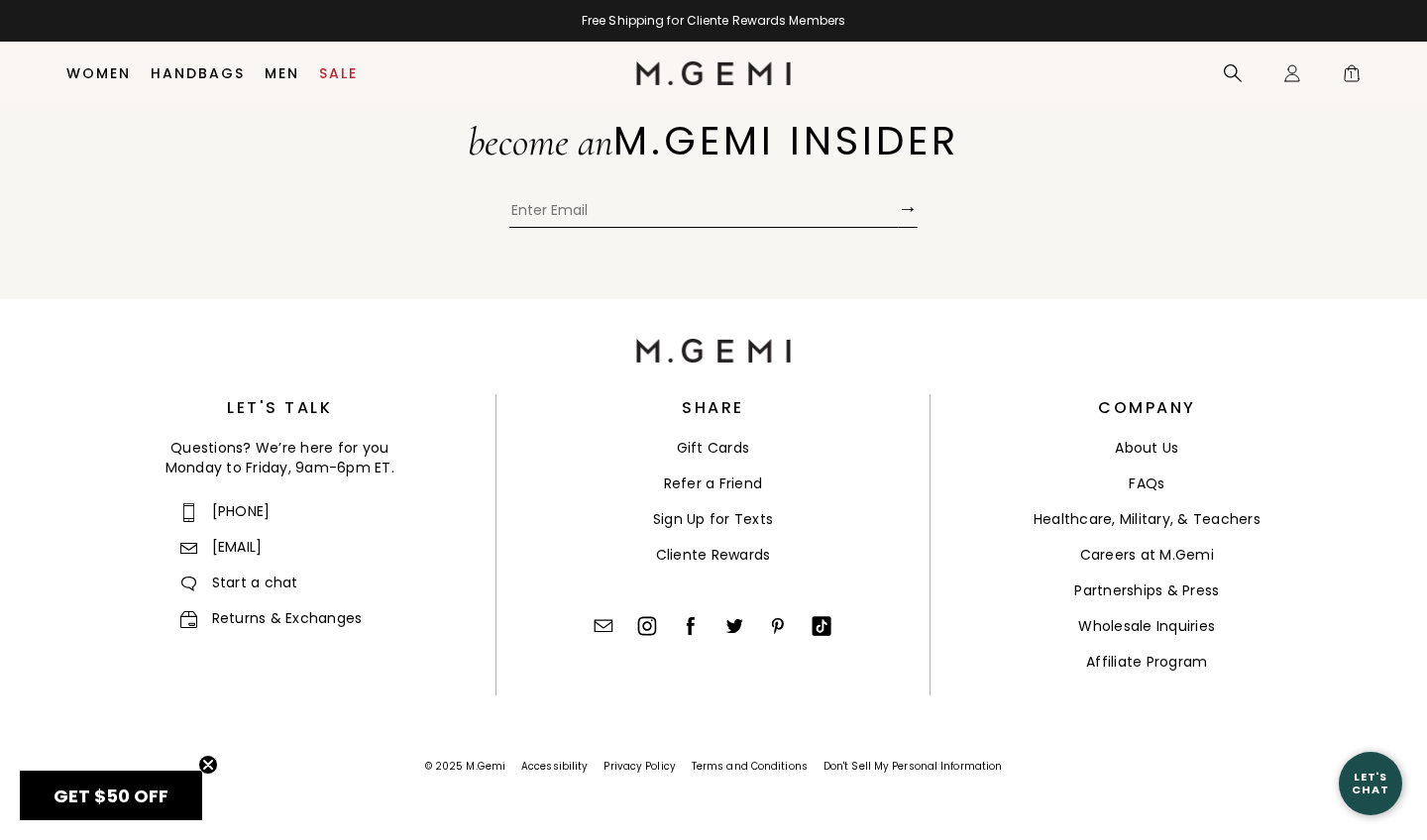 click on "FAQs" at bounding box center [1147, 483] 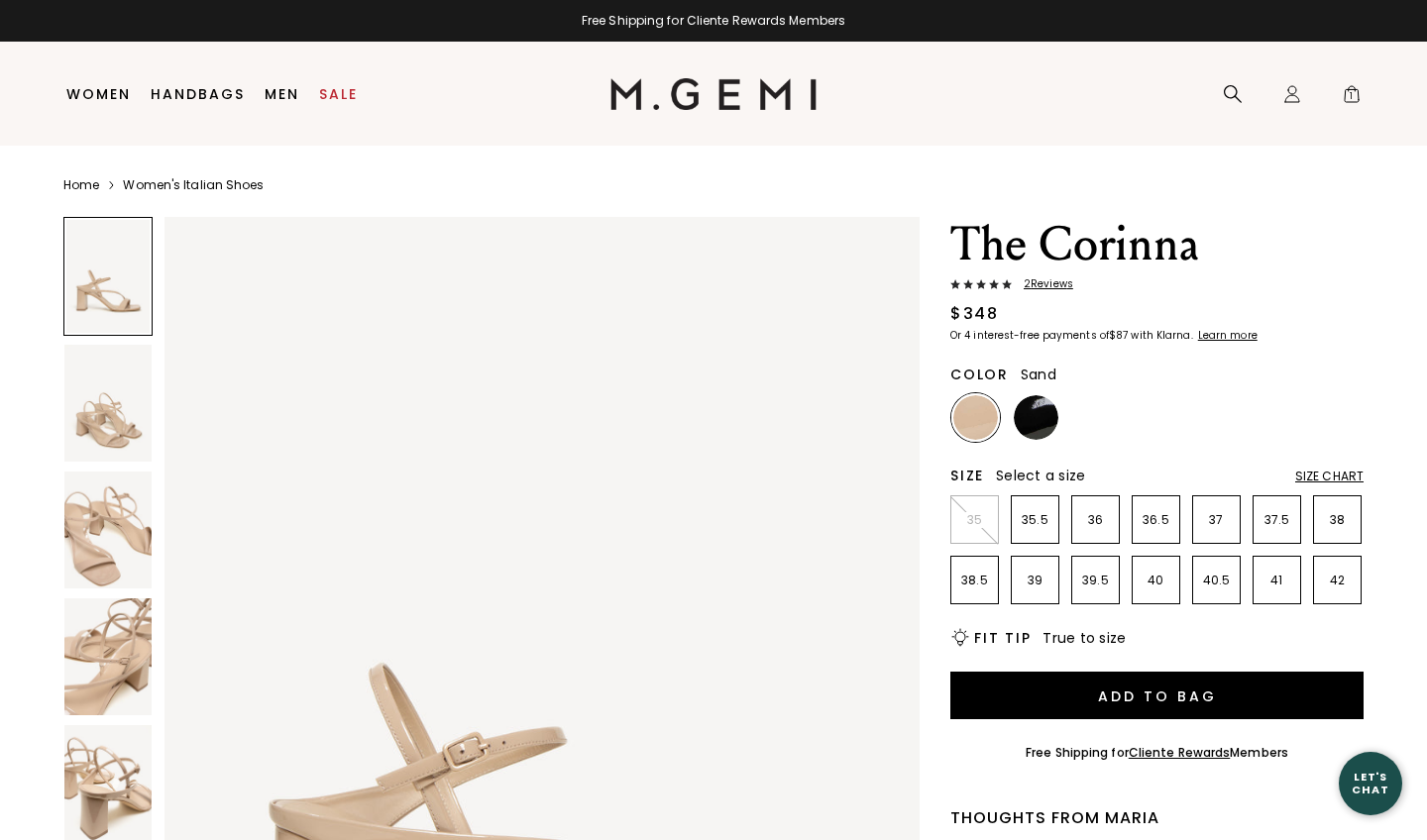 scroll, scrollTop: 0, scrollLeft: 0, axis: both 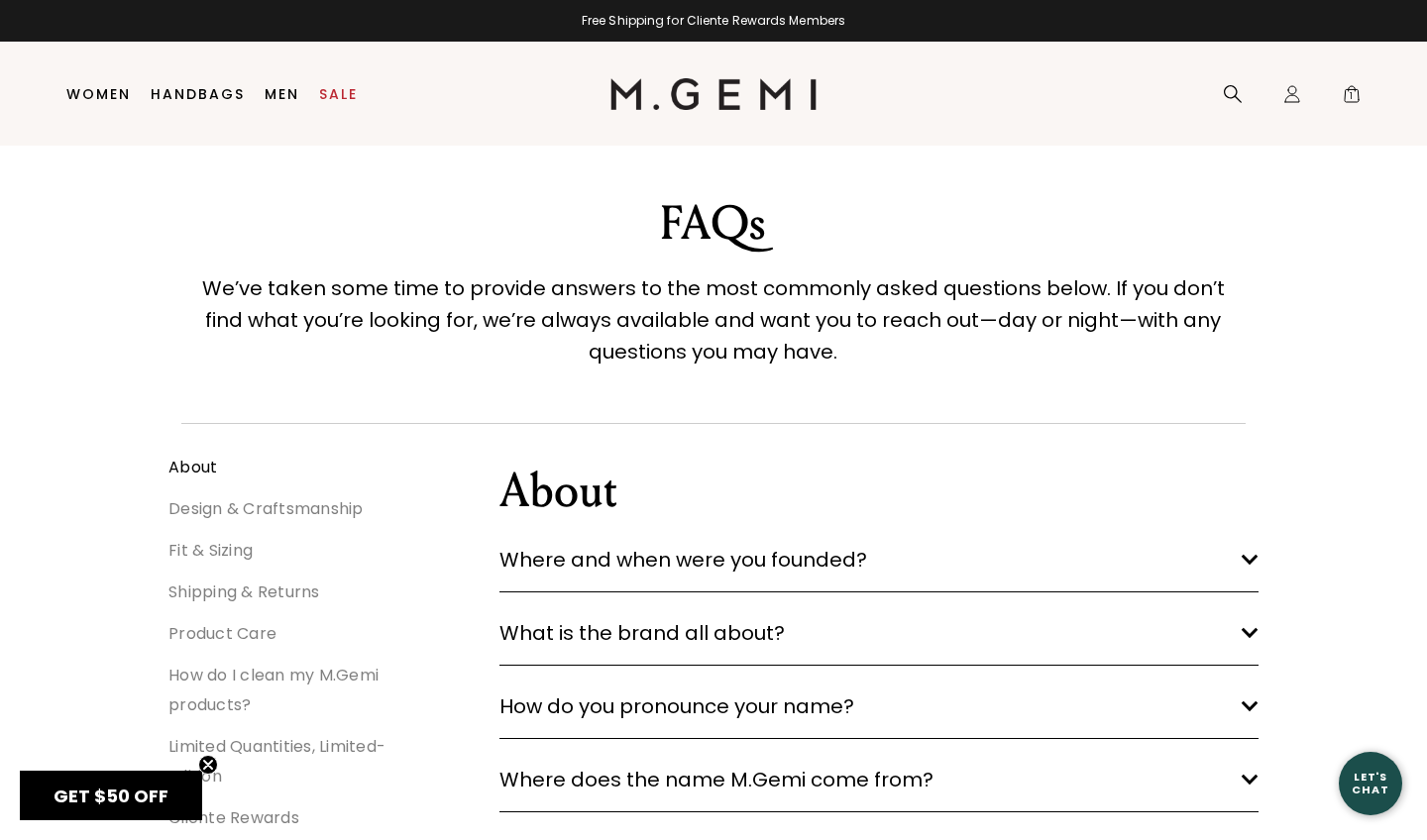 click on "Fit & Sizing" at bounding box center (210, 550) 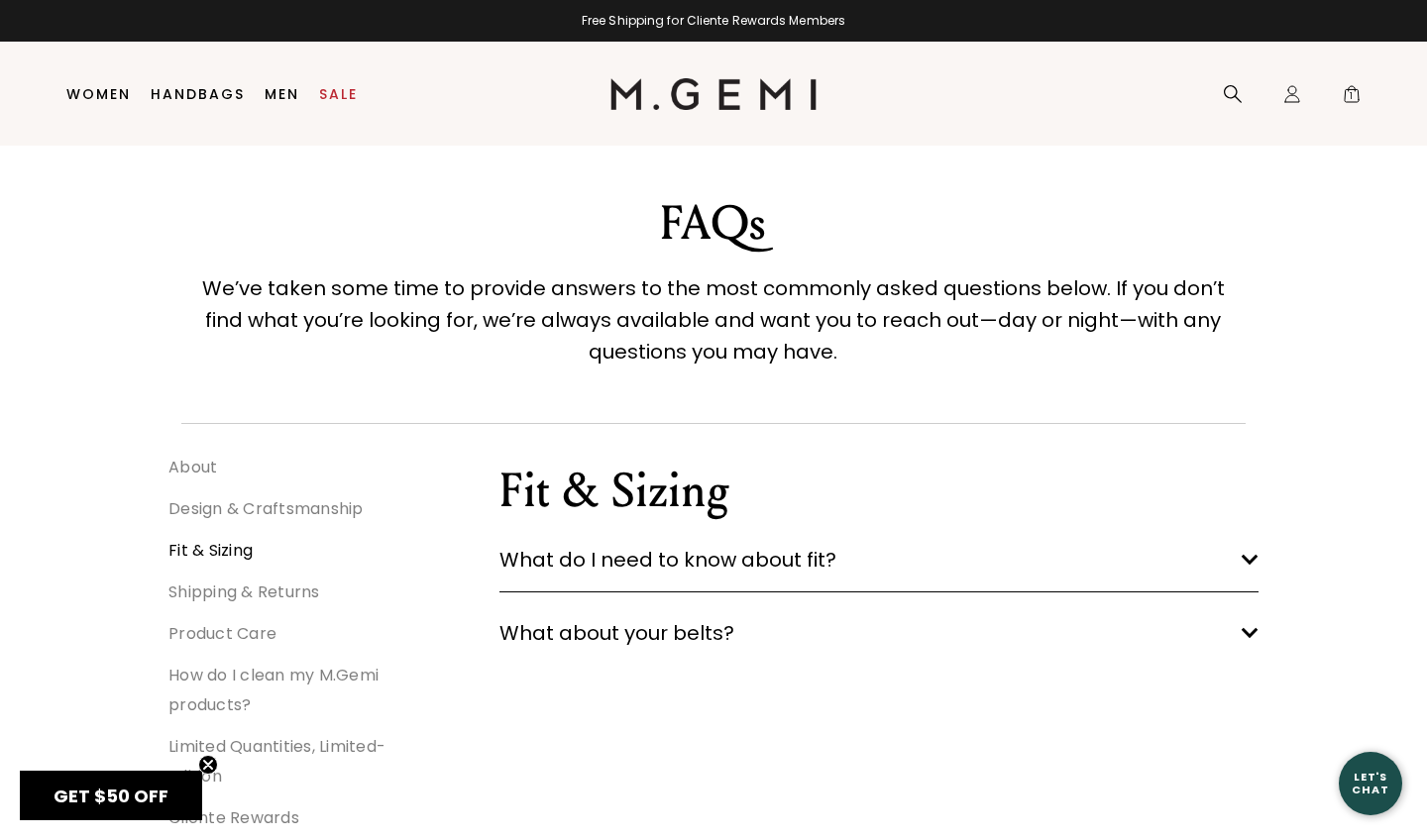 click on "What do I need to know about fit?" at bounding box center (668, 560) 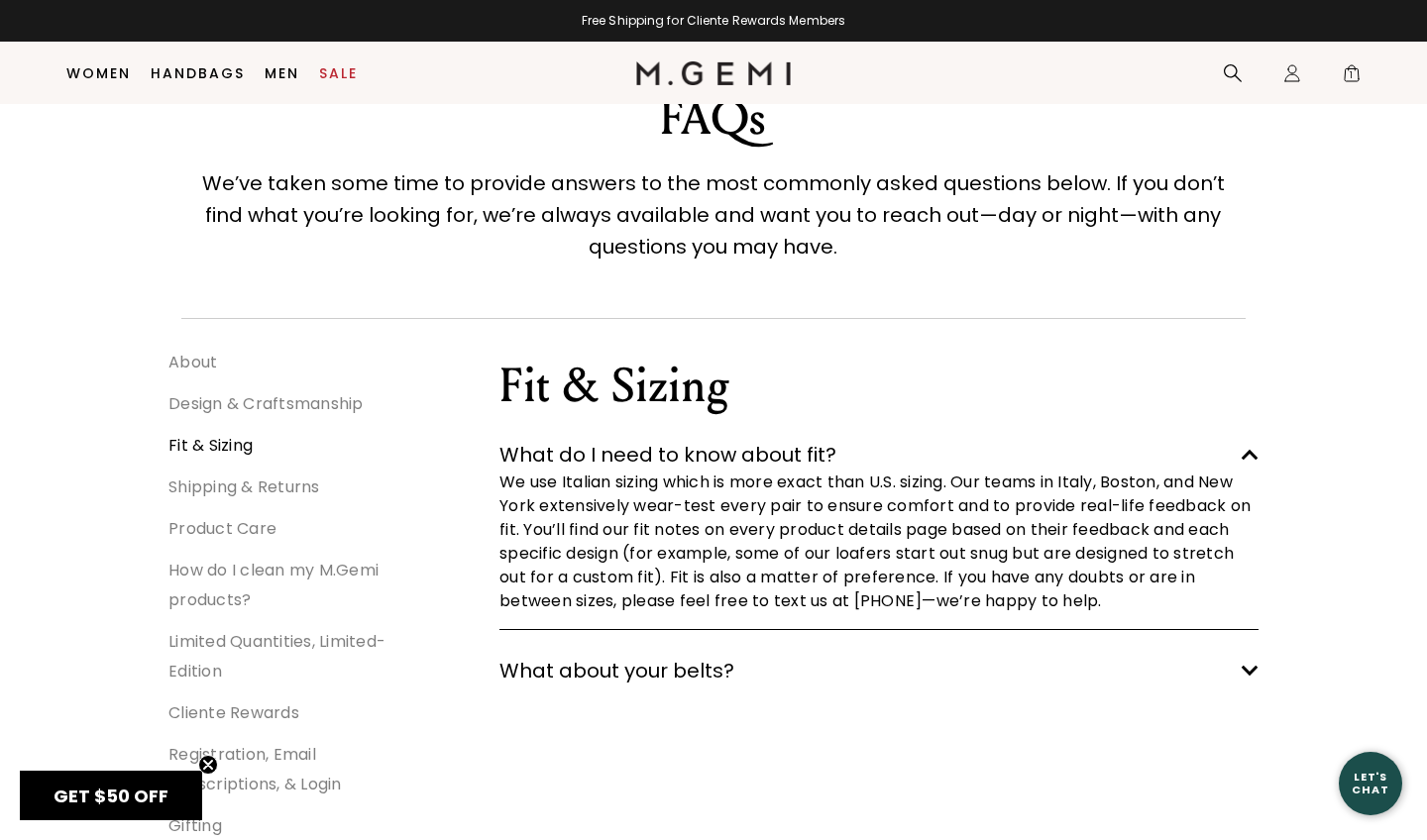 scroll, scrollTop: 0, scrollLeft: 0, axis: both 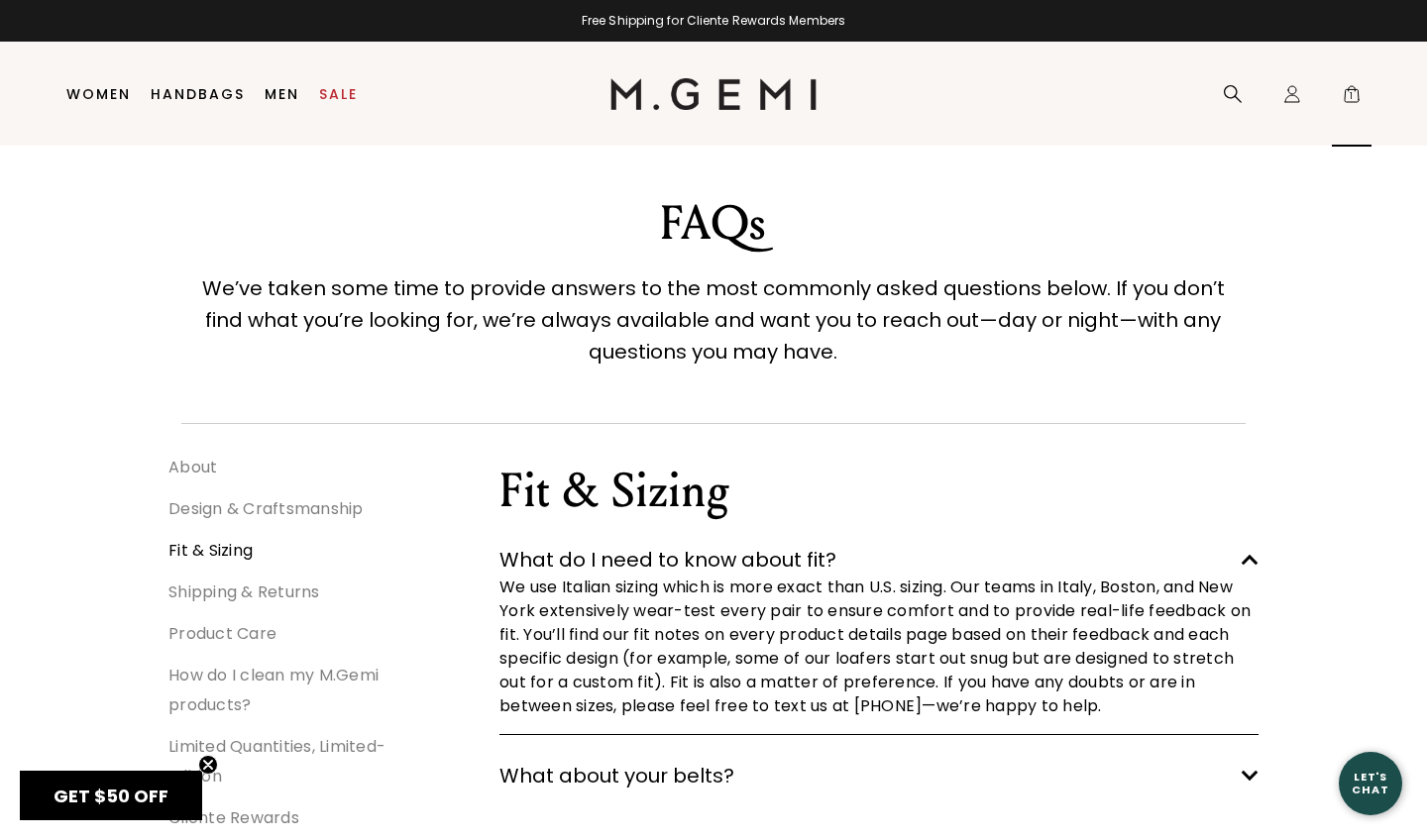 click on "1" at bounding box center (1352, 98) 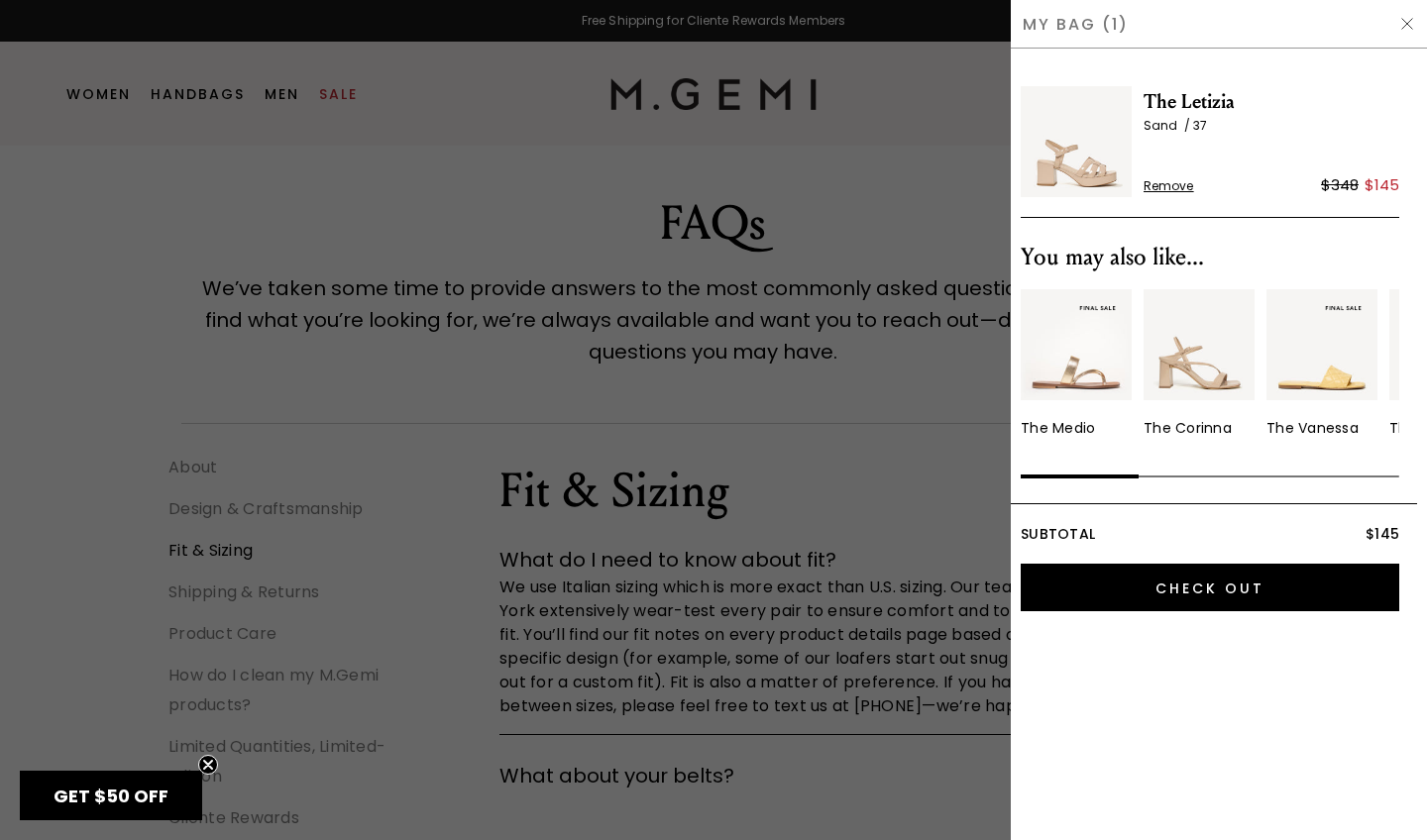 click at bounding box center [1076, 142] 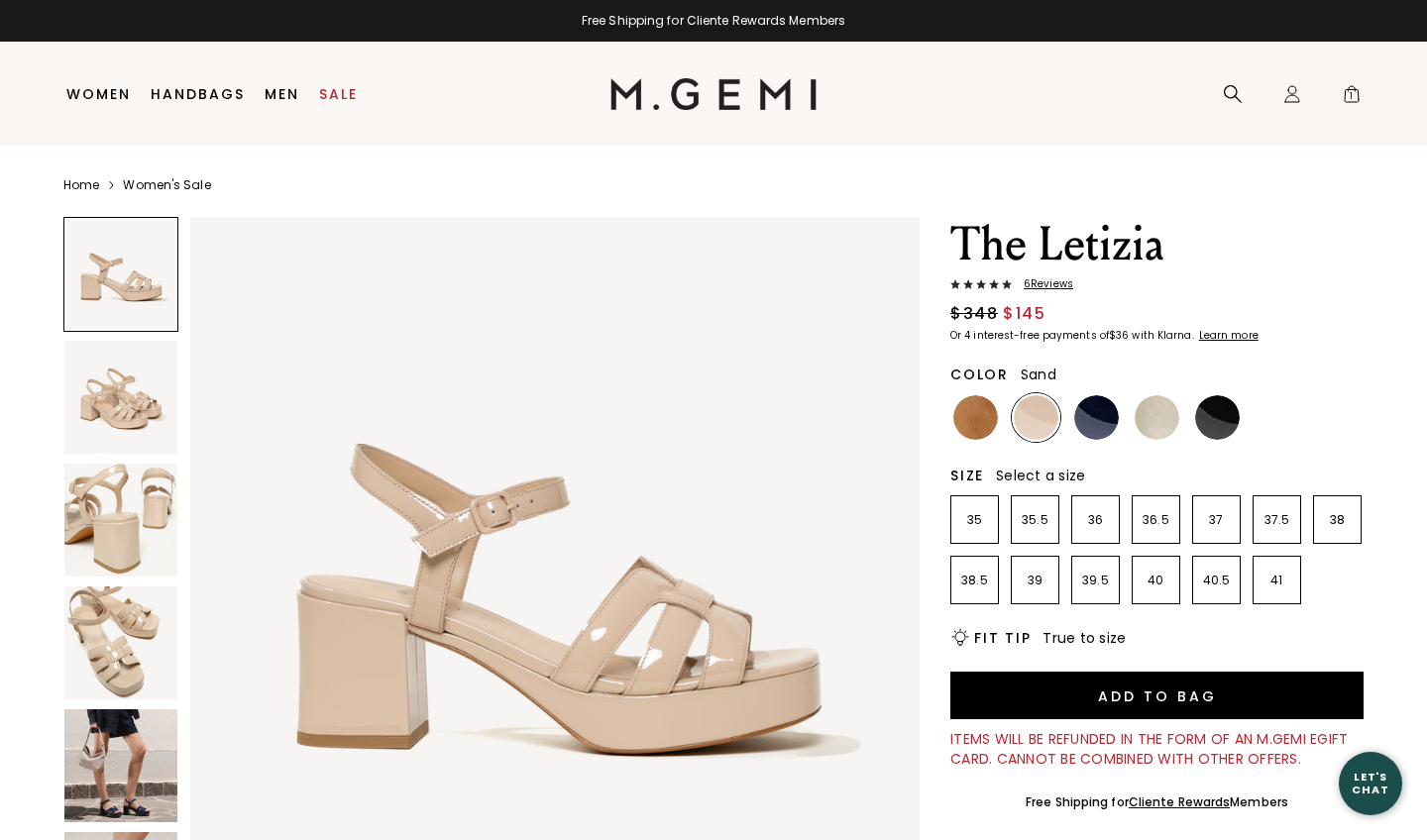scroll, scrollTop: 0, scrollLeft: 0, axis: both 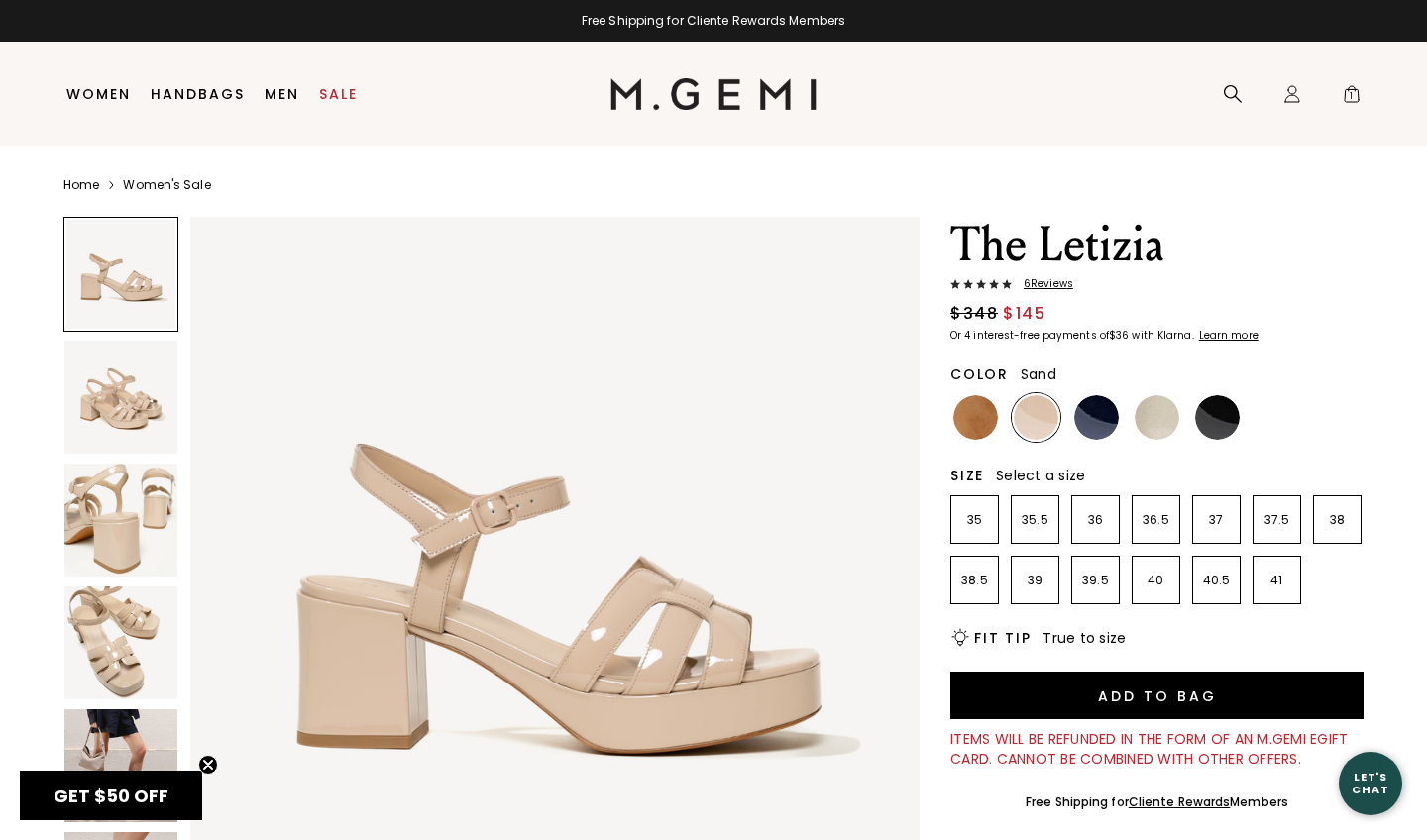 click on "The Letizia 6  Review s $348 $145
Or 4 interest-free payments of  $36   with Klarna Learn more
Color  Sand Size Select a size 35 35.5 36 36.5 37 37.5 38 38.5 39 39.5 40 40.5 41 Icons/20x20/bulb@2x Fit Tip True to size Add to Bag Items will be refunded in the form of an M.Gemi eGift Card. Cannot be combined with other offers. Free Shipping for  Cliente Rewards  Members Thoughts from Maria With its flared block heel and platform, The Letizia can handle cobblestones, subway grates, dance floors—you name it. It’s crafted from soft Italian patent leather and features our signature interlock straps, an intricate design that’s a testament to artisan craftsmanship. Chic, comfortable, and easy to dress up or down, it’s a must-have for party season. PS if you loved The Lizza, this one’s for you. Details Italian patent leather upper
Italian leather lining and footbed
Italian sueded leather sole
65mm (2.2”)" at bounding box center (714, 825) 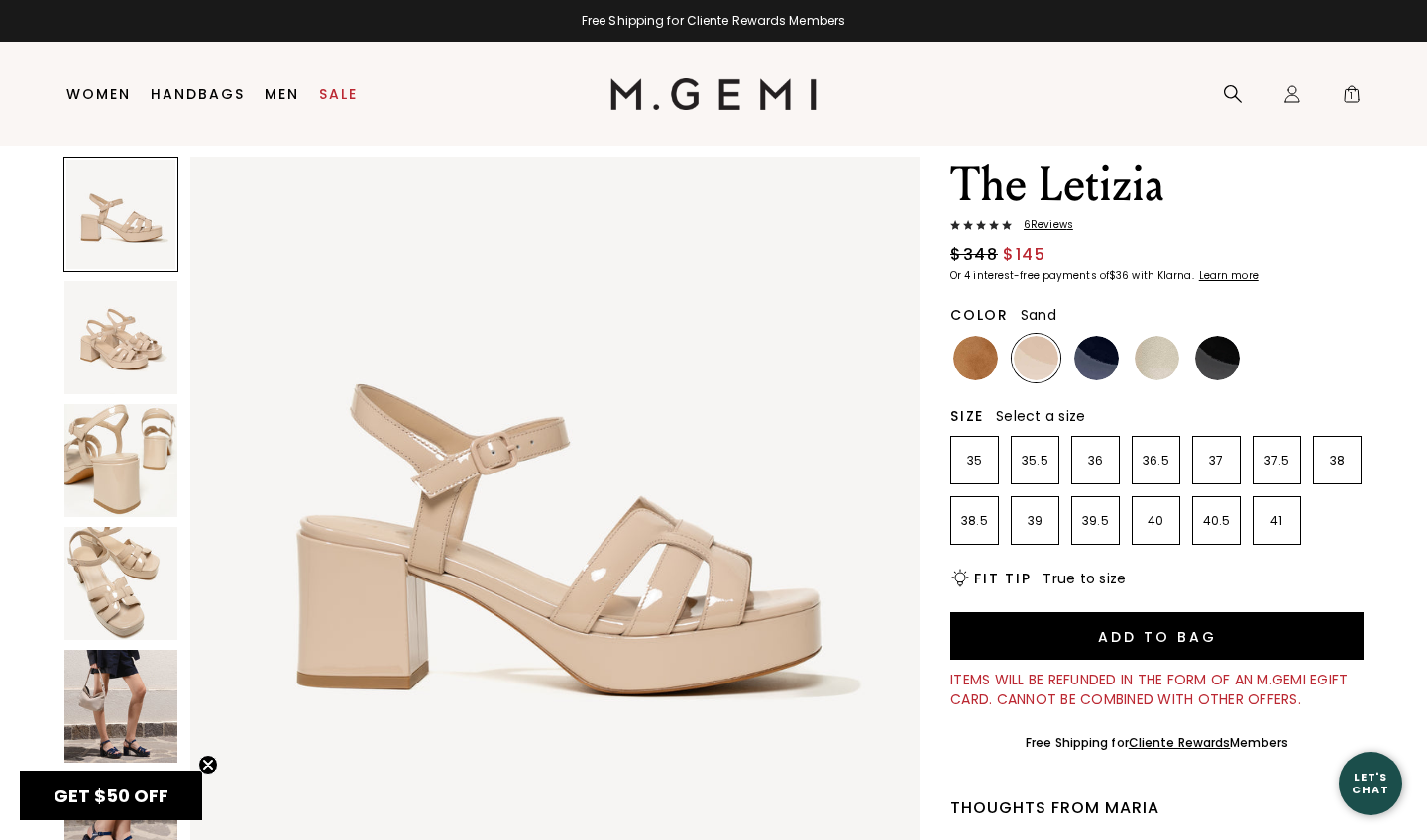 scroll, scrollTop: 0, scrollLeft: 0, axis: both 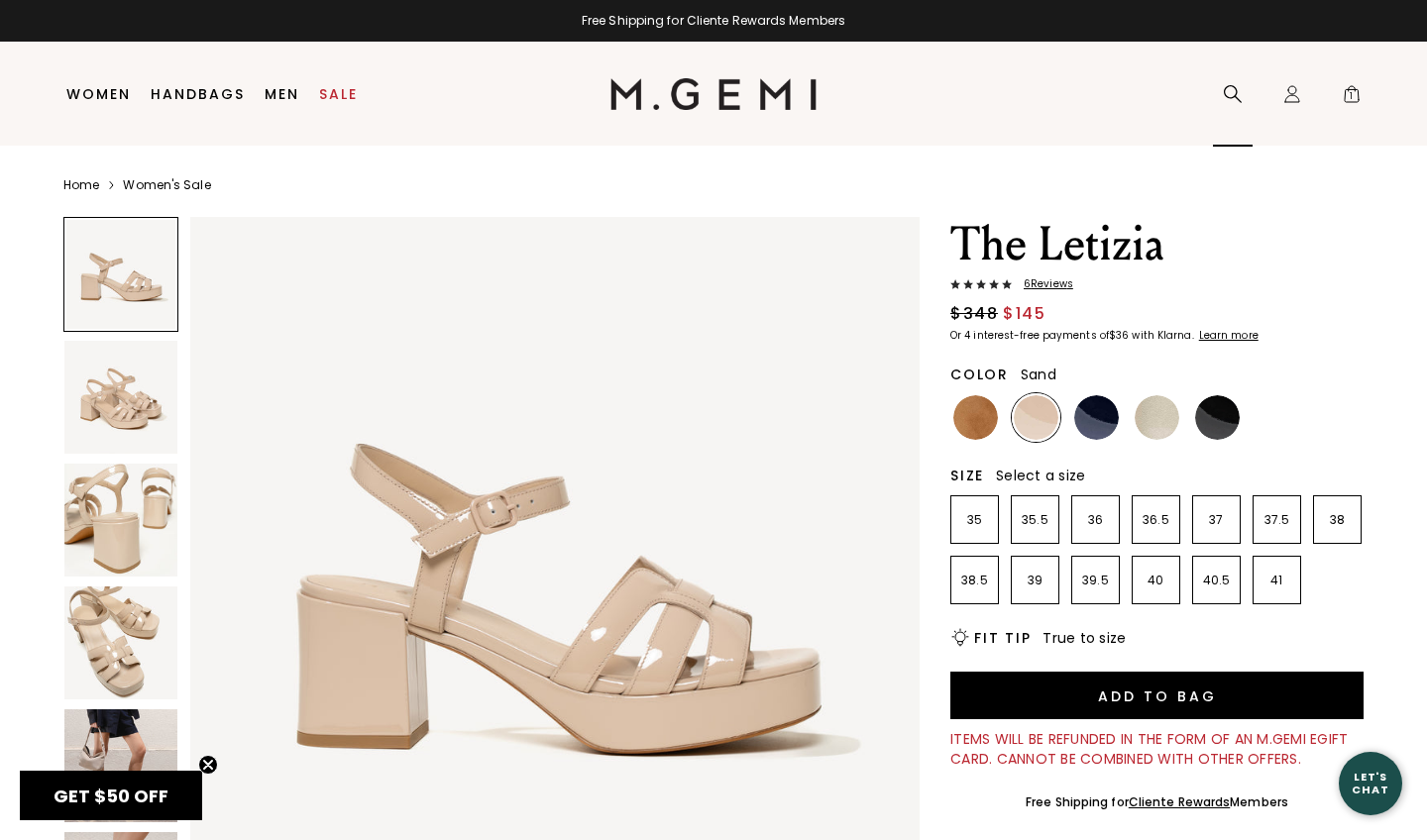 click 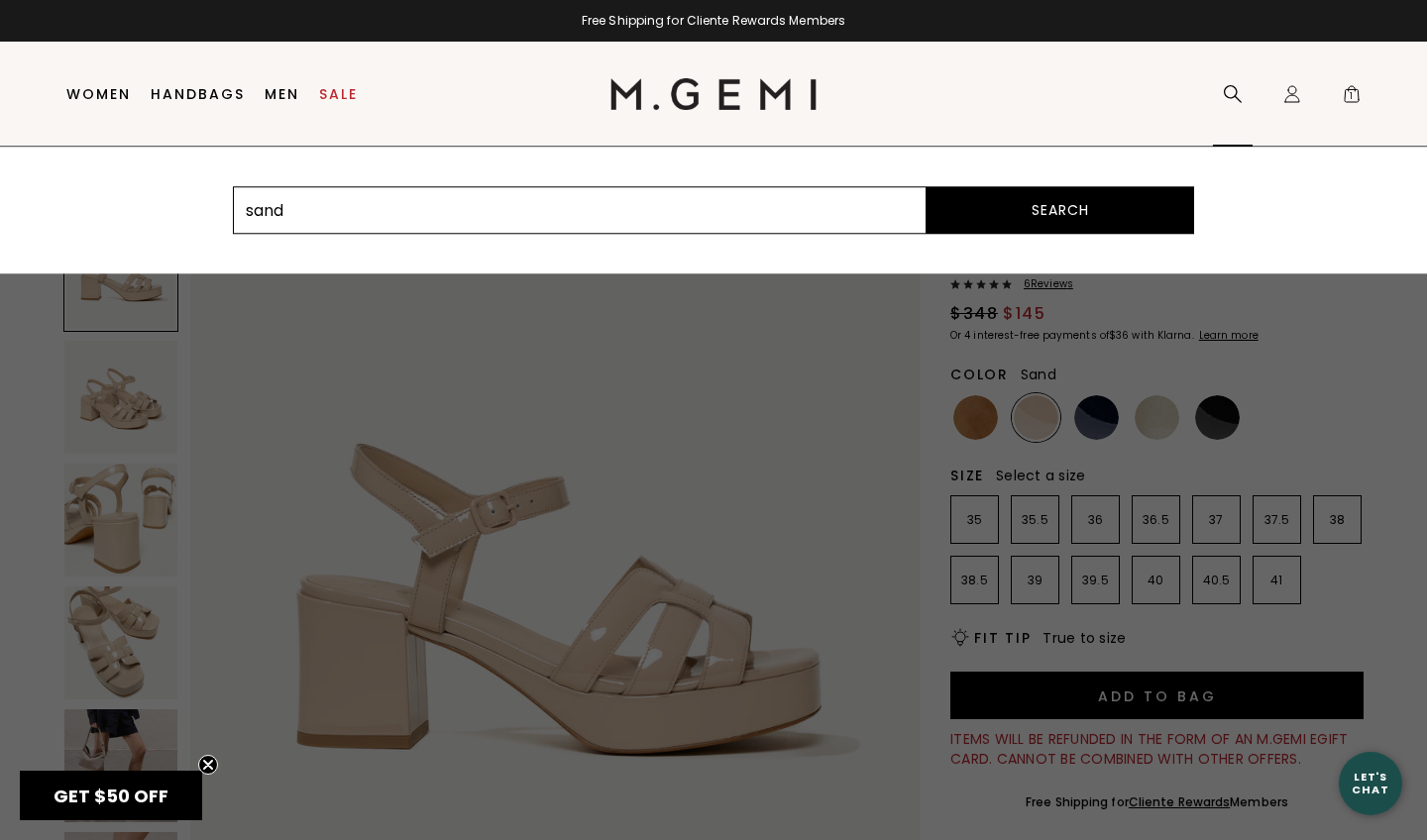 type on "sand" 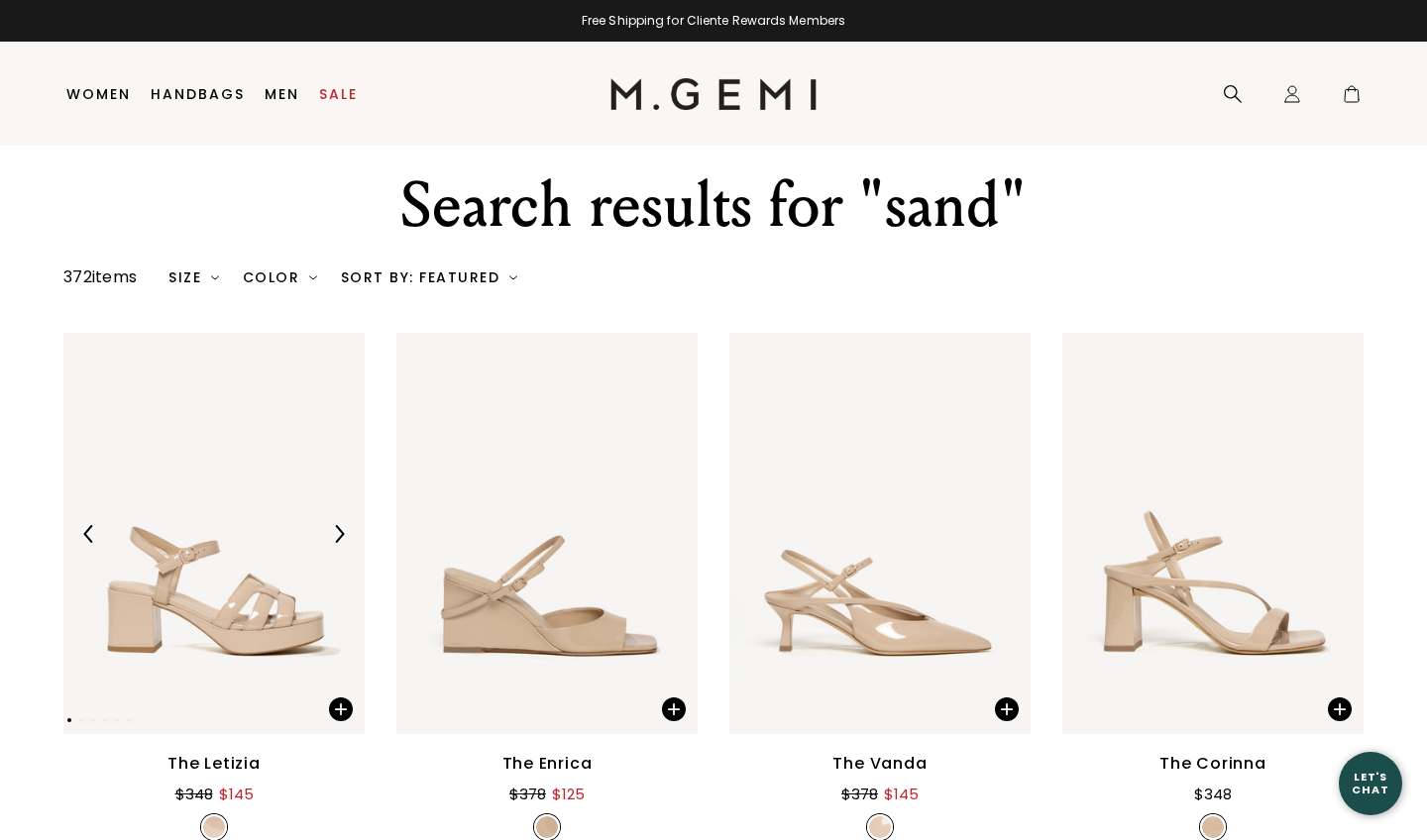 scroll, scrollTop: 0, scrollLeft: 0, axis: both 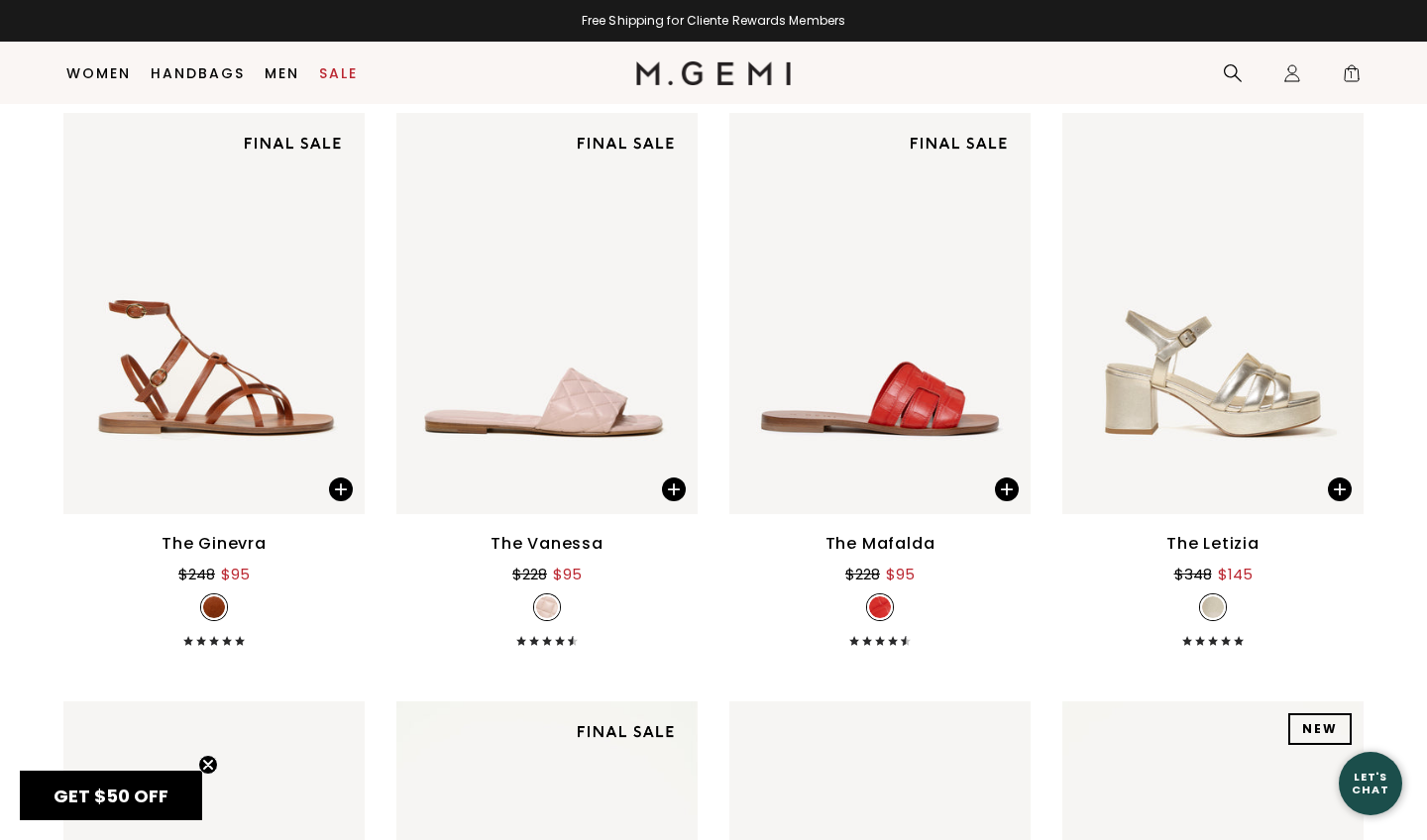 click at bounding box center [714, 73] 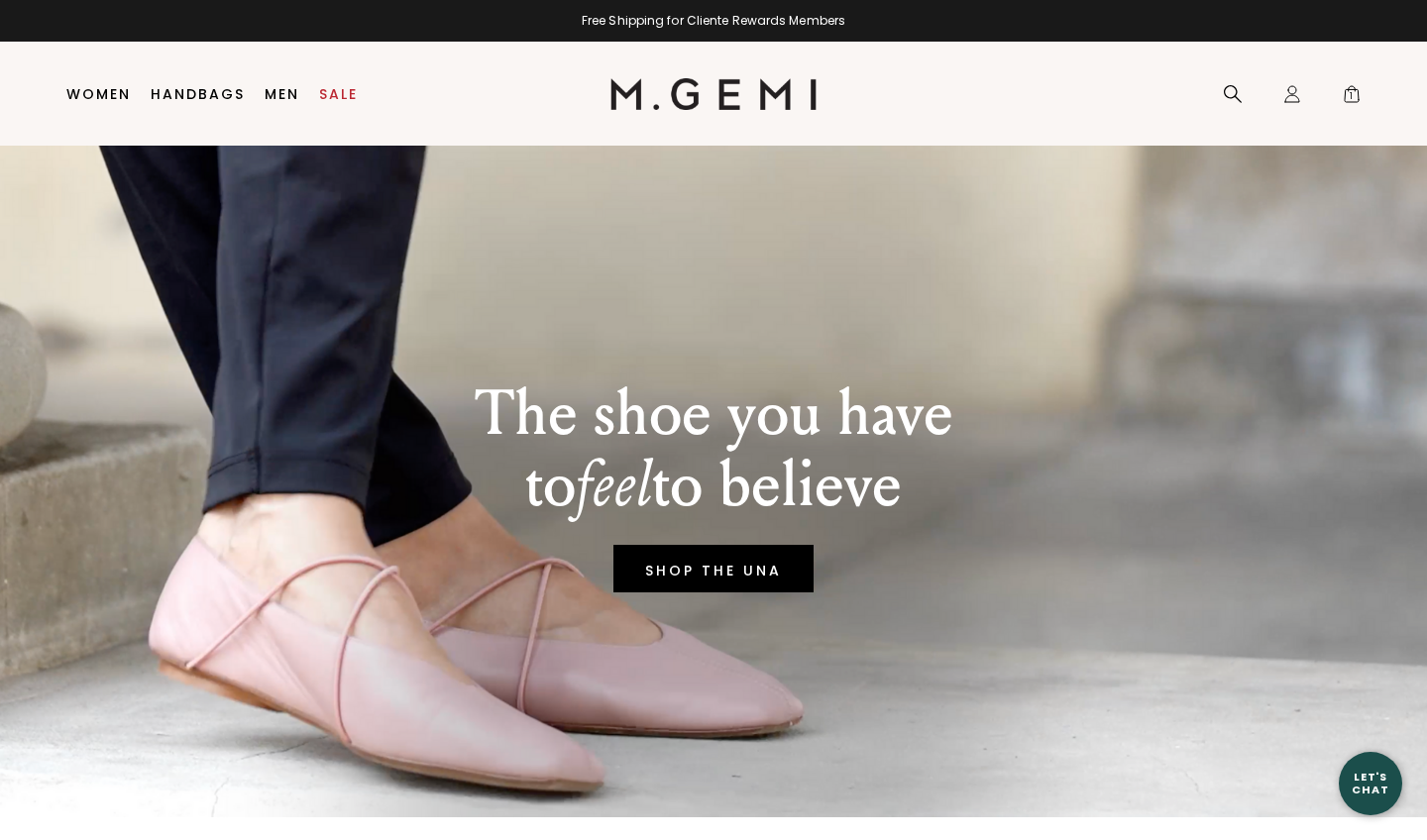 scroll, scrollTop: 0, scrollLeft: 0, axis: both 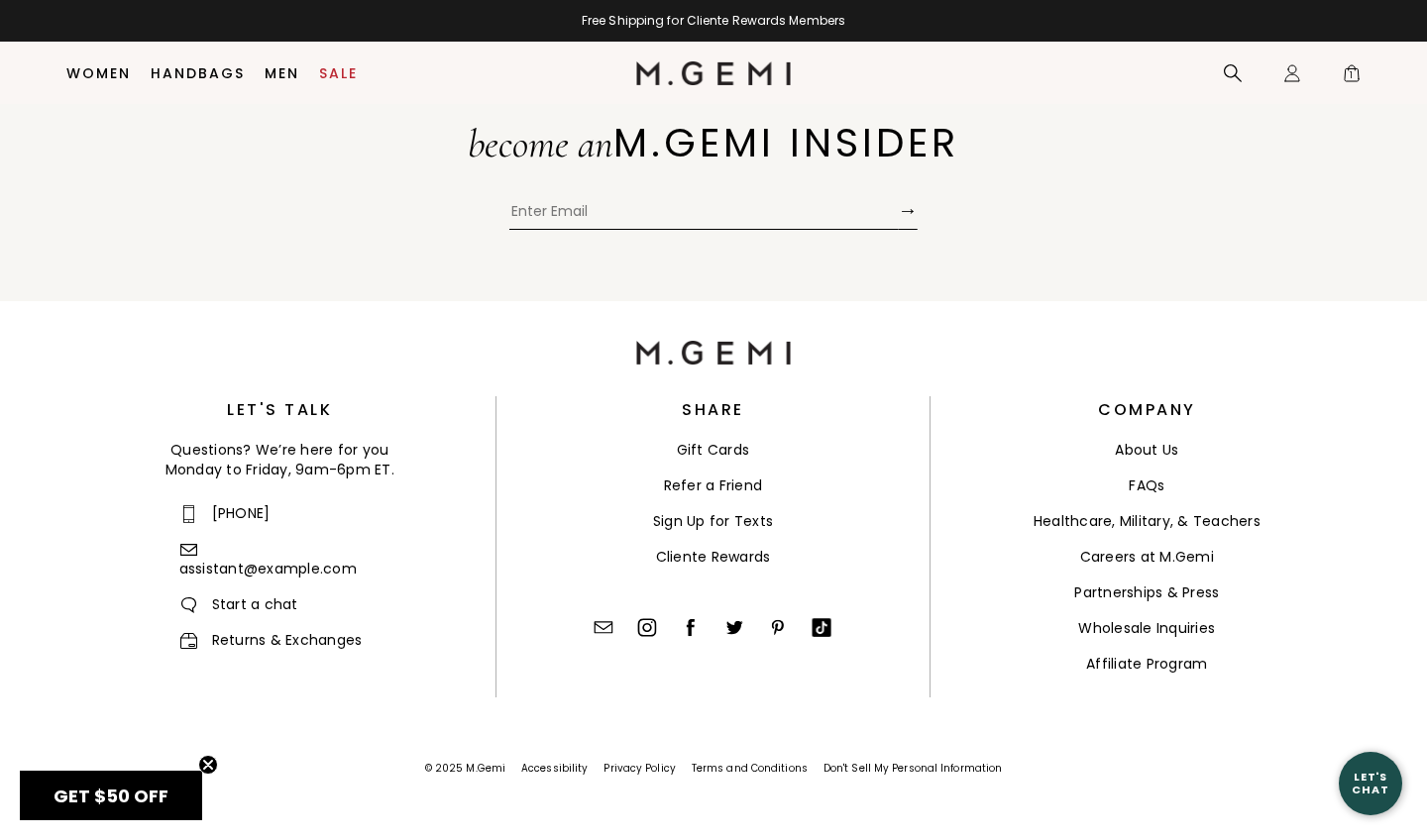 click on "assistant@[DOMAIN]" at bounding box center [268, 559] 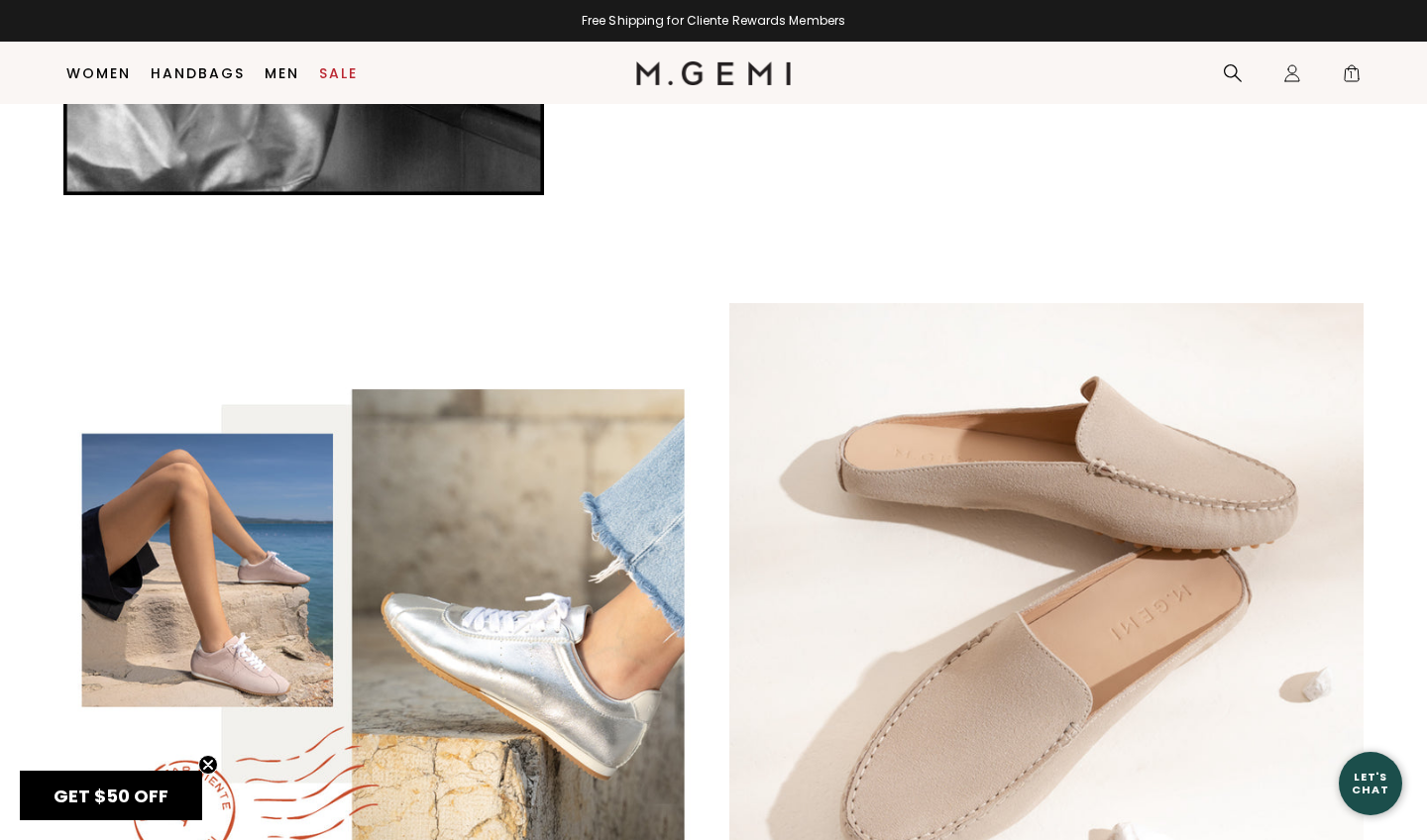 scroll, scrollTop: 3228, scrollLeft: 0, axis: vertical 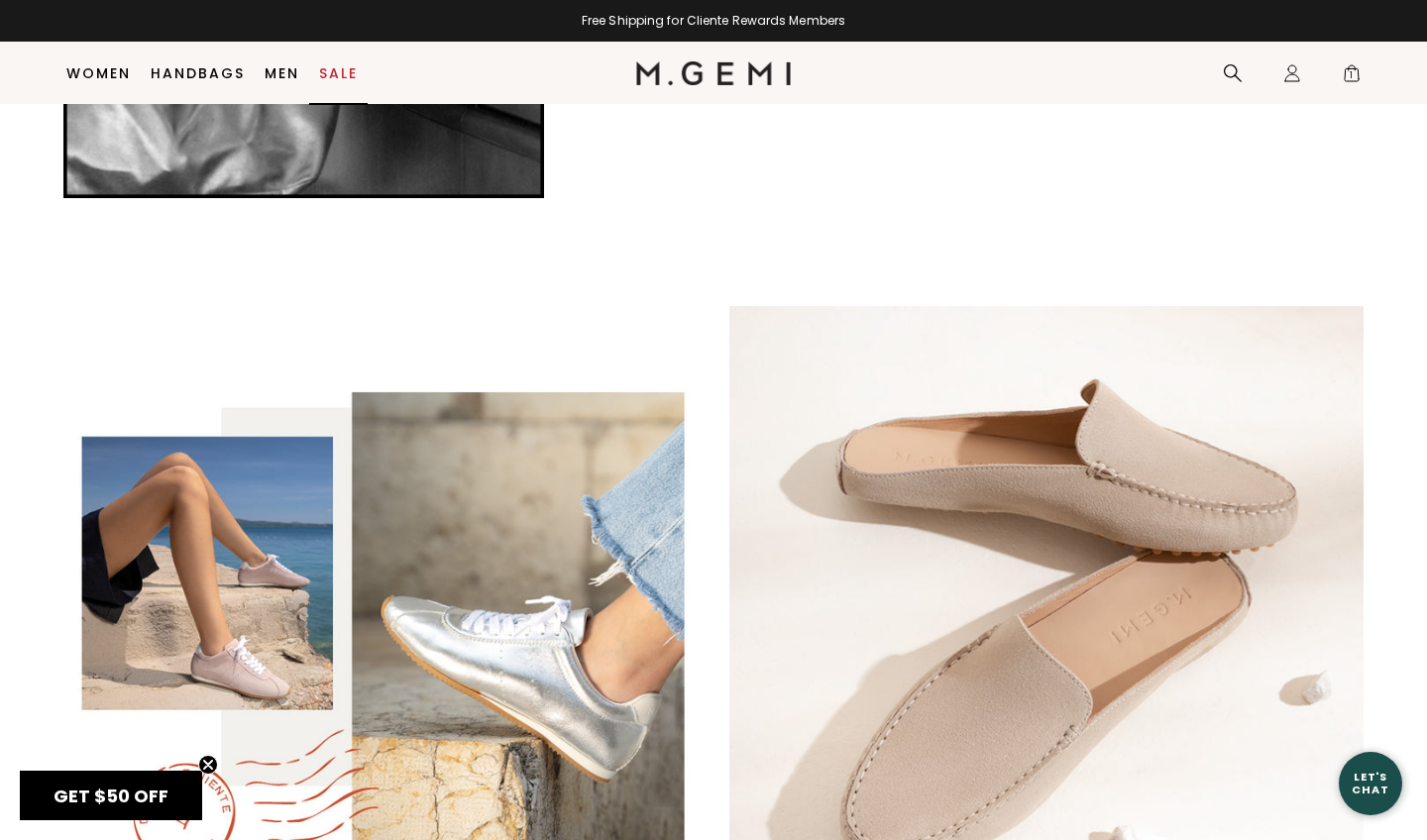 click on "Sale" at bounding box center [338, 73] 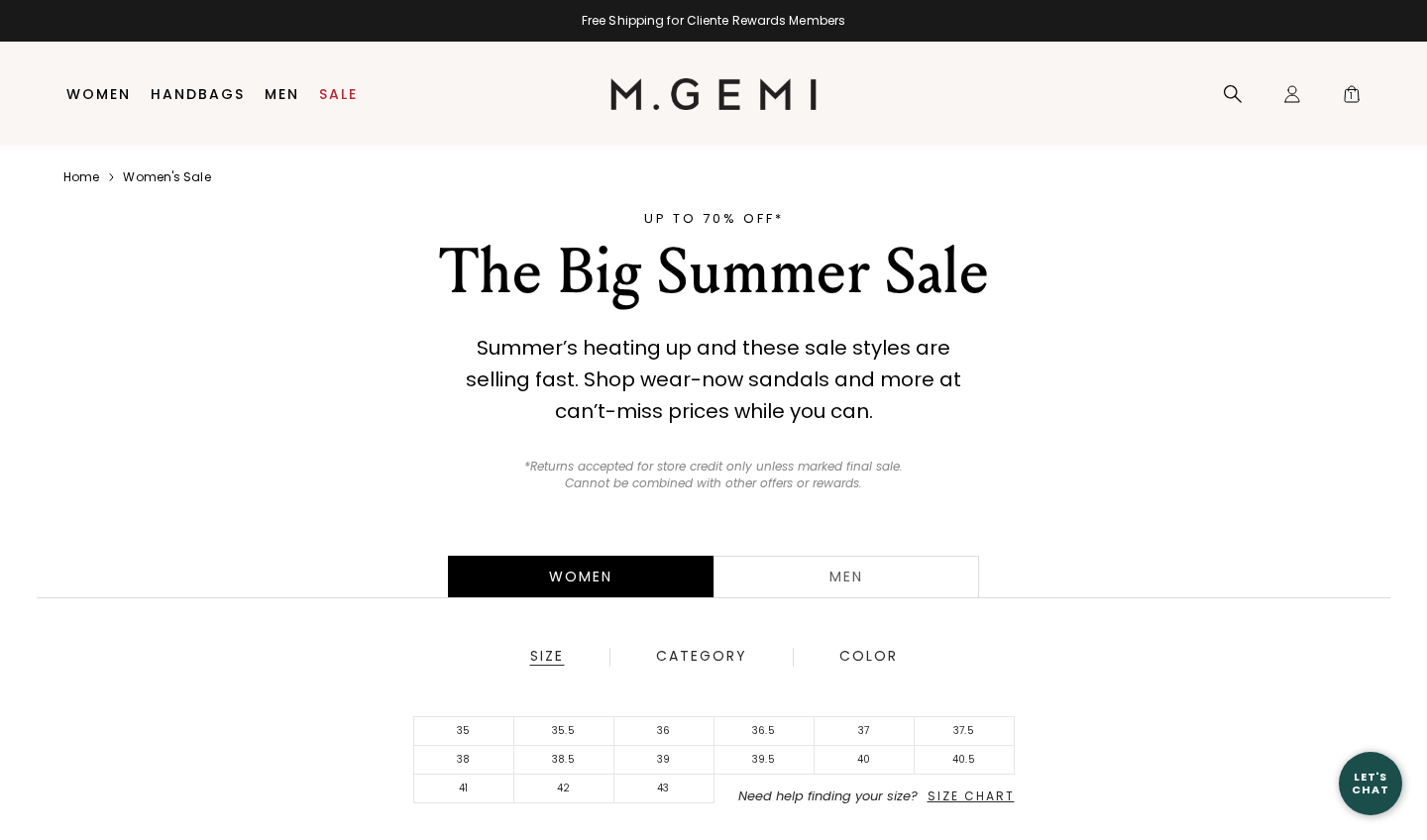 click on "UP TO 70% OFF*
The Big Summer Sale
Summer’s heating up and these sale styles are selling fast. Shop wear-now sandals and more at can’t-miss prices while you can.
*Returns accepted for store credit only unless marked final sale. Cannot be combined with other offers or rewards." at bounding box center [714, 351] 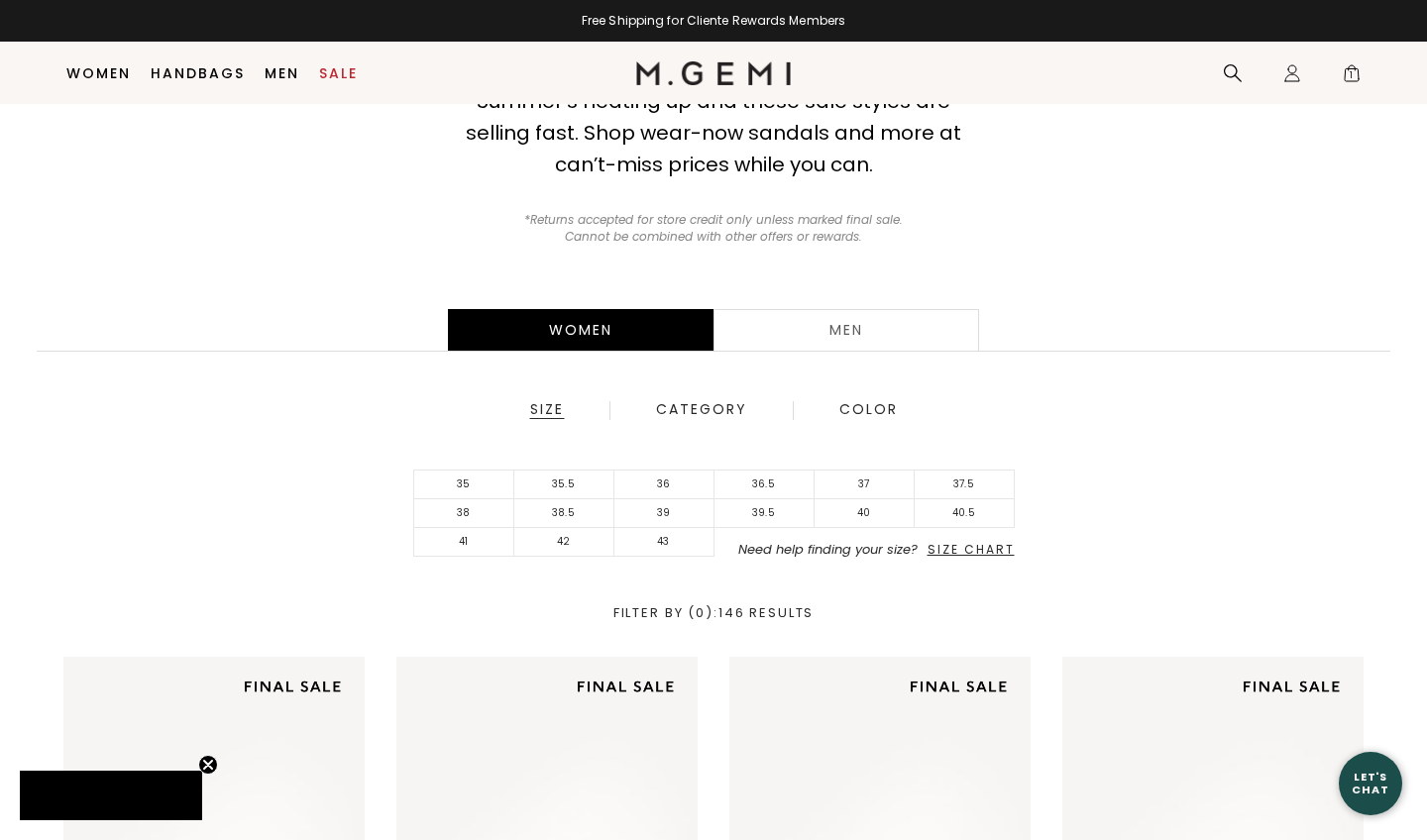 scroll, scrollTop: 695, scrollLeft: 0, axis: vertical 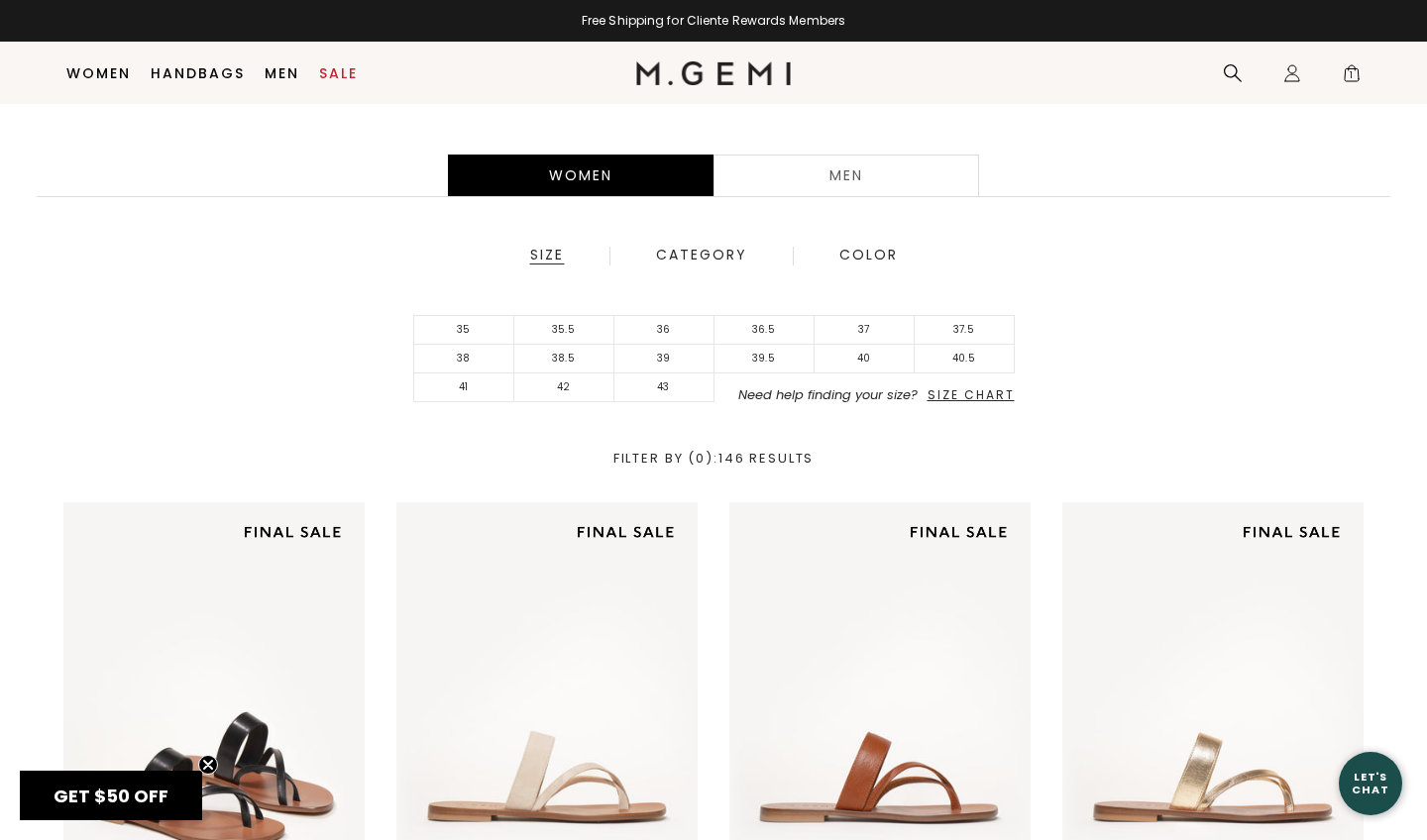 click on "Size Chart" at bounding box center (971, 394) 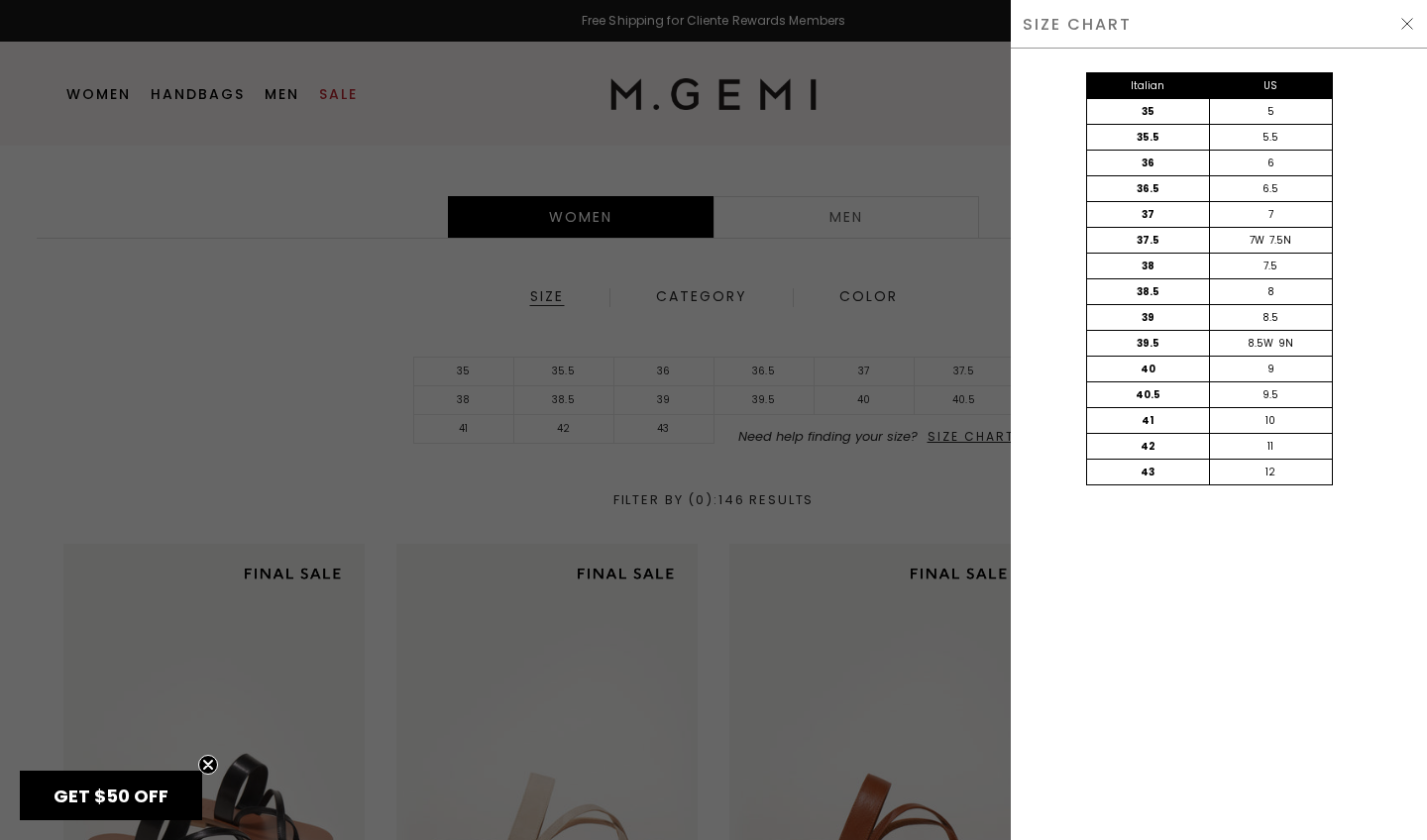 scroll, scrollTop: 0, scrollLeft: 0, axis: both 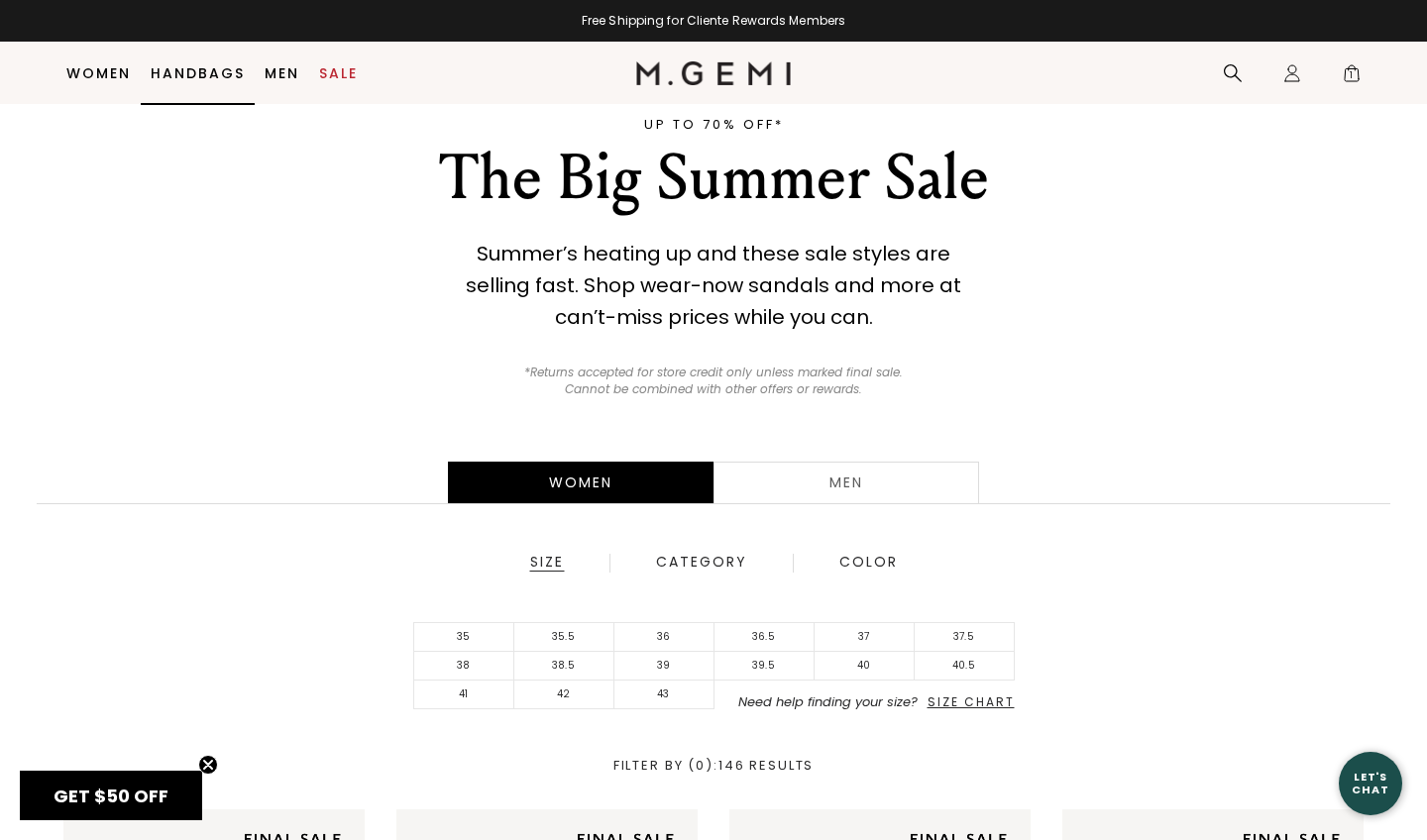 click on "Handbags" at bounding box center [197, 73] 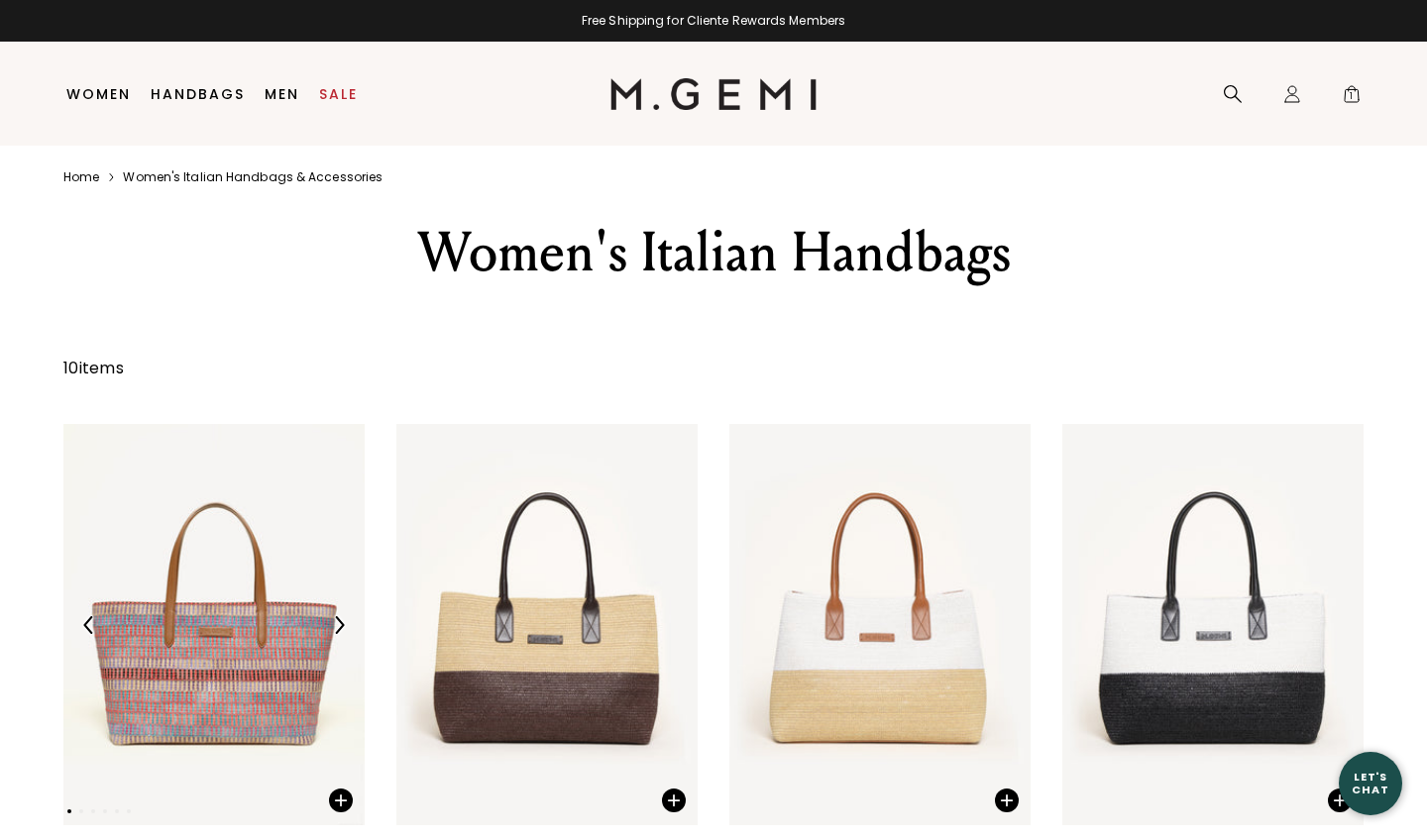 scroll, scrollTop: 0, scrollLeft: 0, axis: both 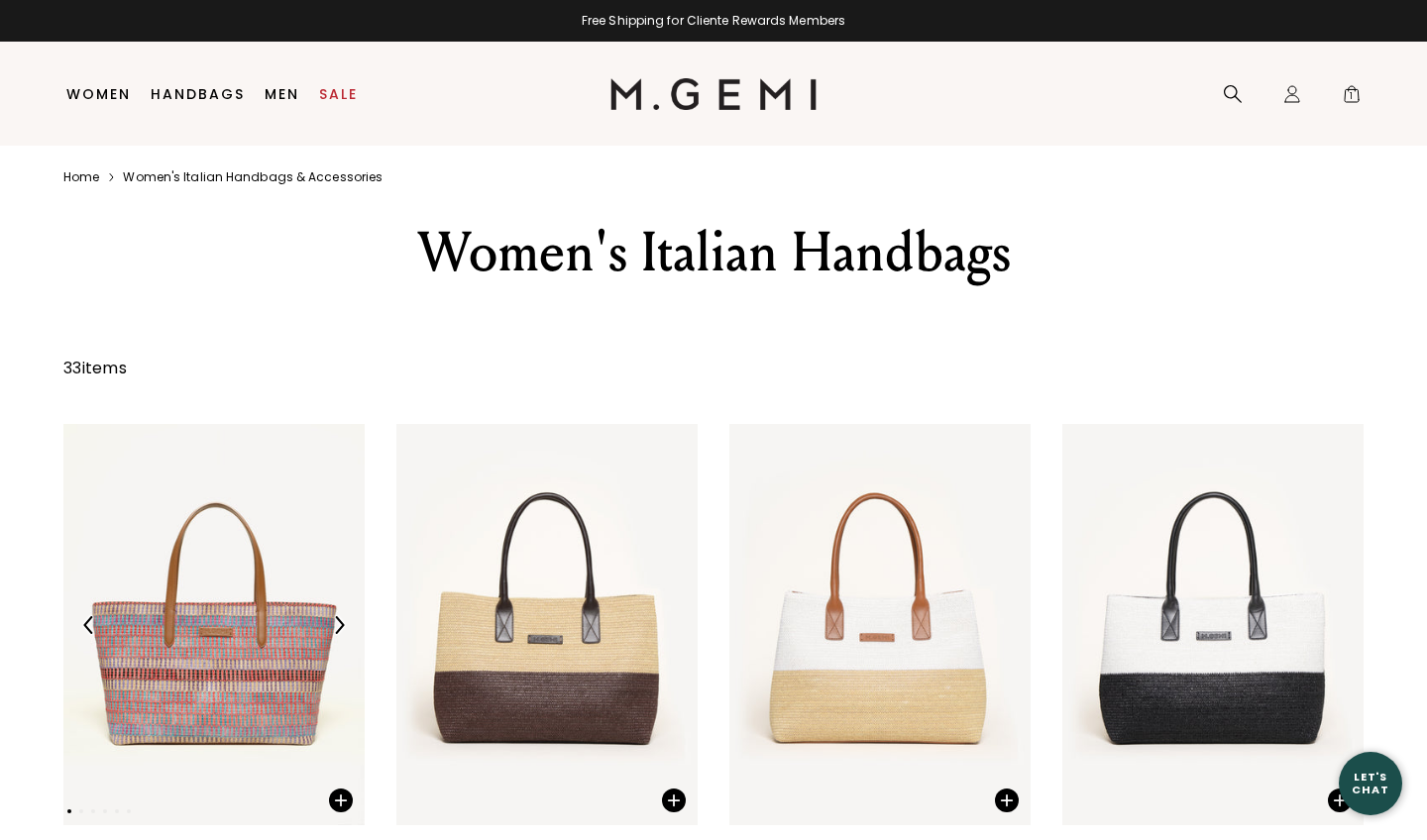 click on "Women's Italian Handbags" at bounding box center [714, 276] 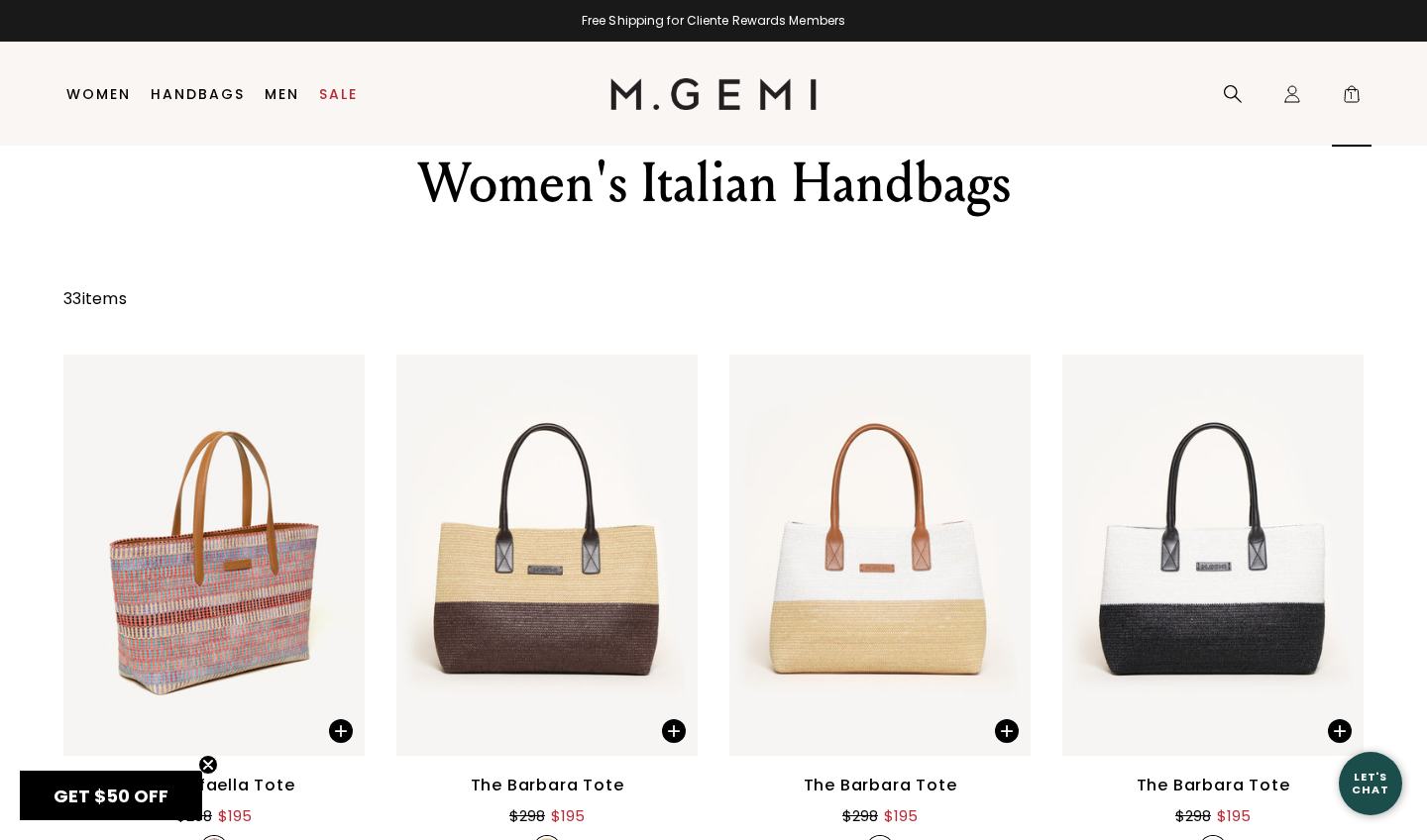 scroll, scrollTop: 0, scrollLeft: 0, axis: both 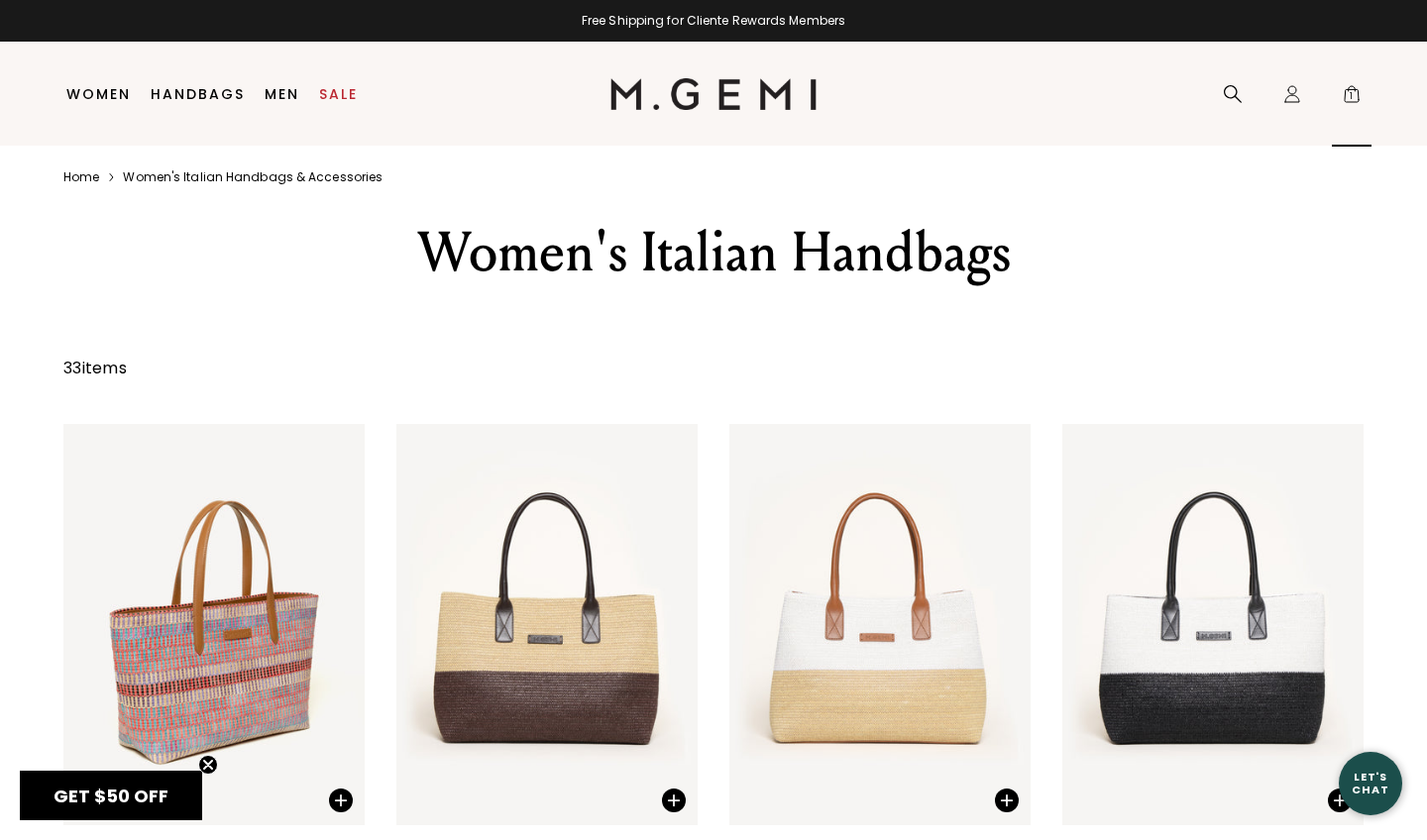 click on "1" at bounding box center (1352, 98) 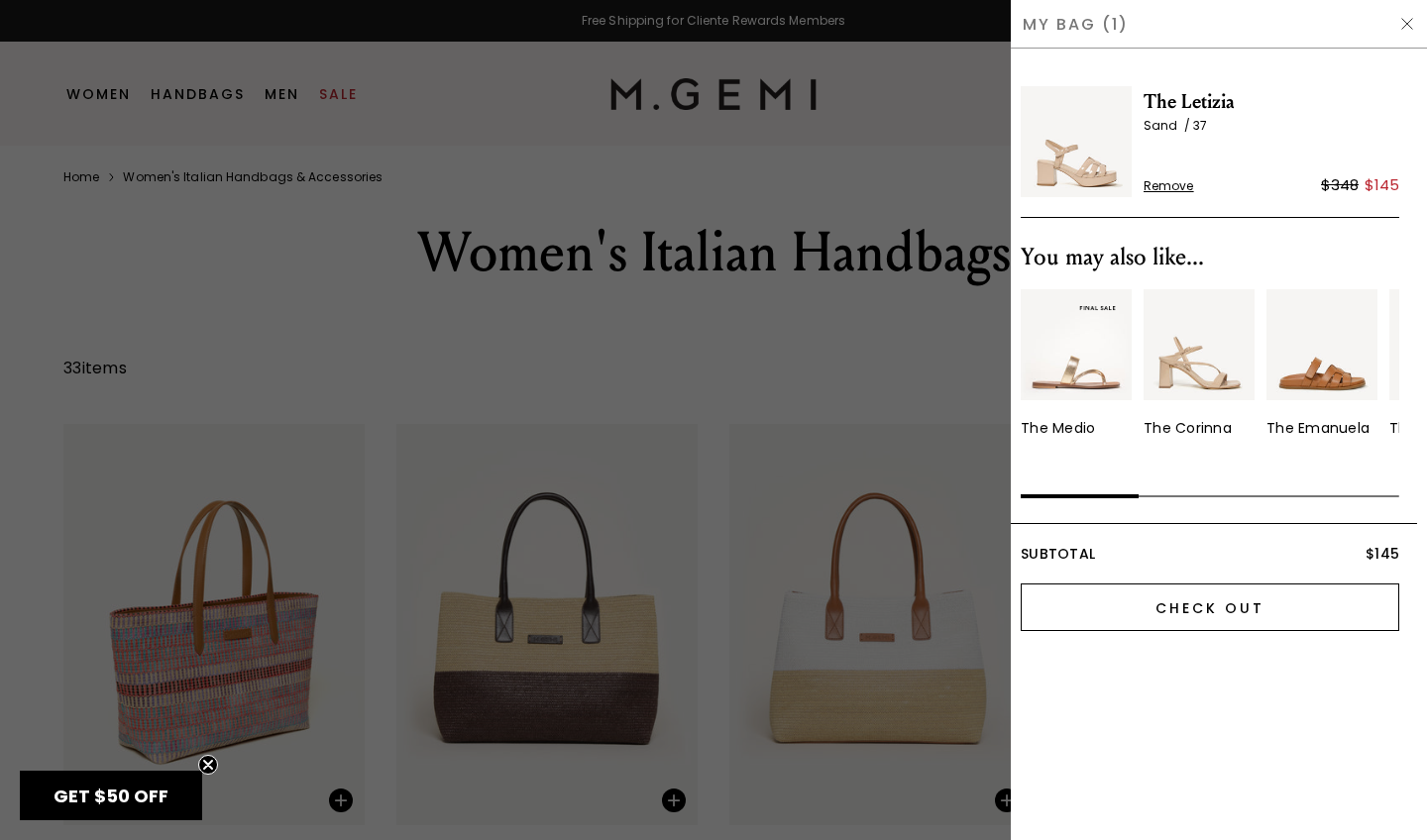click on "Check Out" at bounding box center [1210, 607] 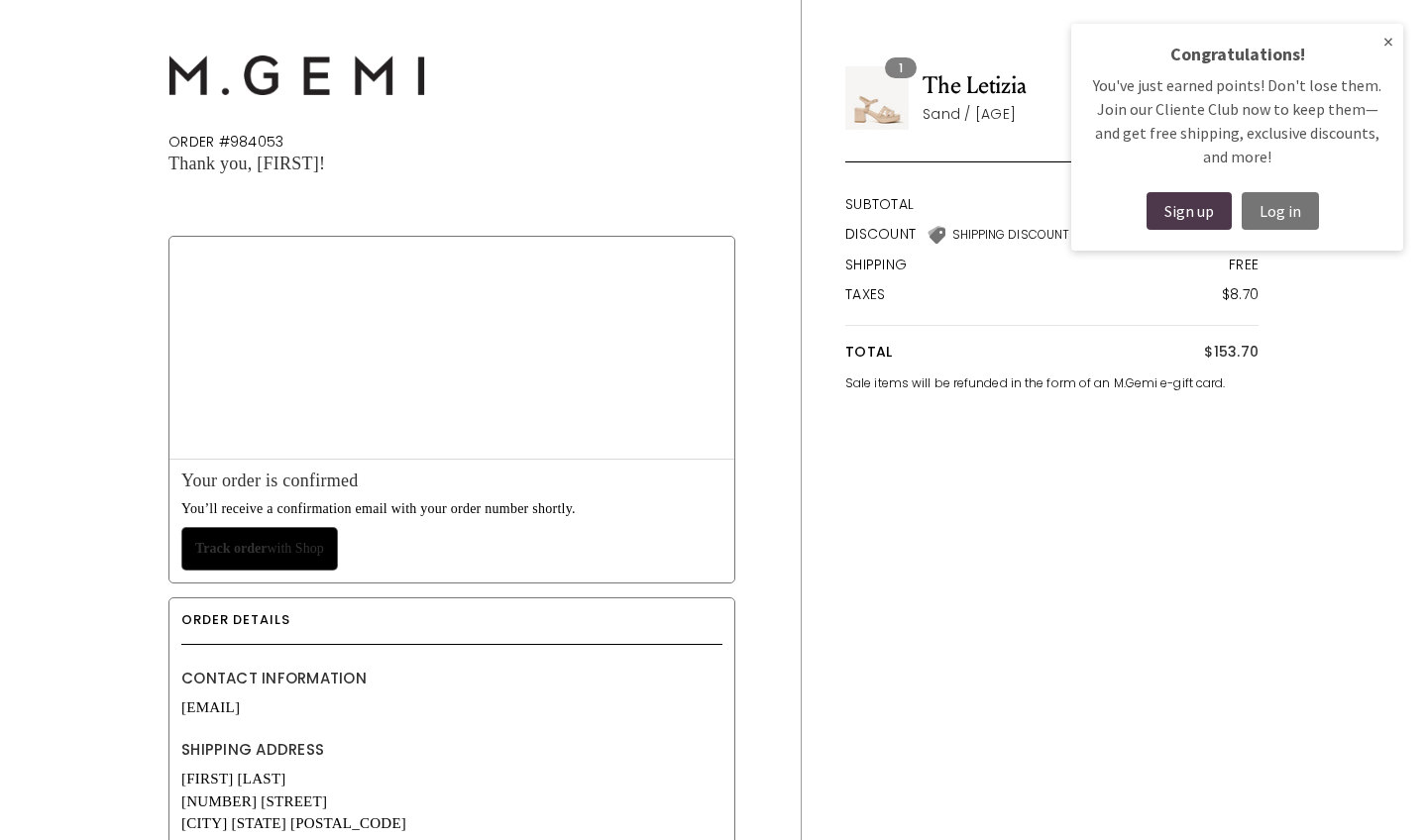 scroll, scrollTop: 0, scrollLeft: 0, axis: both 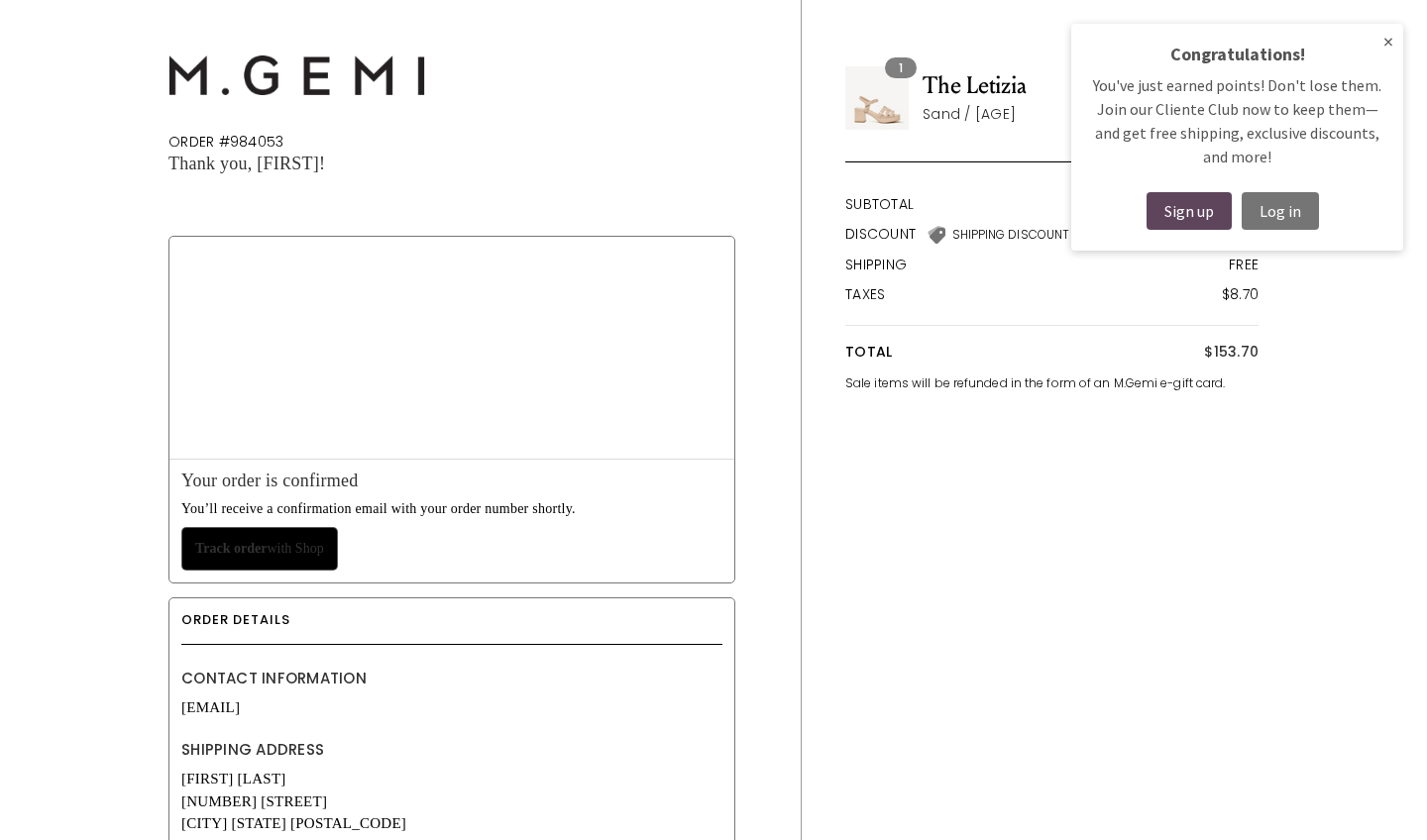 click on "Sign up" at bounding box center [1189, 211] 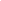 scroll, scrollTop: 0, scrollLeft: 0, axis: both 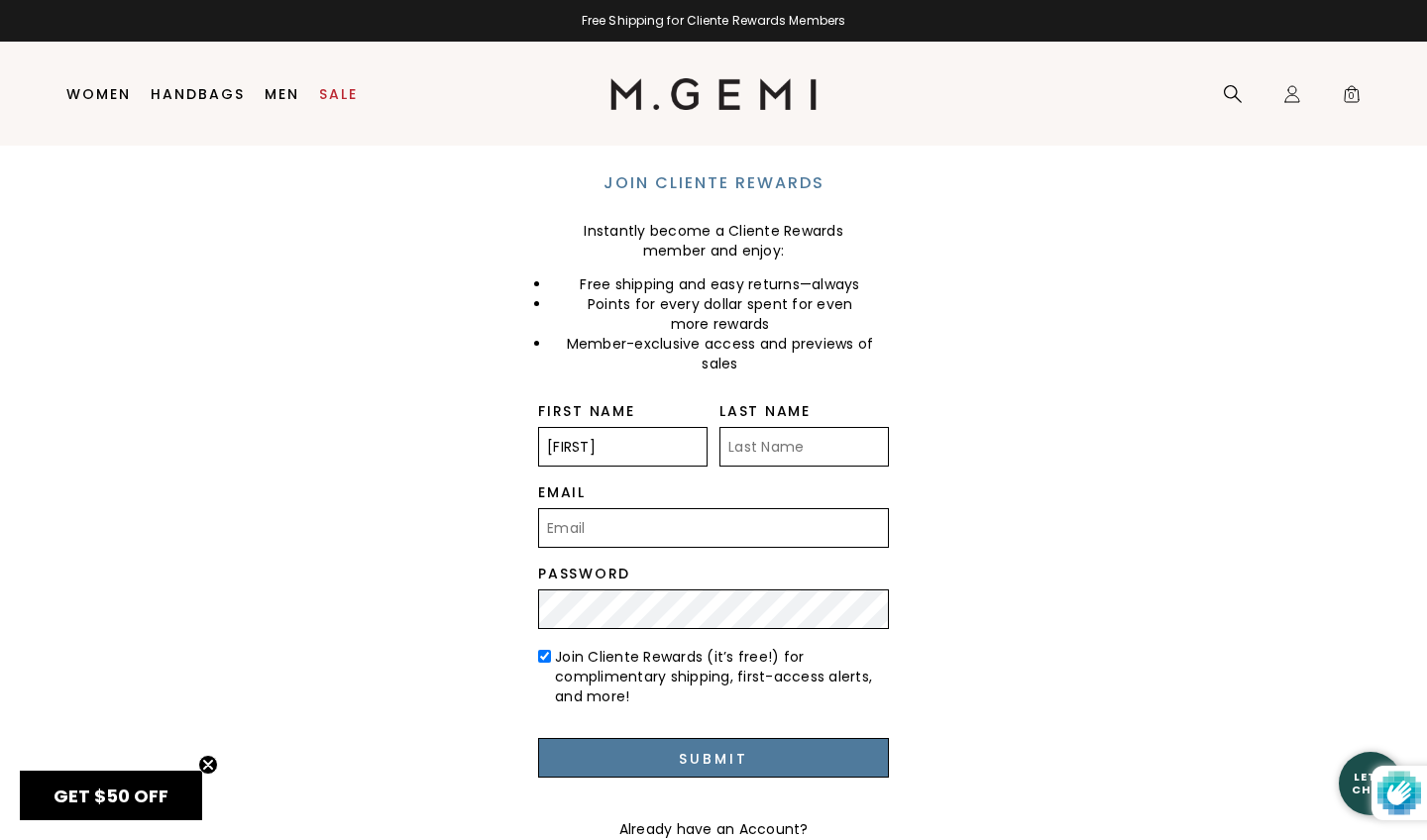 type on "[FIRST]" 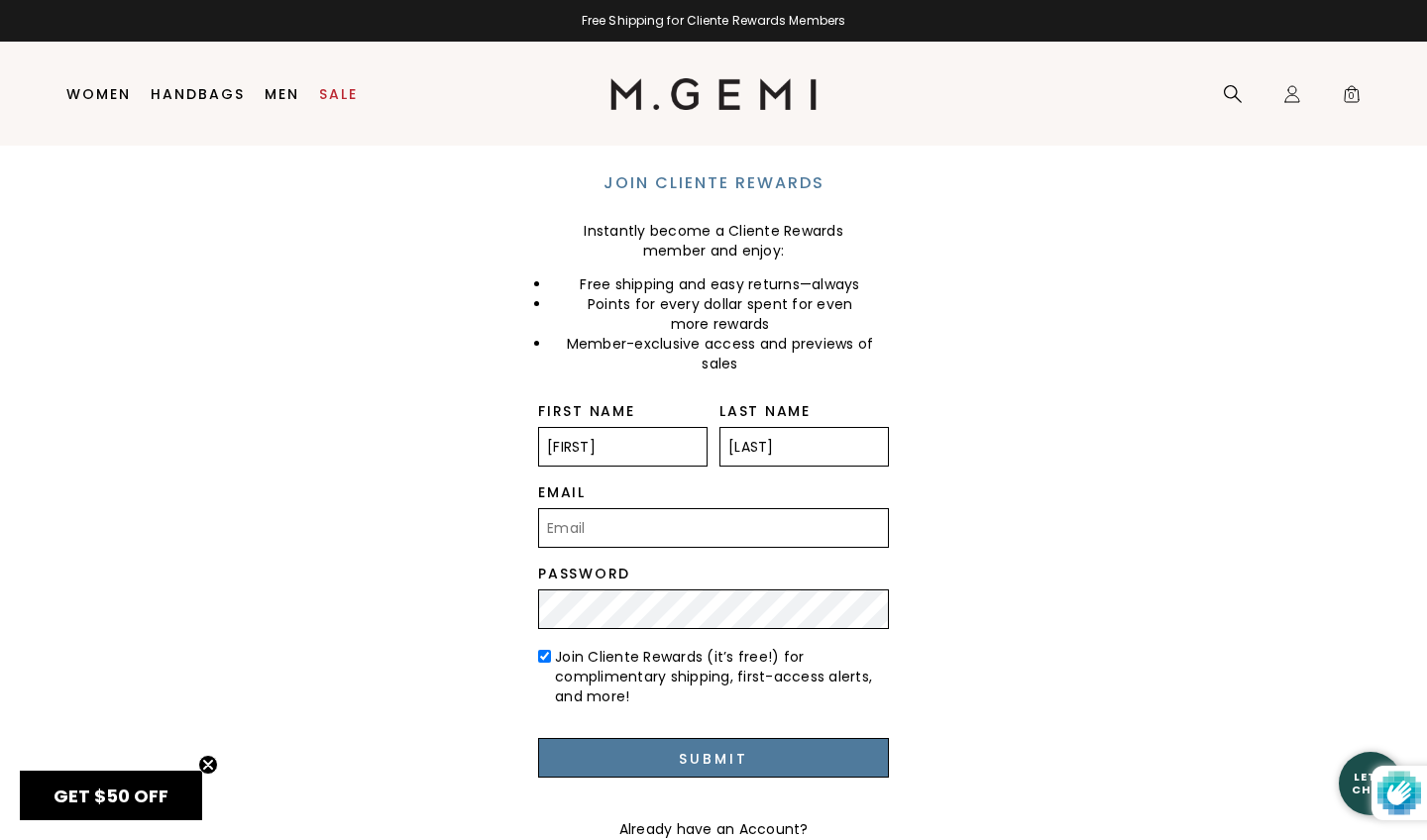 type on "[LAST]" 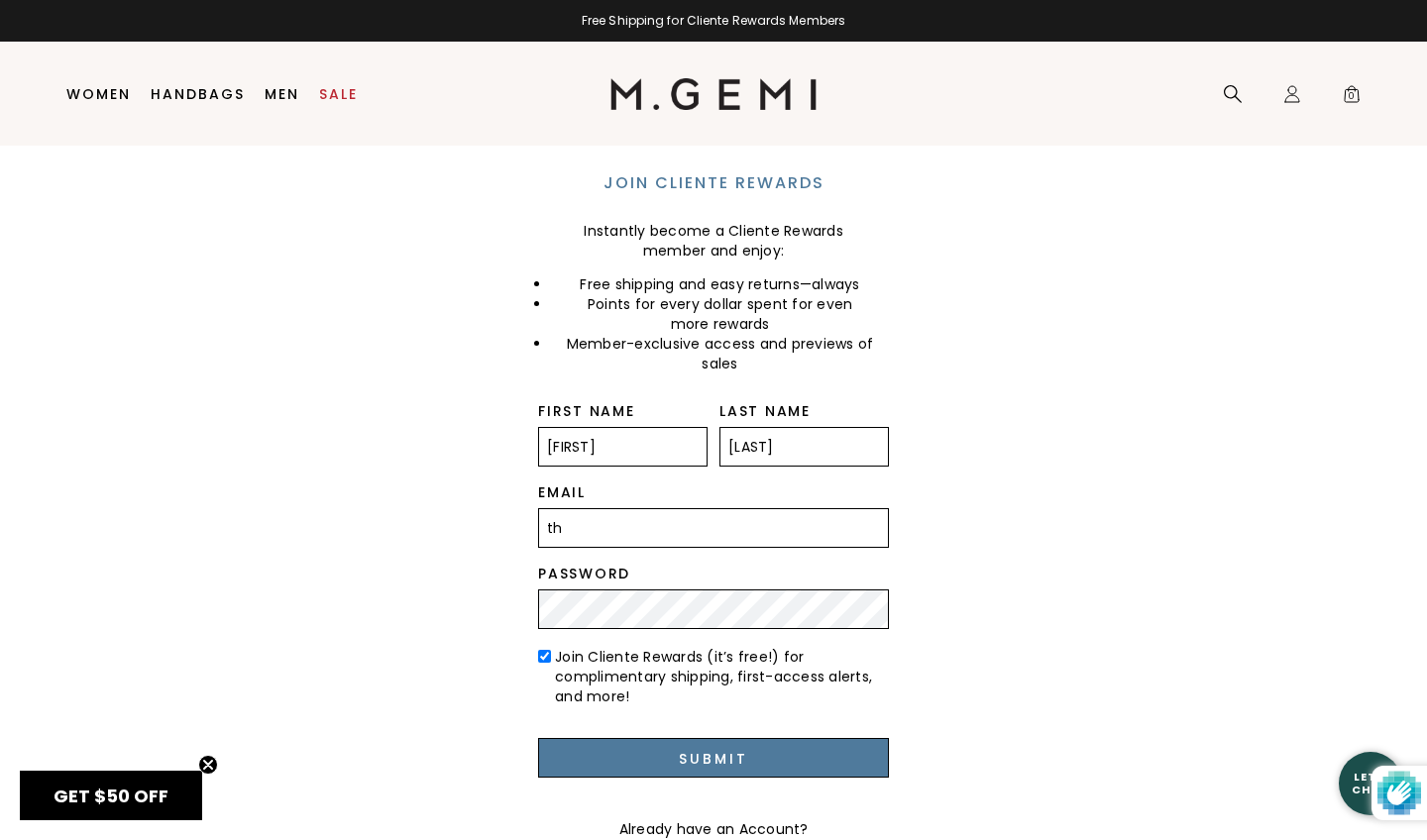 type on "the" 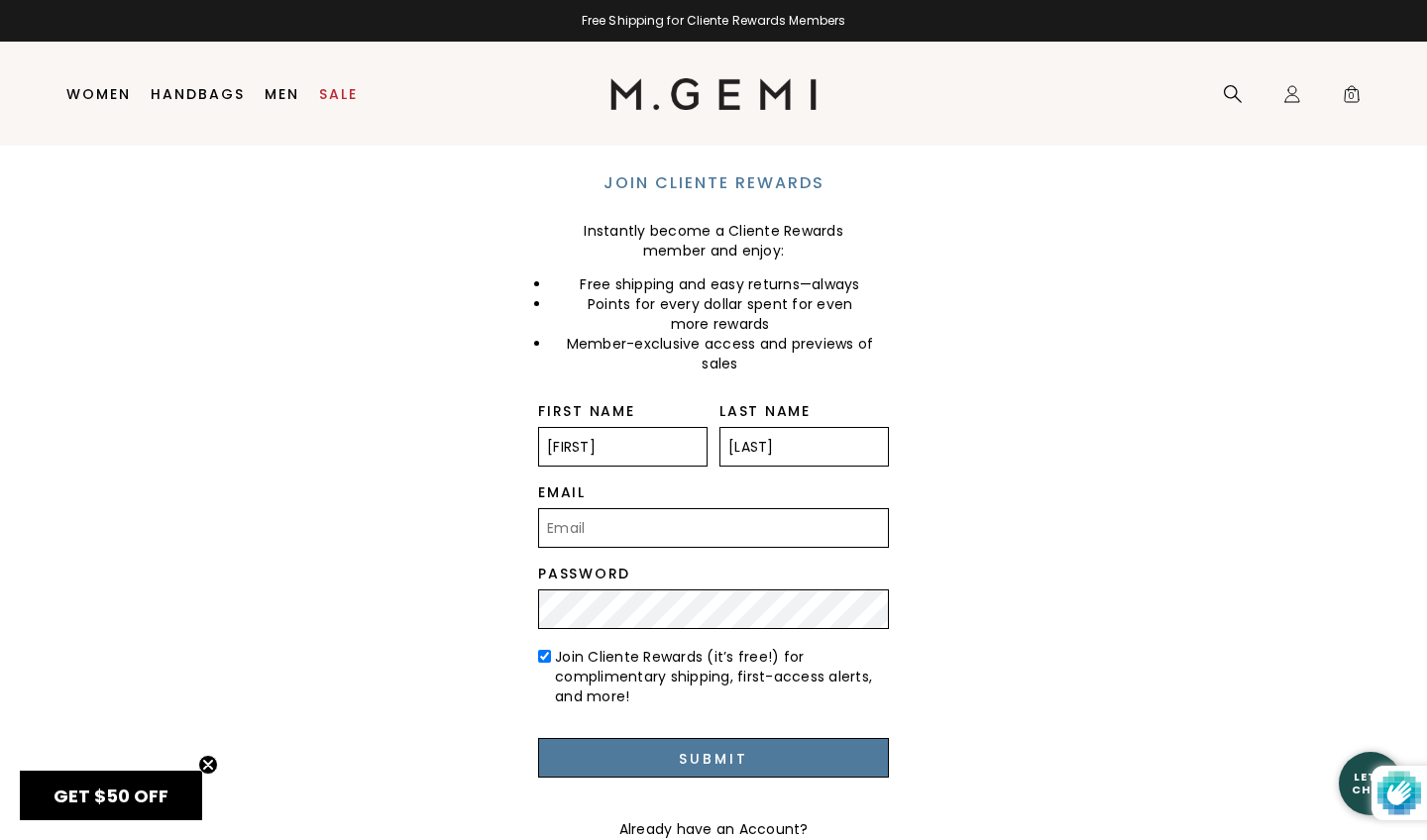 type on "[EMAIL]" 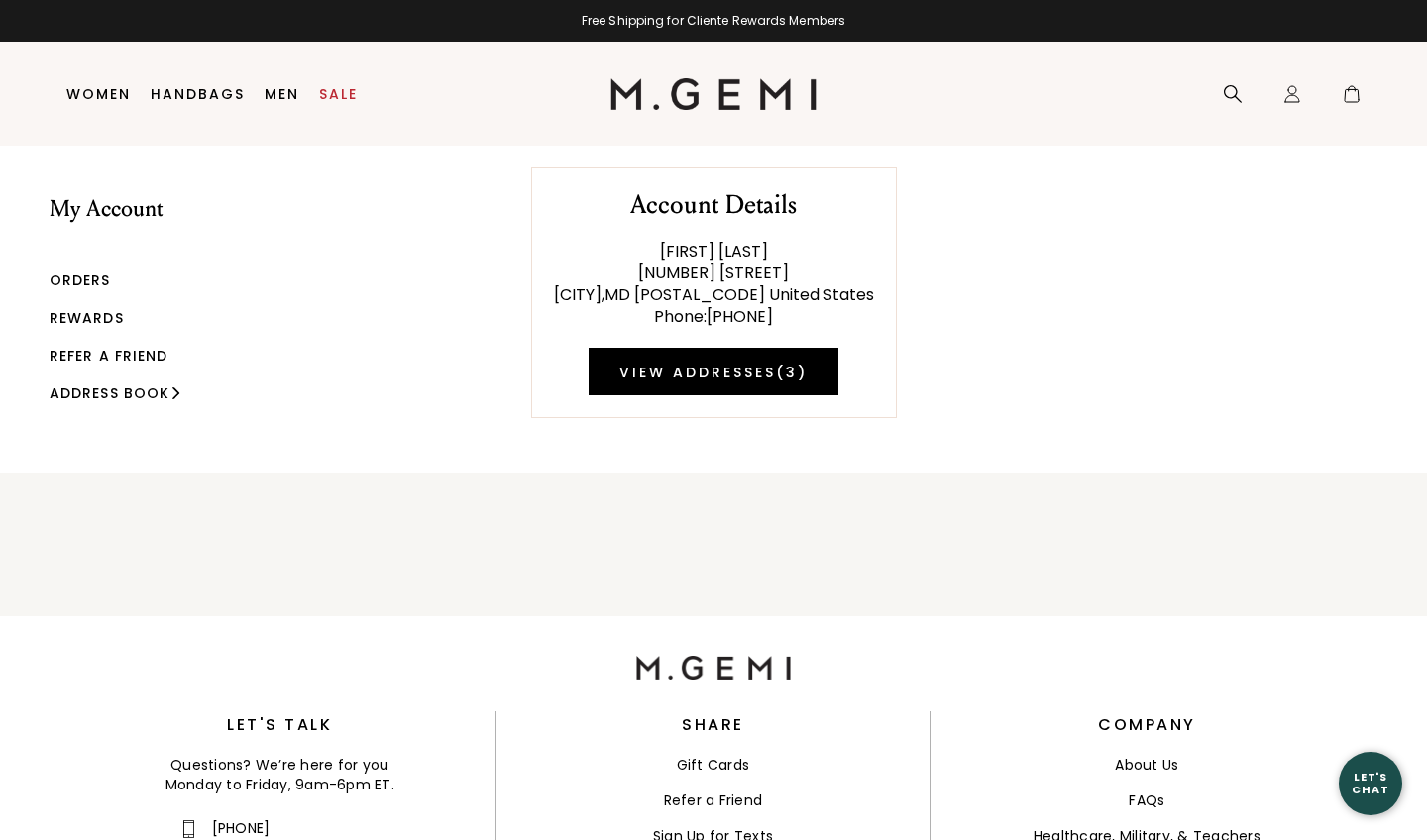 scroll, scrollTop: 0, scrollLeft: 0, axis: both 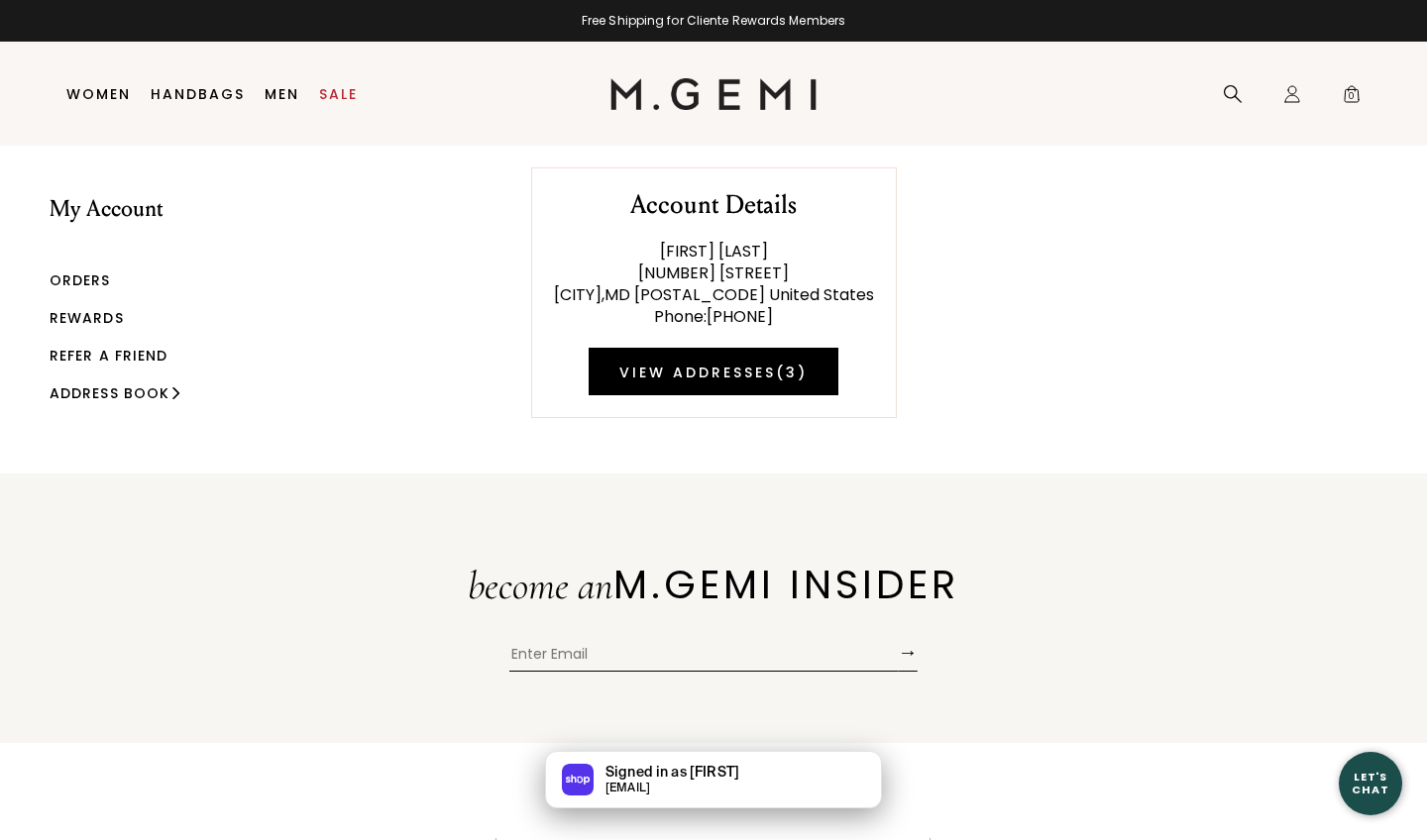 click on "Account Details [FIRST]   [LAST] [NUMBER] [STREET] [CITY] ,  [STATE]   [POSTAL_CODE]   [COUNTRY] Phone :  [PHONE] View Addresses  ( 3 )" at bounding box center [714, 281] 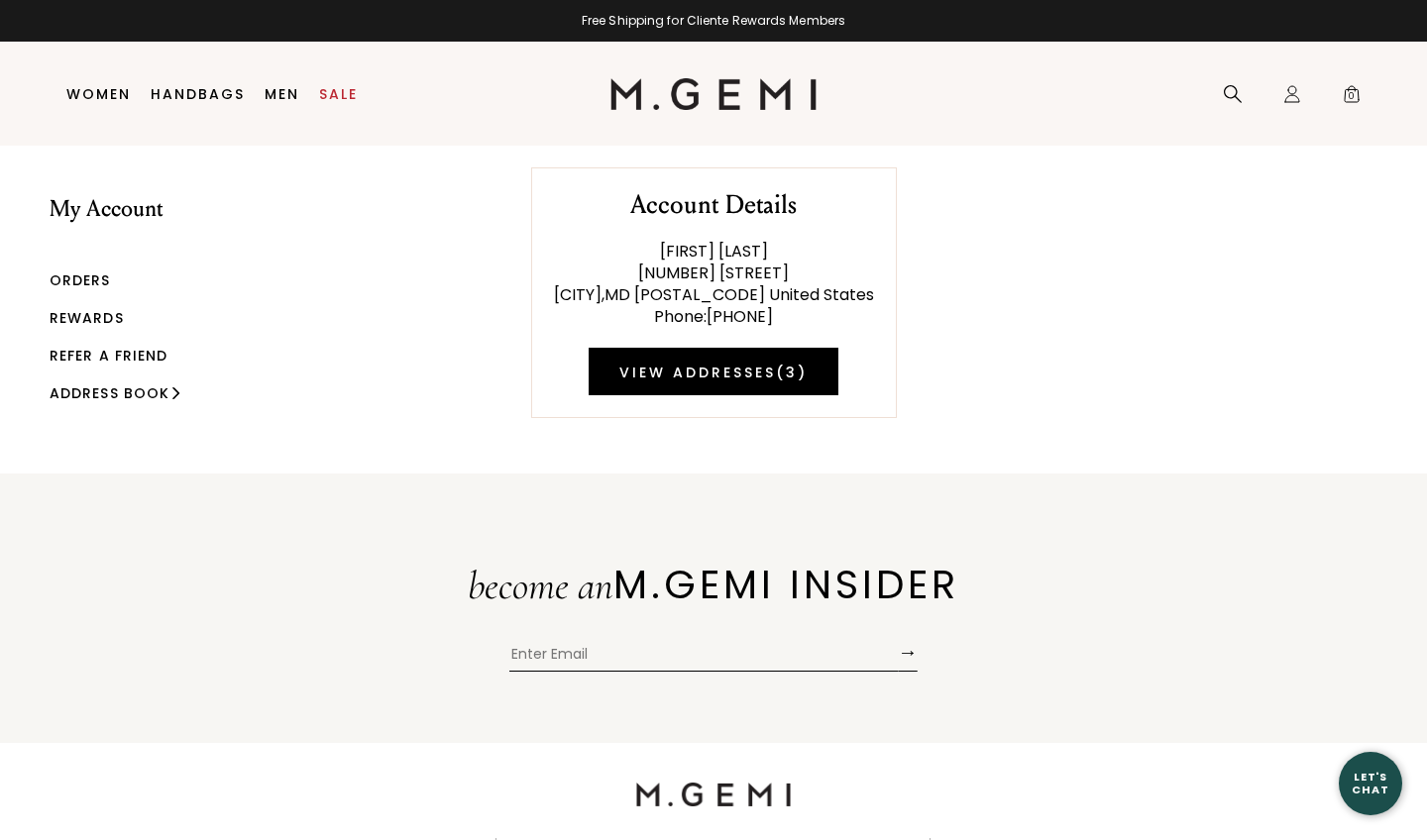 click on "Rewards" at bounding box center [86, 318] 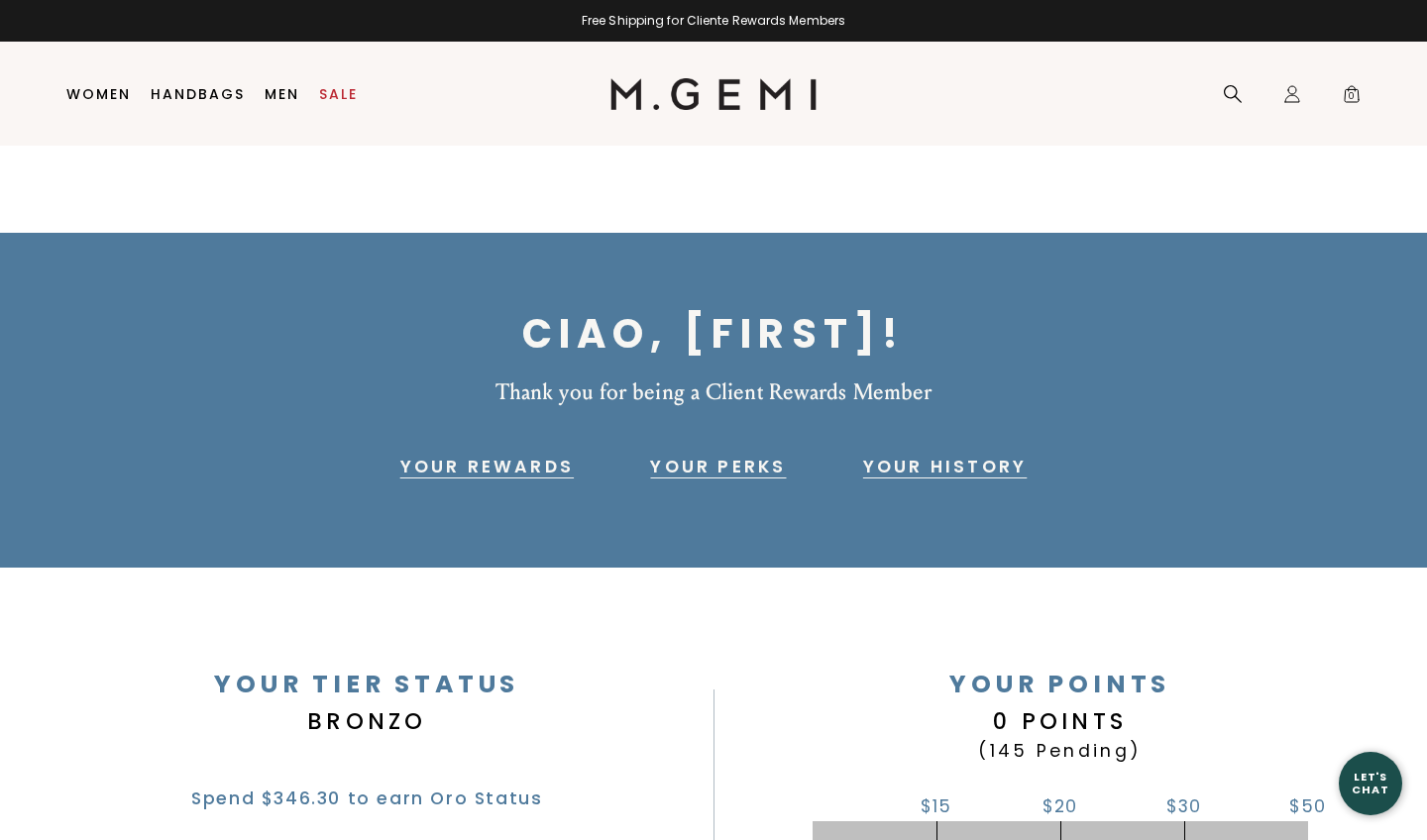 scroll, scrollTop: 0, scrollLeft: 0, axis: both 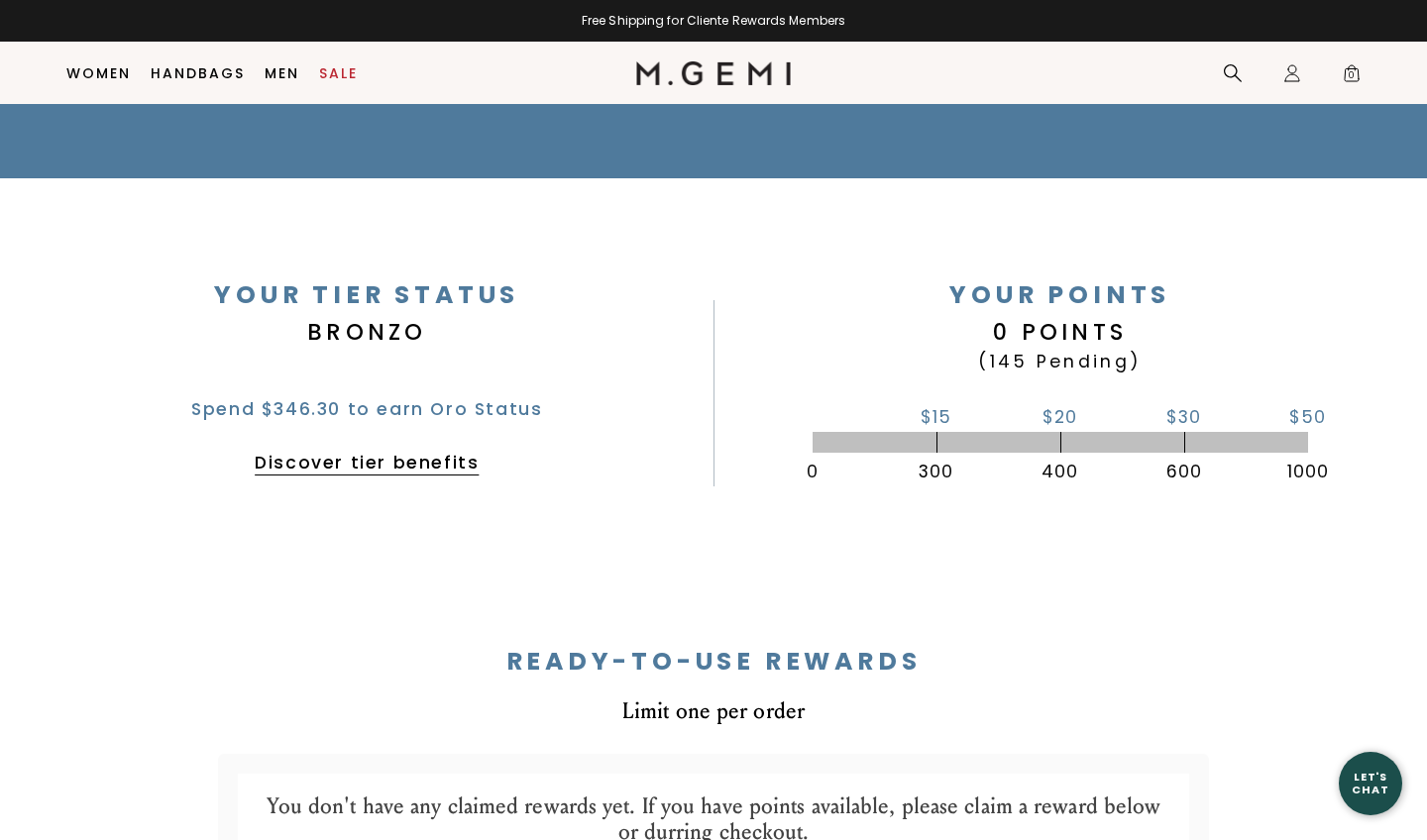 click on "Discover tier benefits" at bounding box center [367, 463] 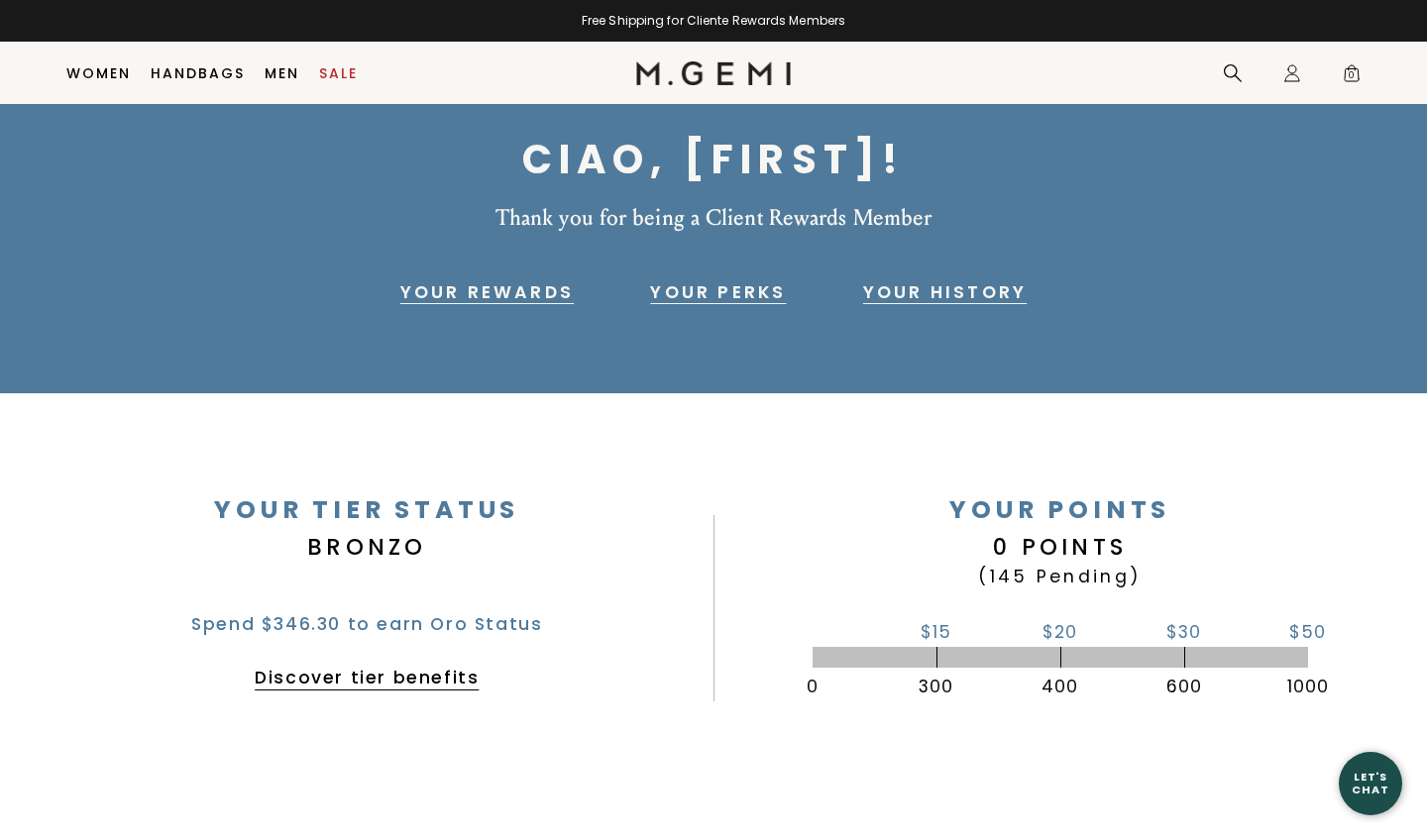 scroll, scrollTop: 0, scrollLeft: 0, axis: both 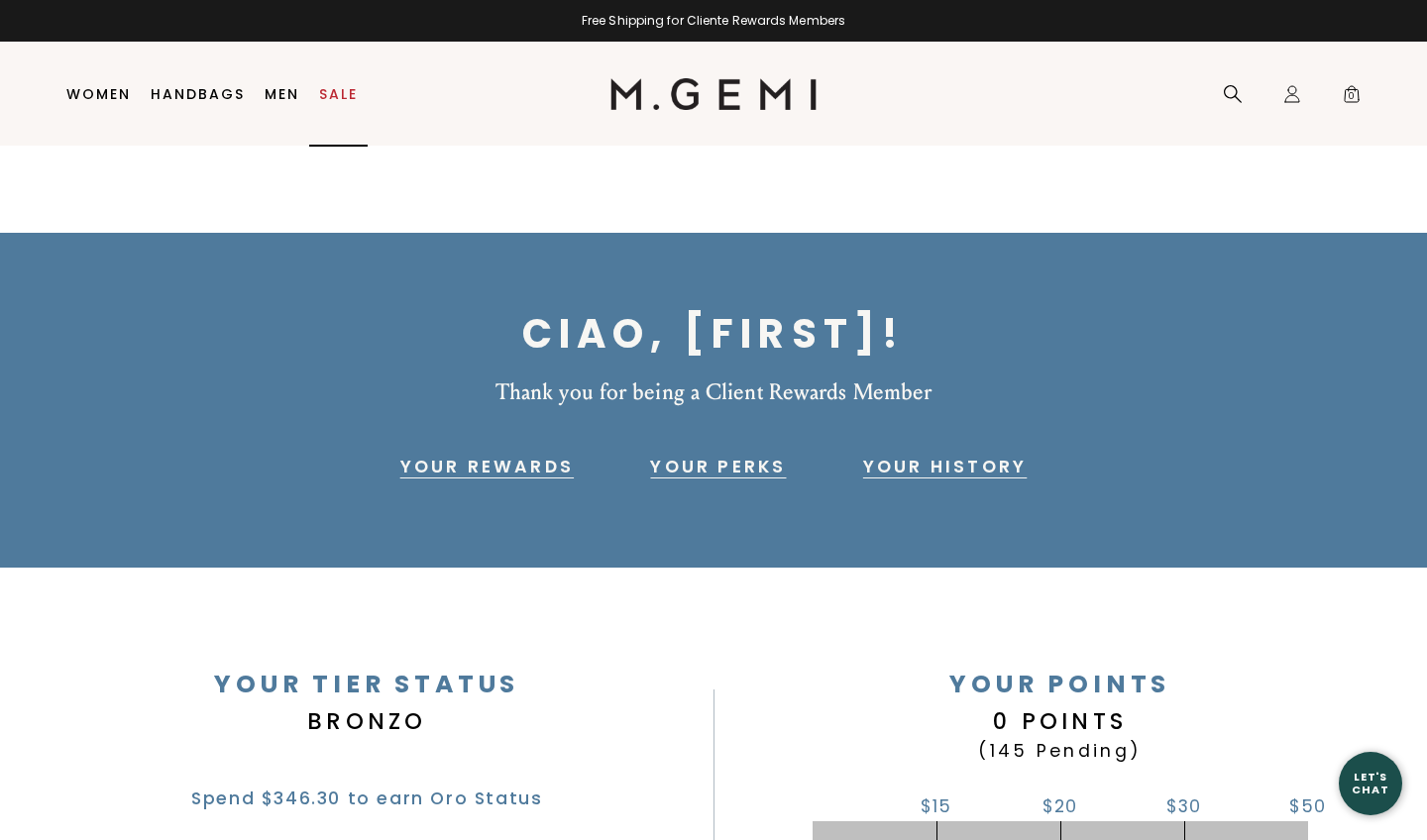 click on "Sale" at bounding box center [338, 94] 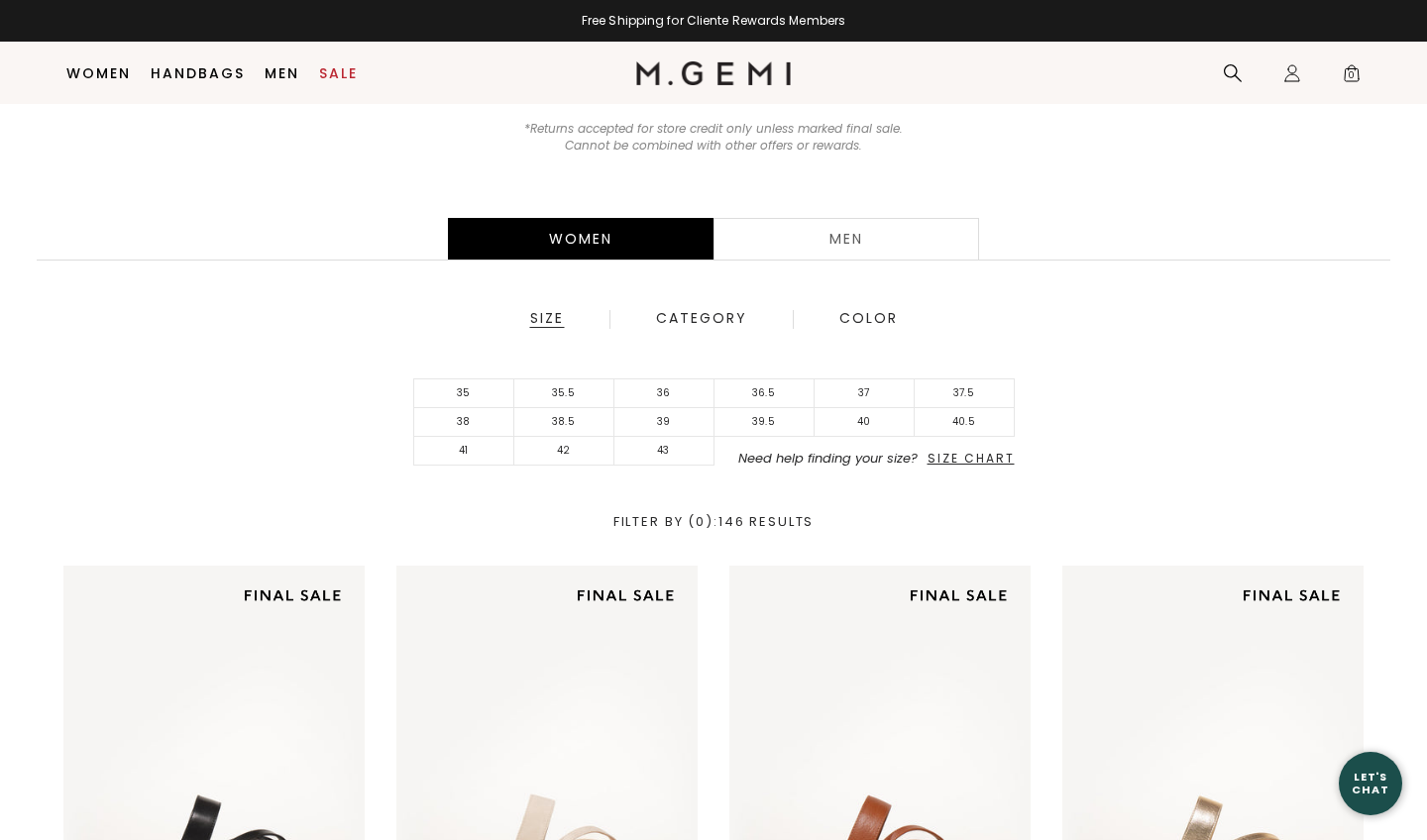 scroll, scrollTop: 376, scrollLeft: 0, axis: vertical 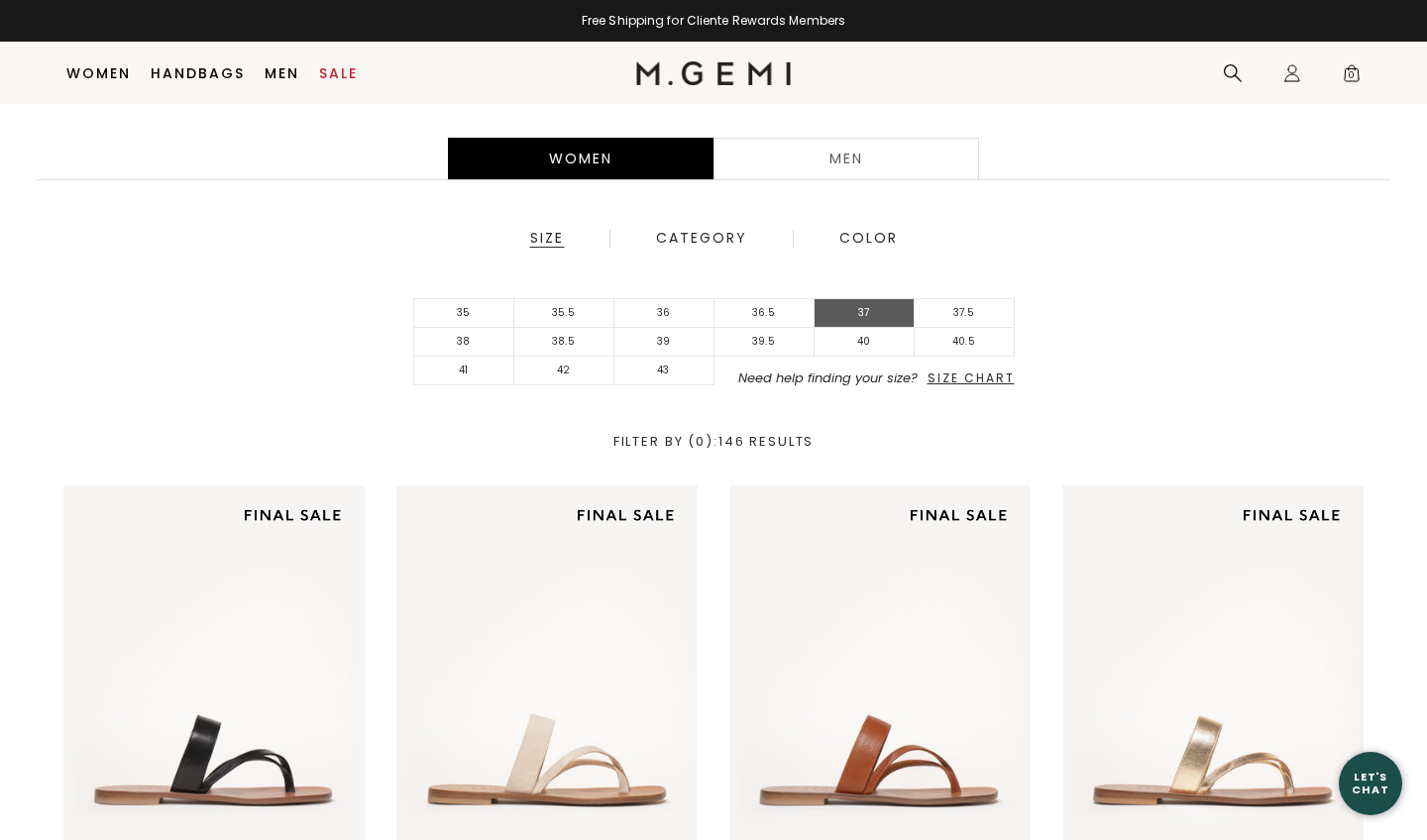 click on "37" at bounding box center (864, 313) 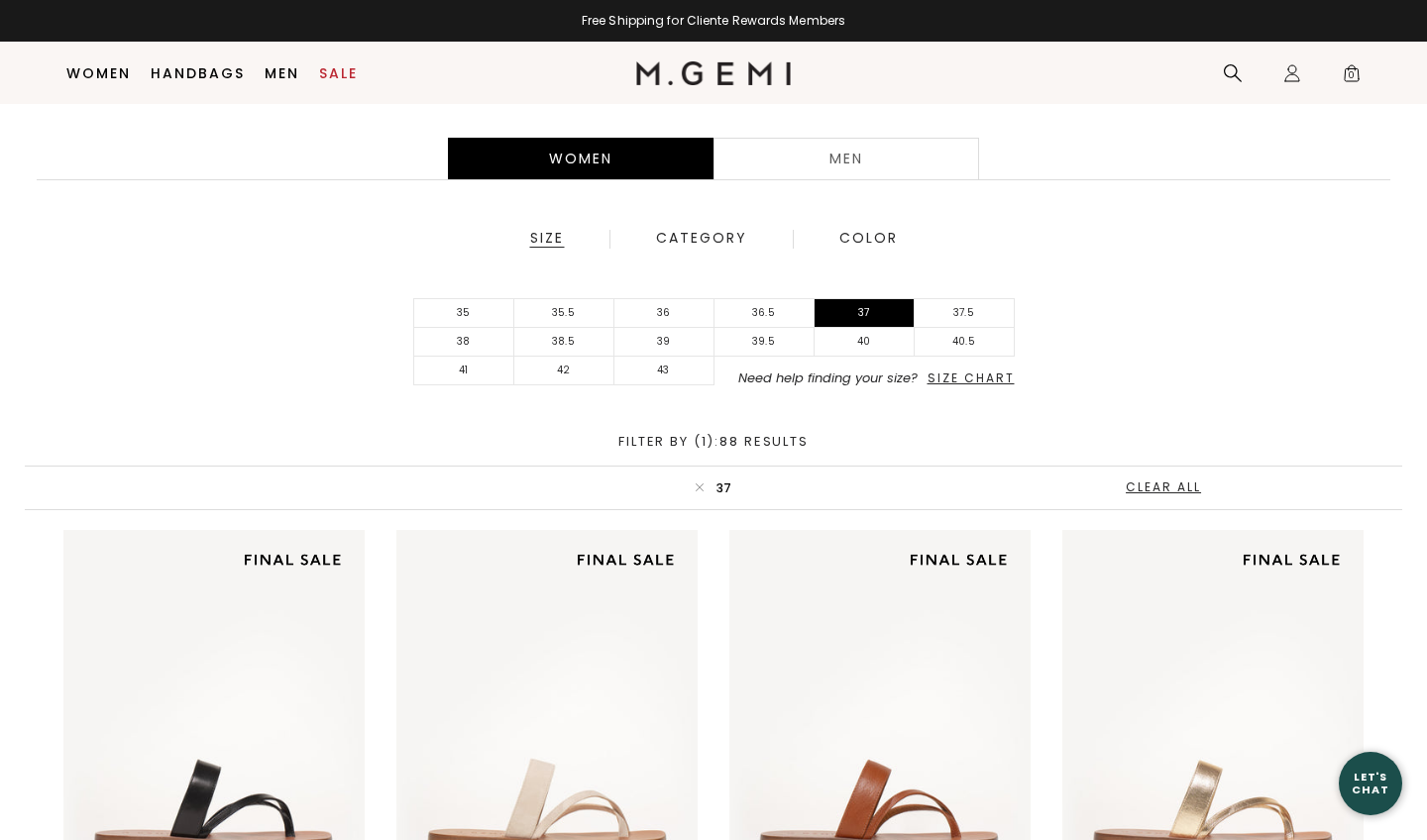 click on "Women Men Size Category Color 35 35.5 36 36.5 37 37.5 38 38.5 39 39.5 40 40.5 41 42 43 Need help finding your size? Size Chart Size Chart Filter By (1) :  88 Results icon 37 Clear All" at bounding box center [714, 314] 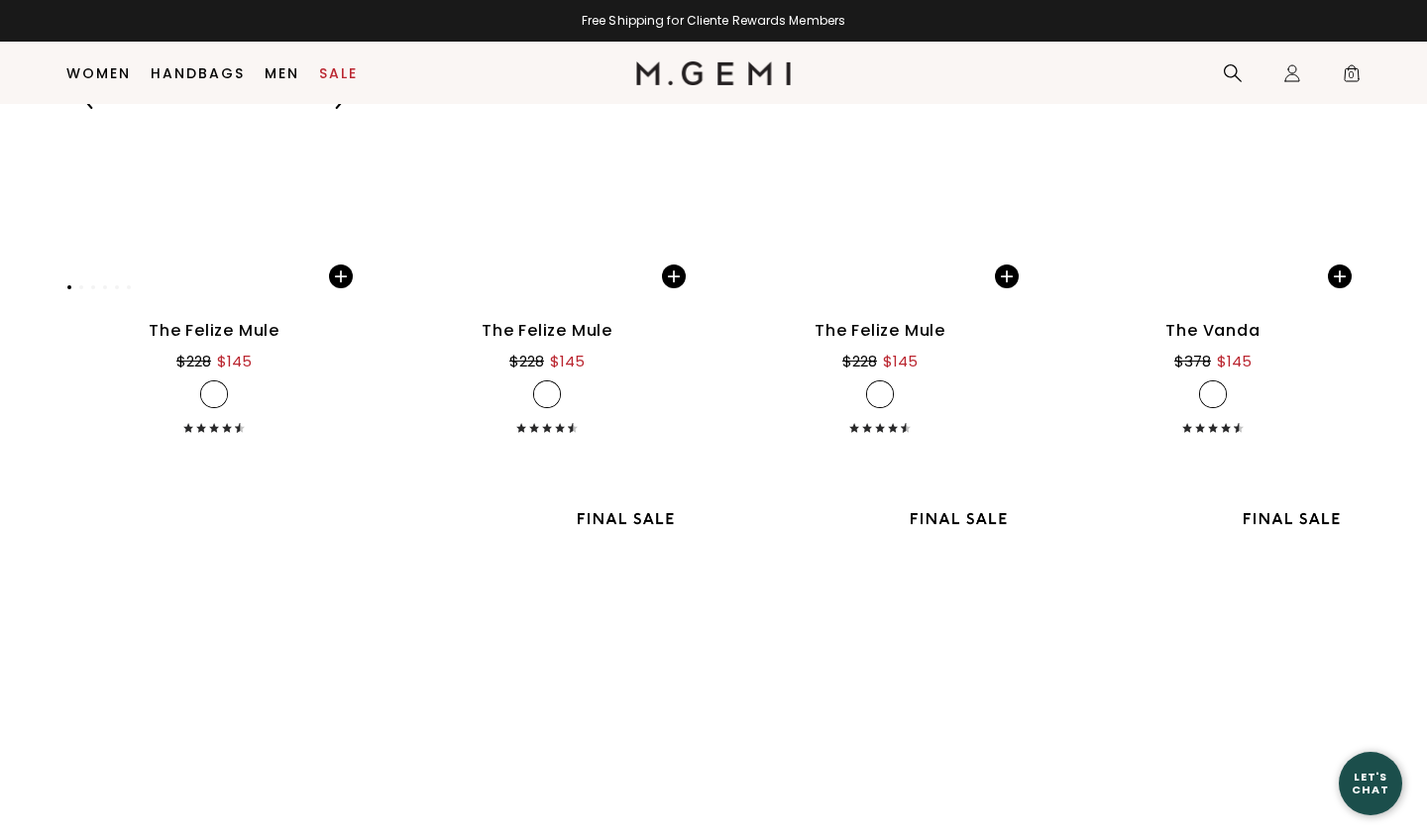 scroll, scrollTop: 6526, scrollLeft: 0, axis: vertical 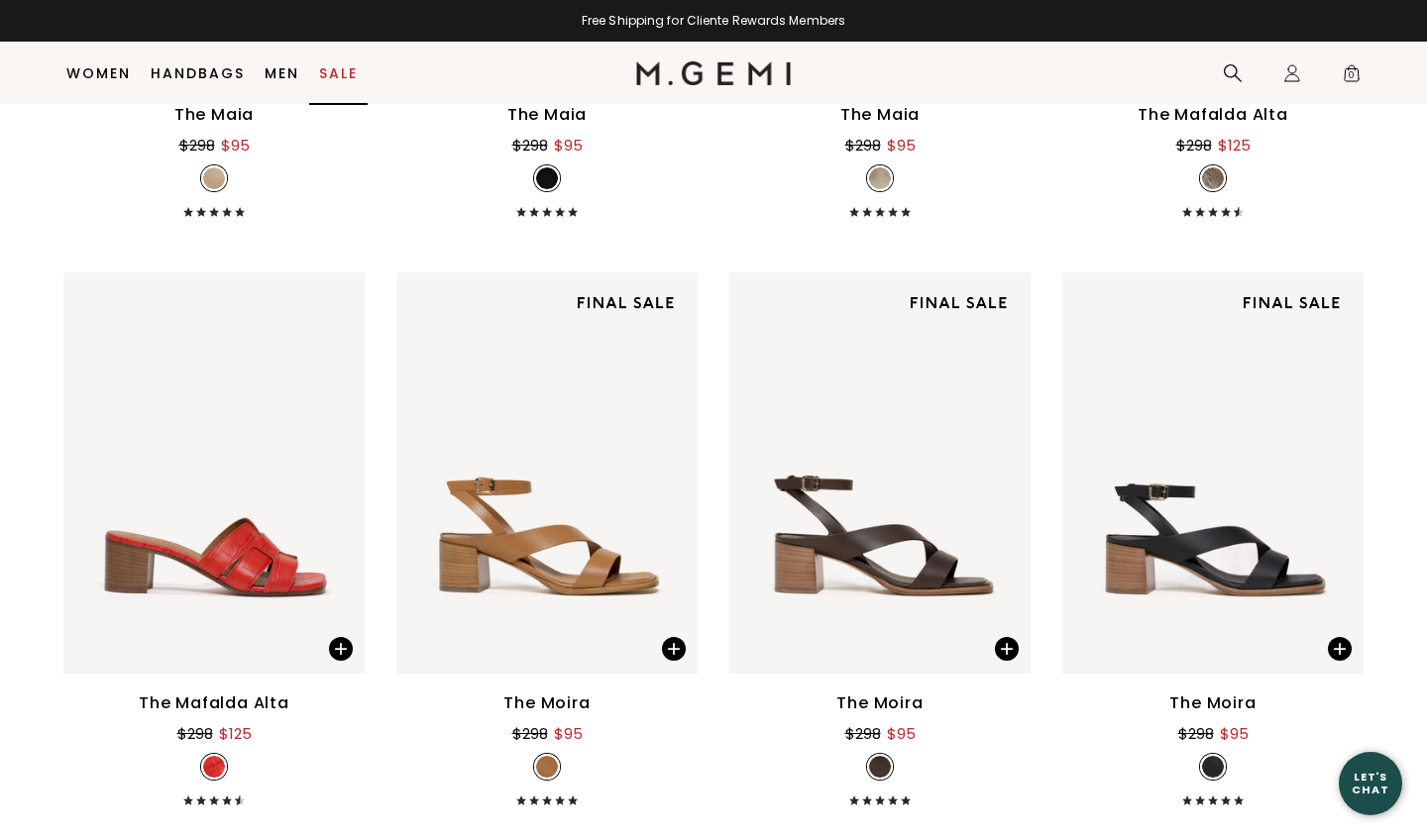click on "Sale" at bounding box center (338, 73) 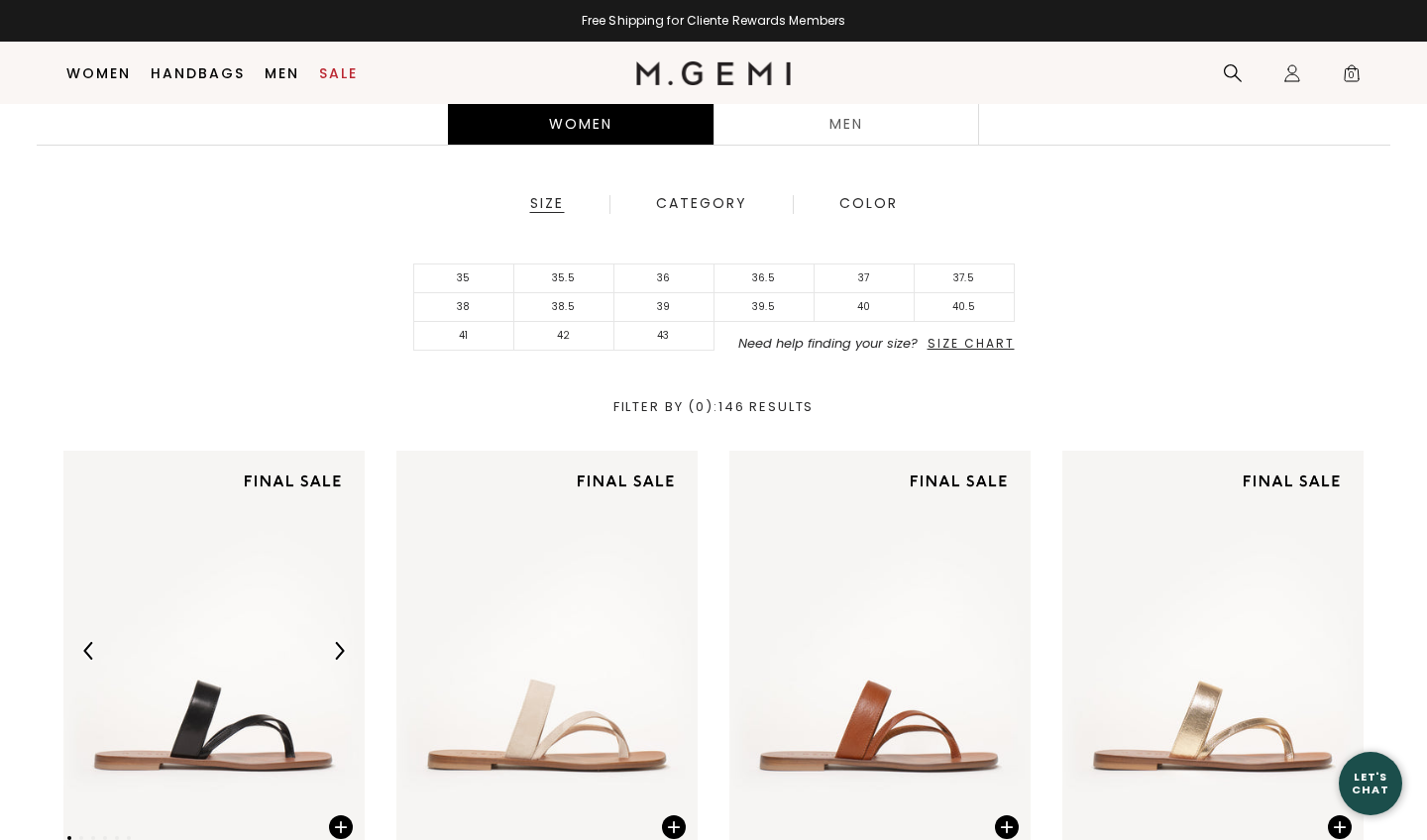 scroll, scrollTop: 1106, scrollLeft: 0, axis: vertical 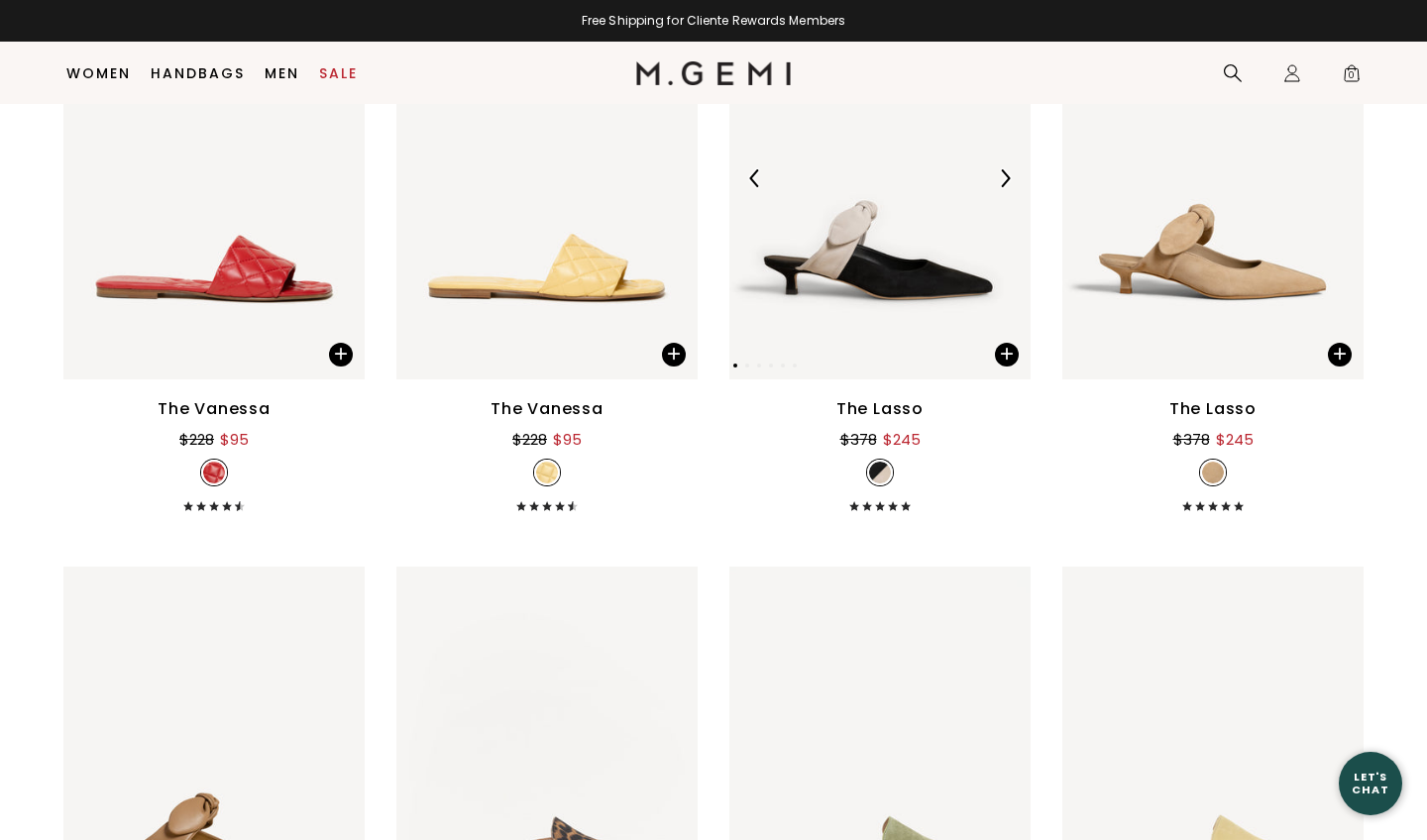 click at bounding box center (880, 177) 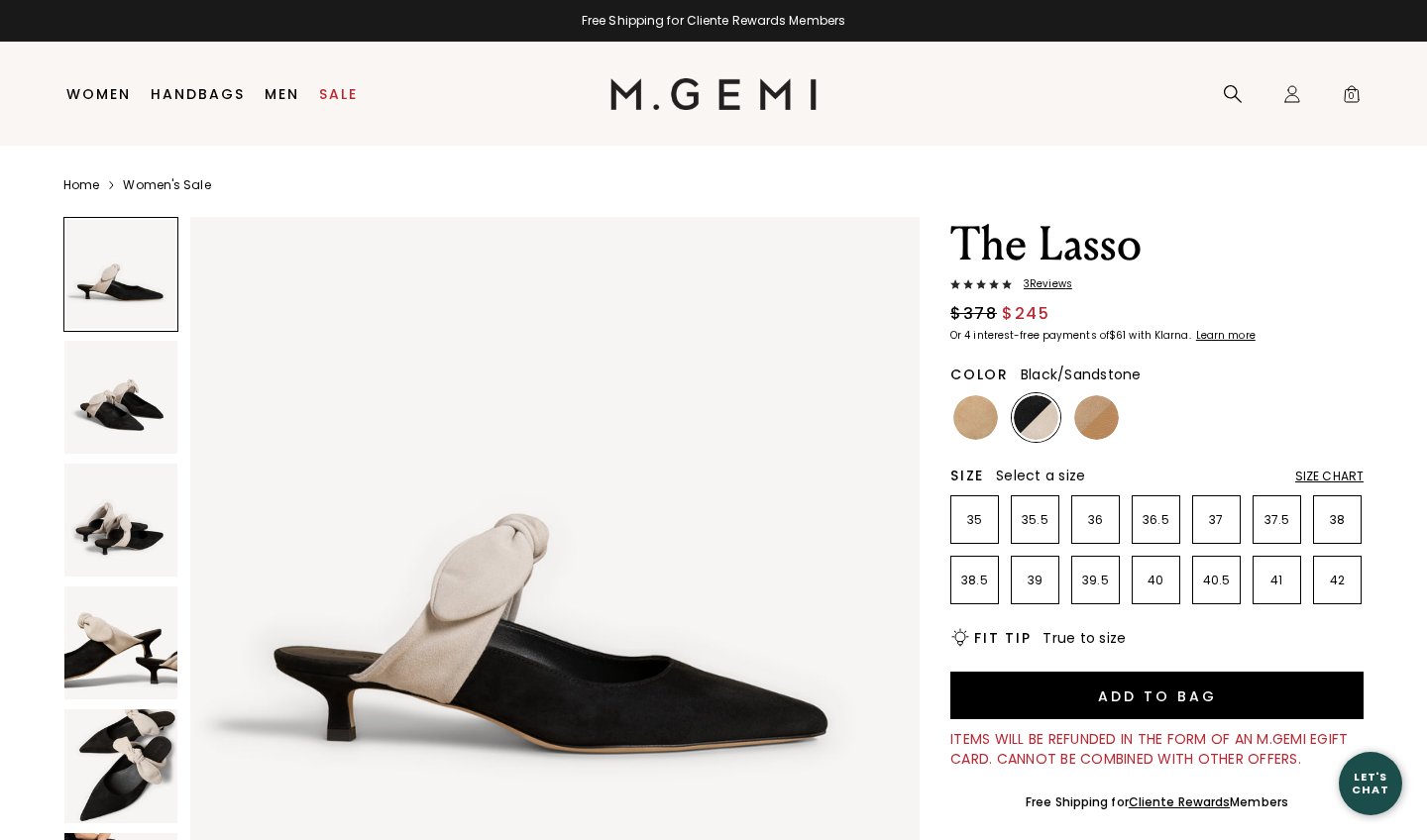 scroll, scrollTop: 0, scrollLeft: 0, axis: both 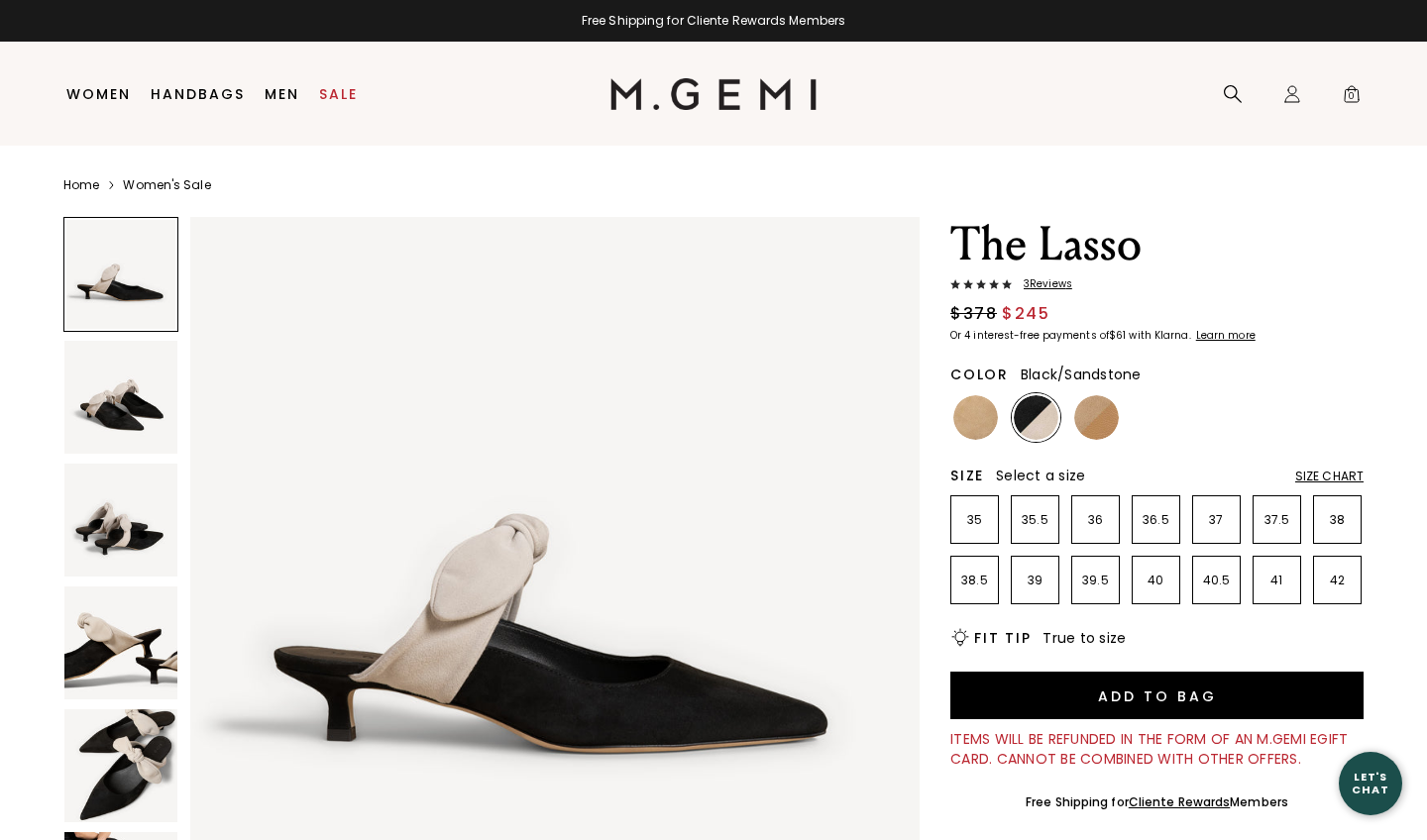 click at bounding box center (121, 397) 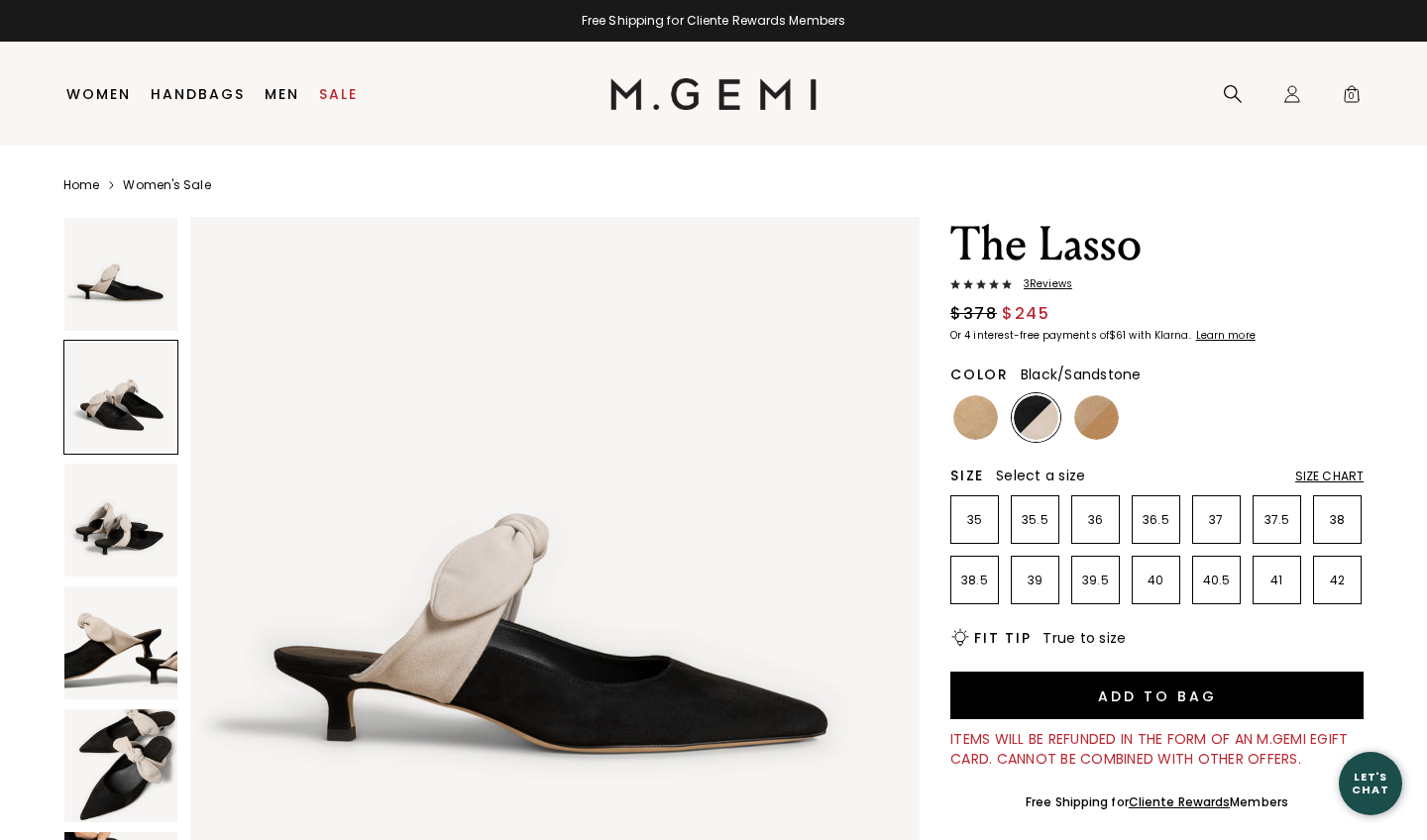 scroll, scrollTop: 749, scrollLeft: 0, axis: vertical 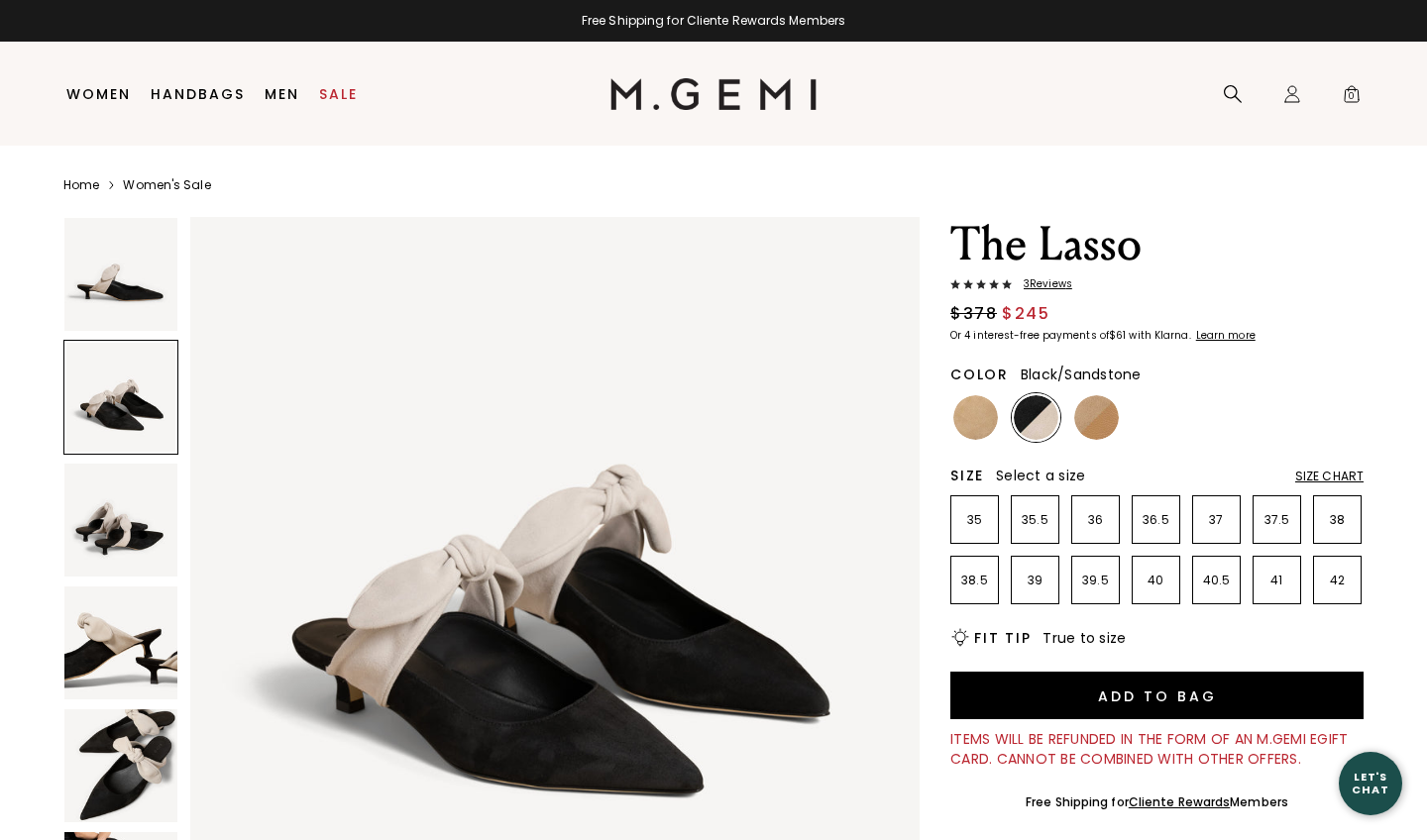 click at bounding box center (121, 520) 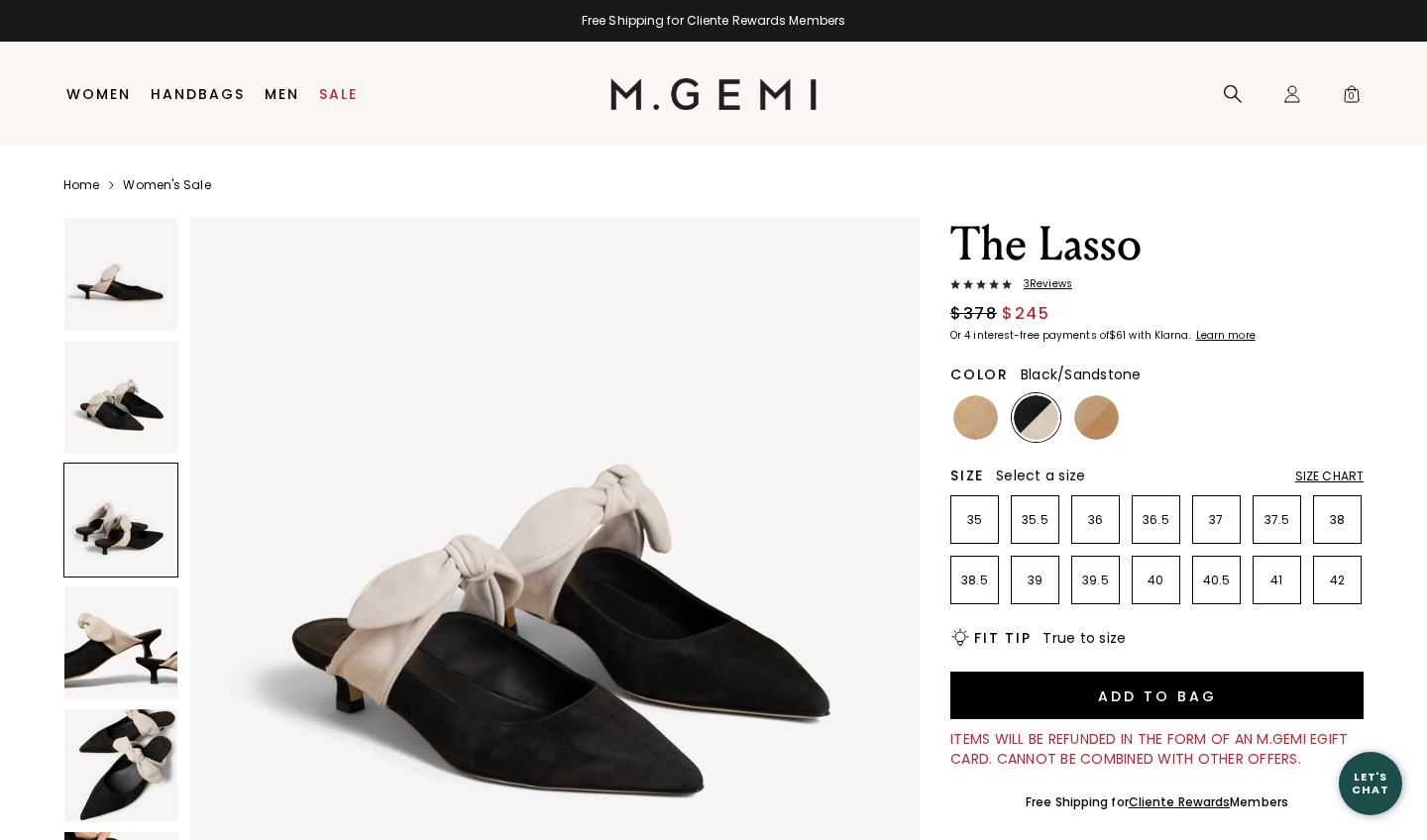 scroll, scrollTop: 1498, scrollLeft: 0, axis: vertical 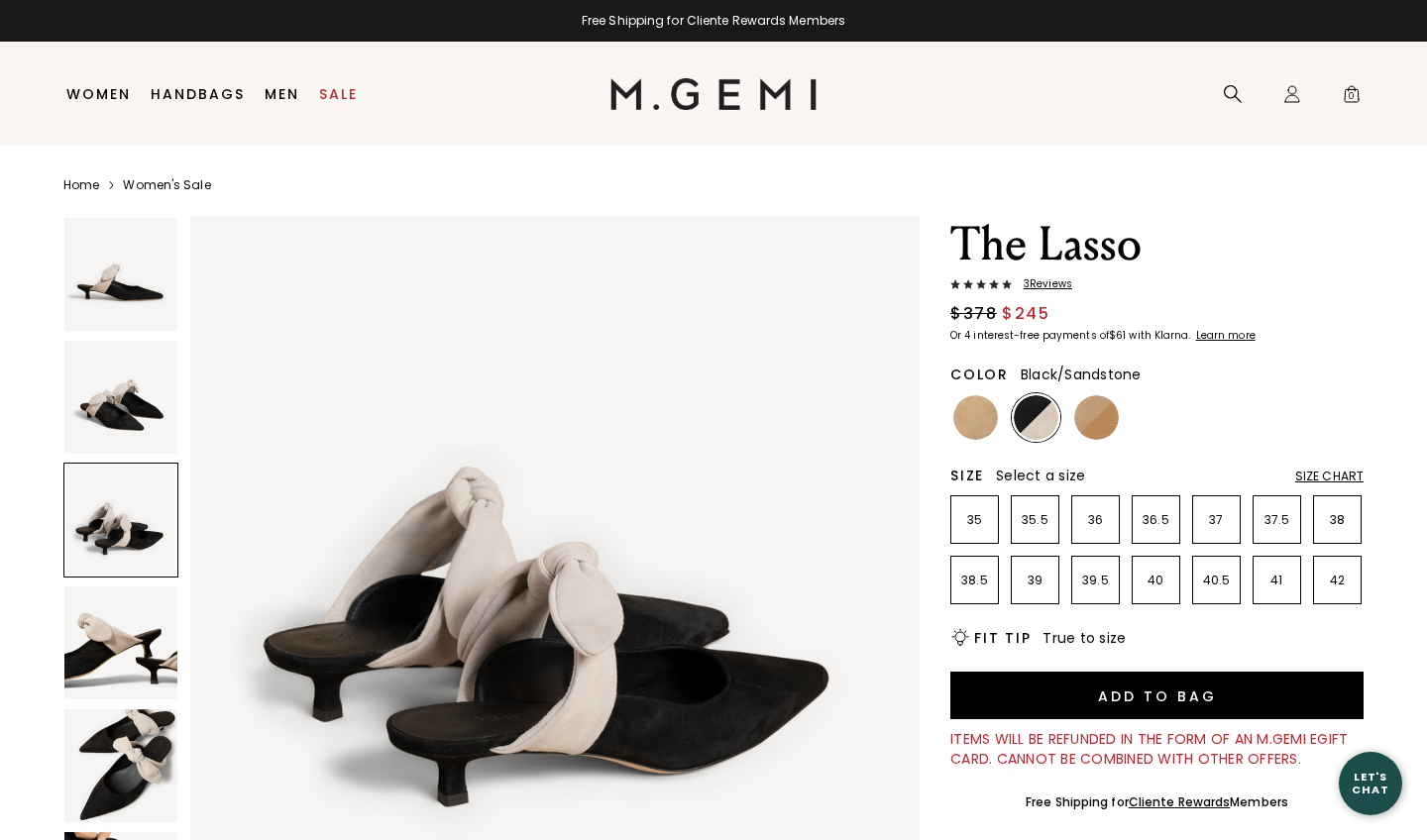 click at bounding box center (121, 643) 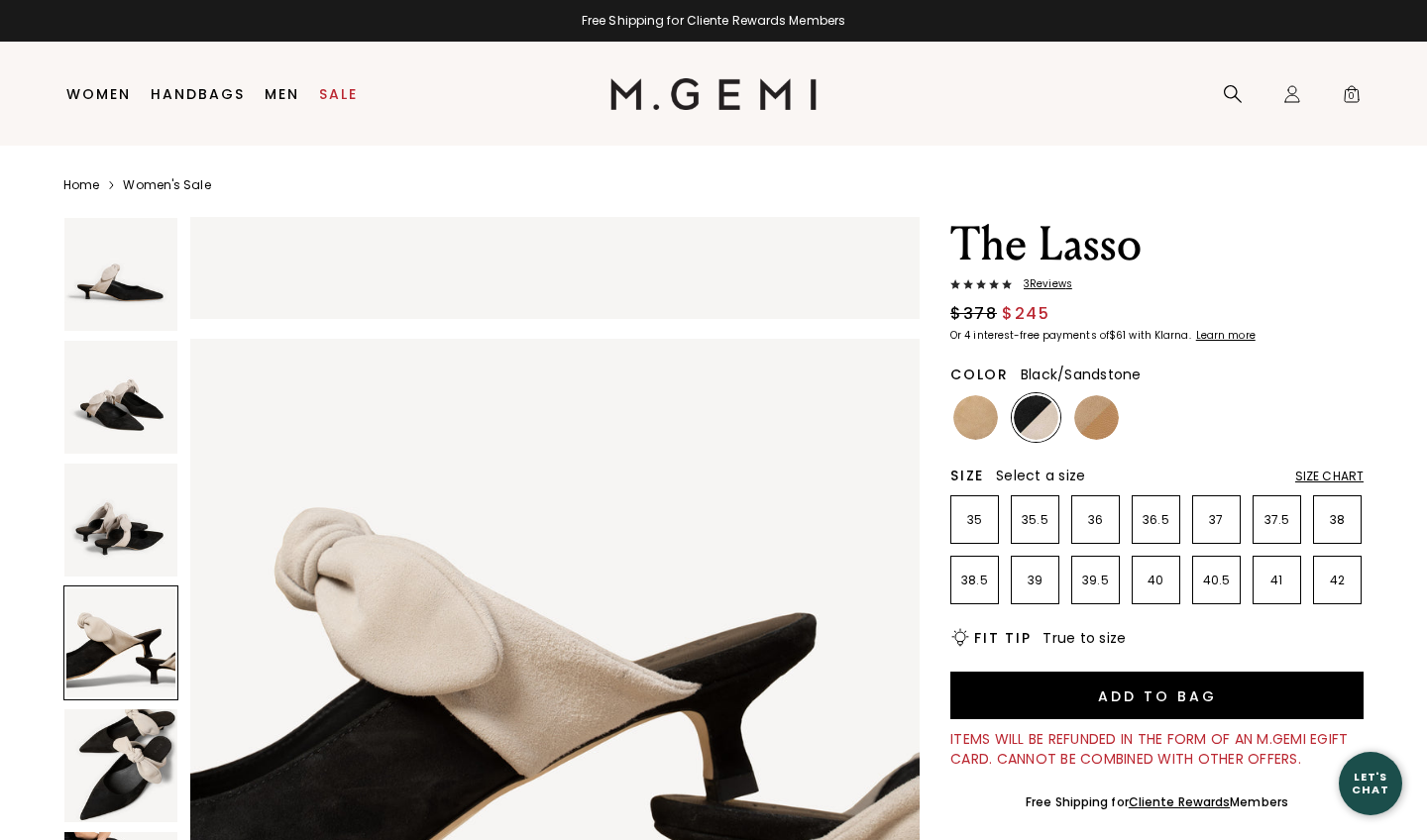 scroll, scrollTop: 2247, scrollLeft: 0, axis: vertical 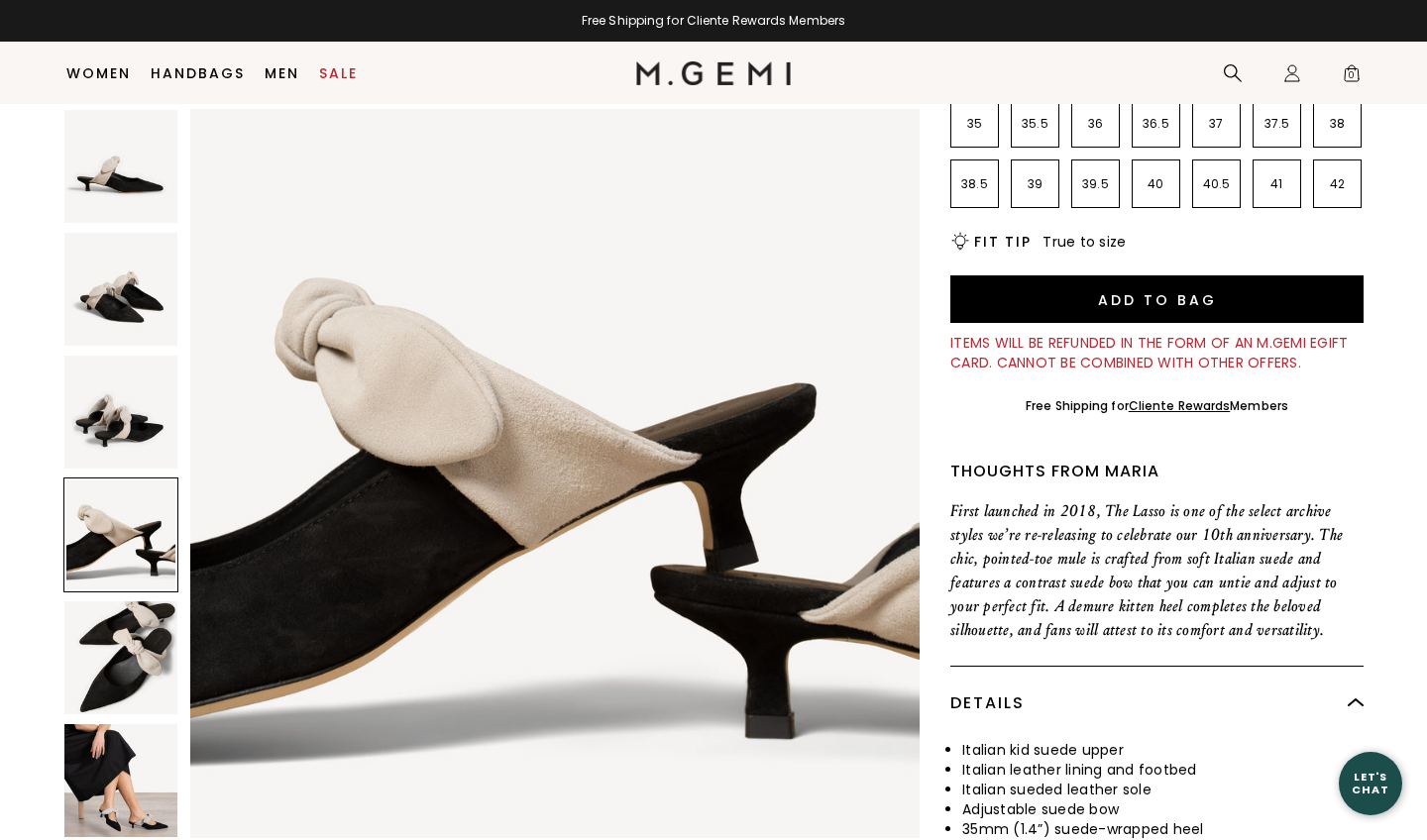click at bounding box center (121, 781) 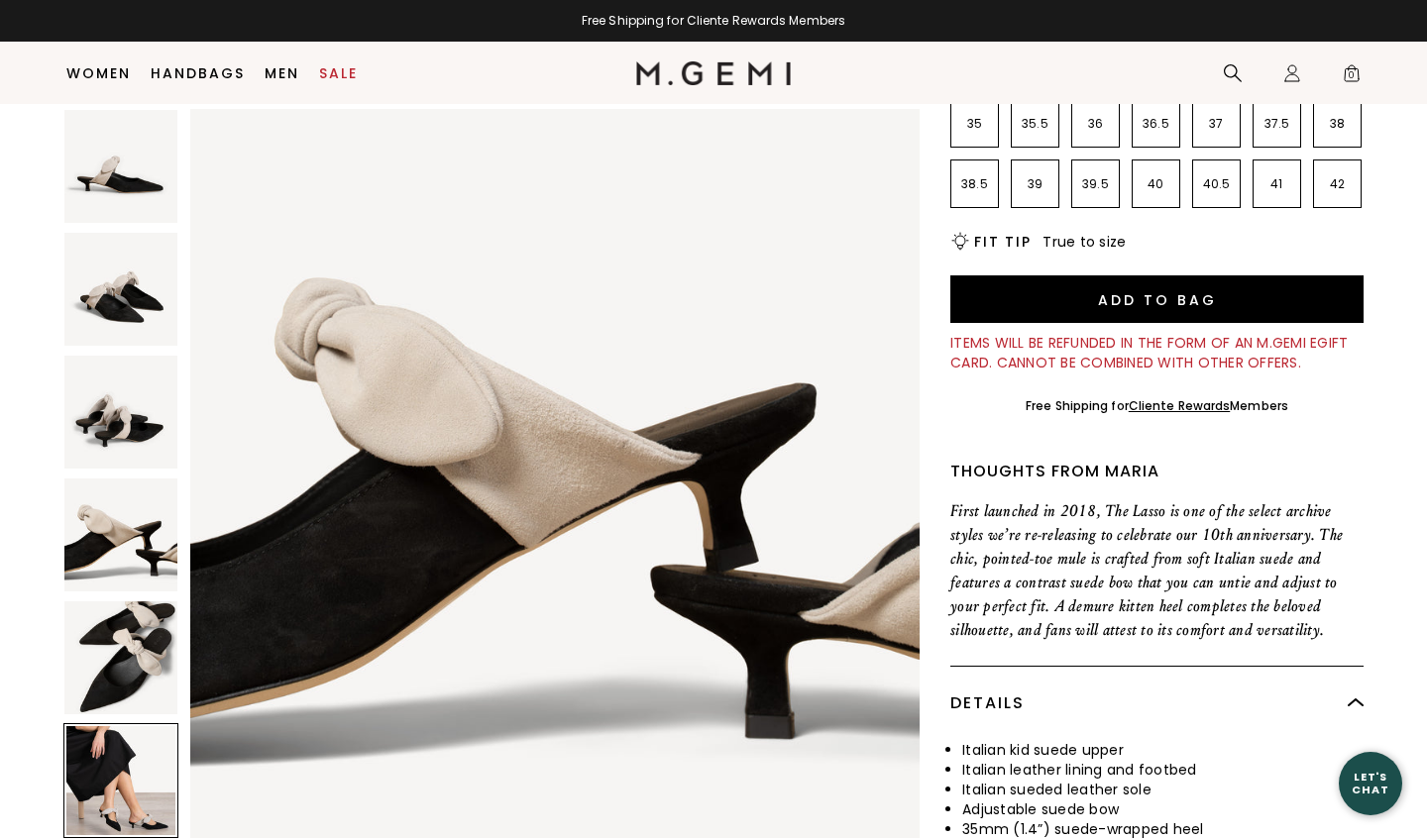 scroll, scrollTop: 3744, scrollLeft: 0, axis: vertical 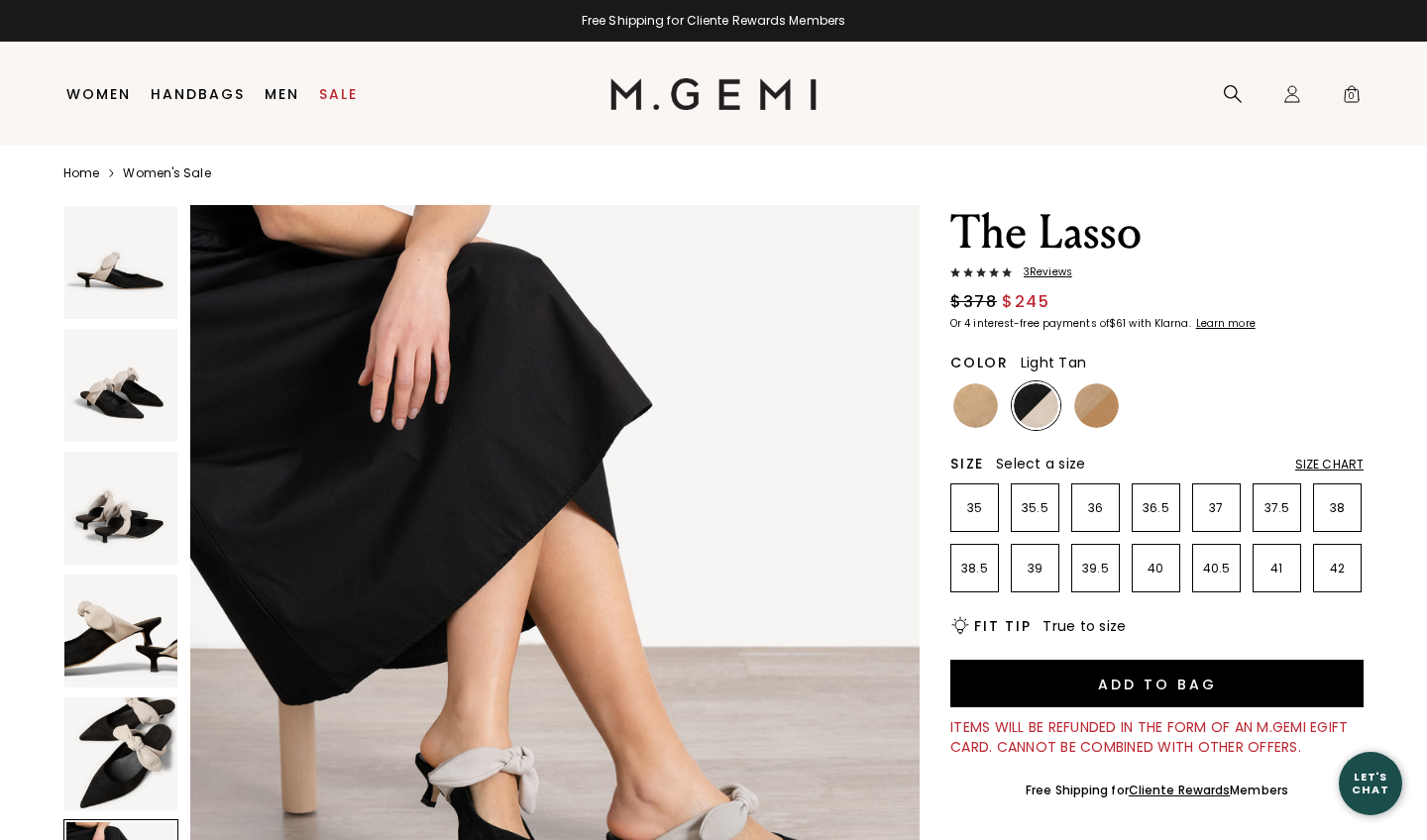click at bounding box center [1096, 405] 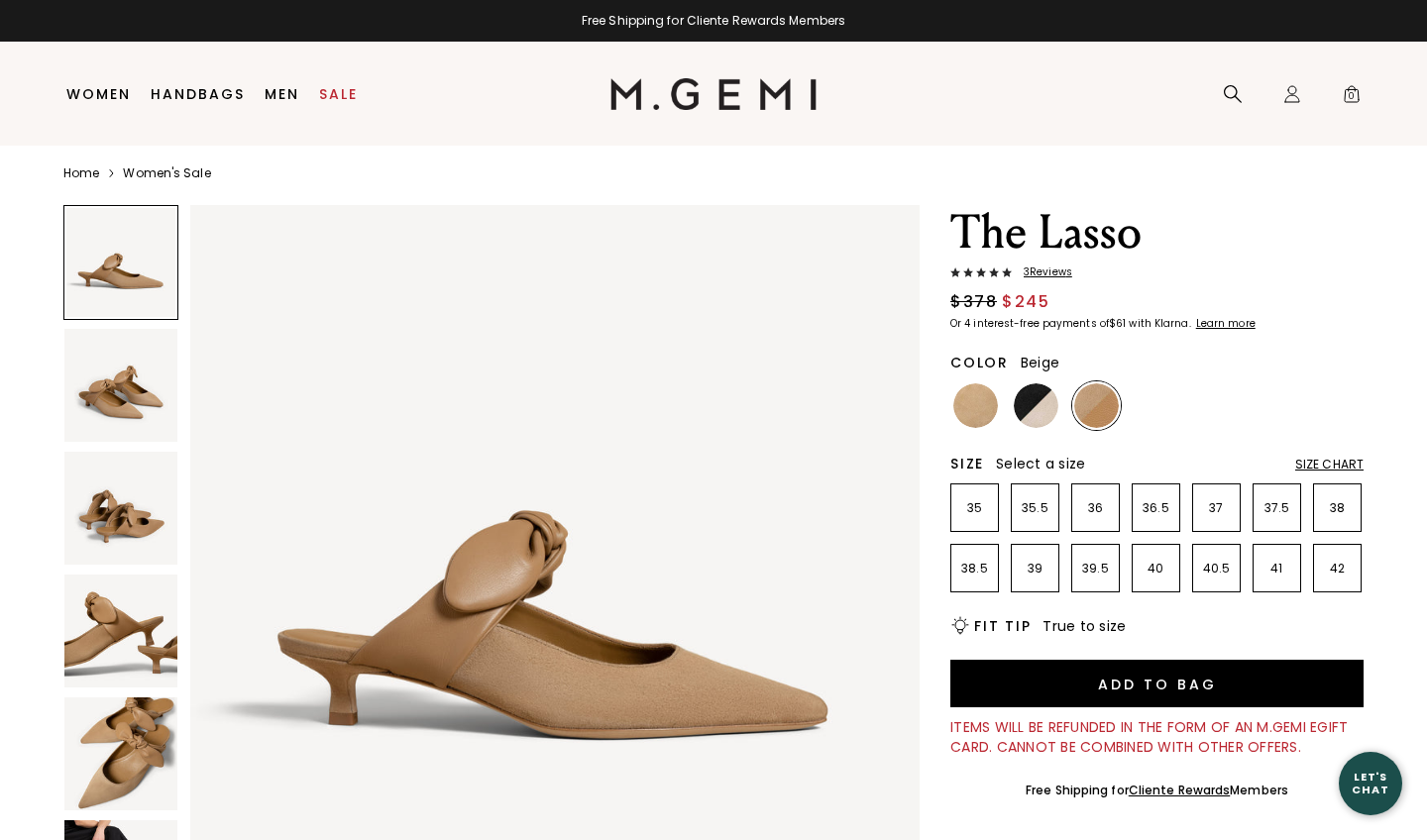 click at bounding box center (975, 405) 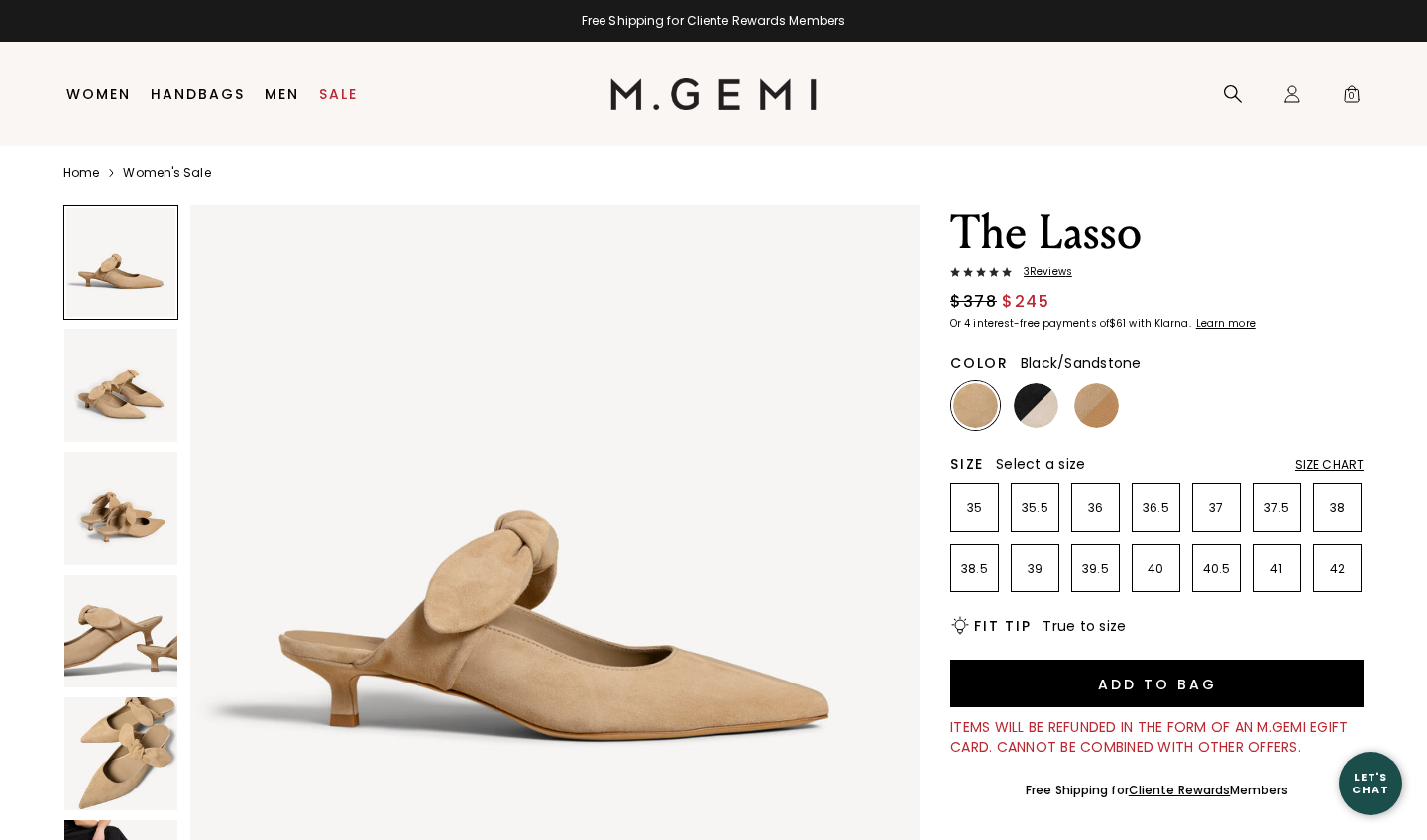 click at bounding box center (1036, 405) 